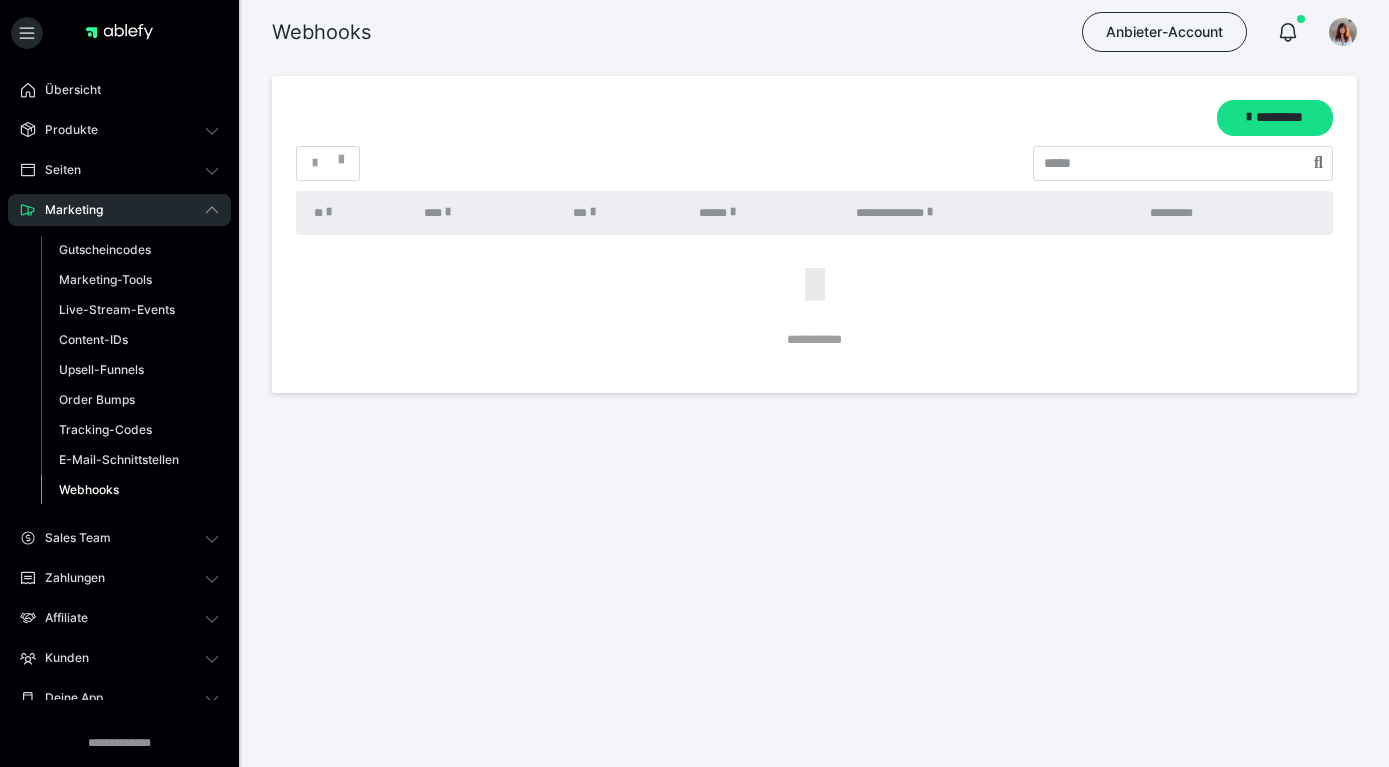 scroll, scrollTop: 0, scrollLeft: 0, axis: both 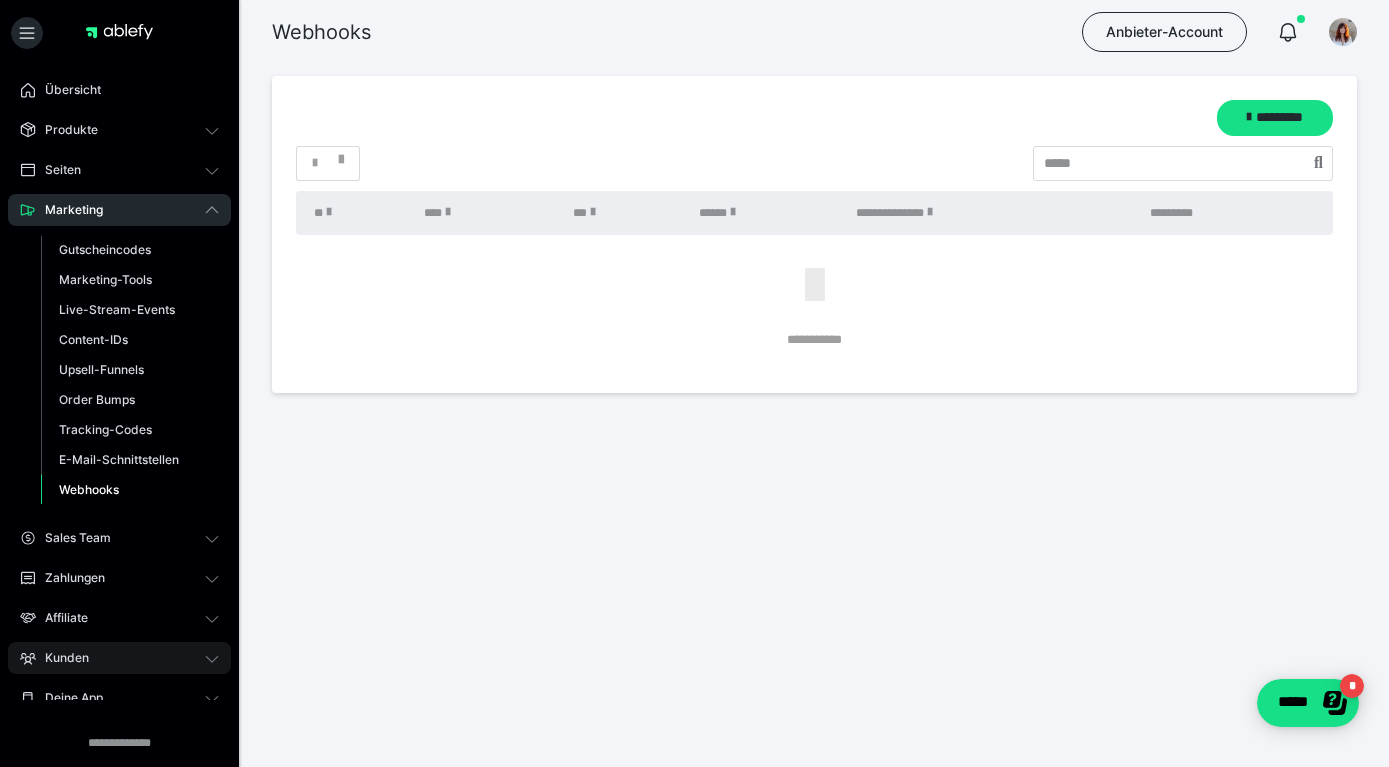 click on "Kunden" at bounding box center [119, 658] 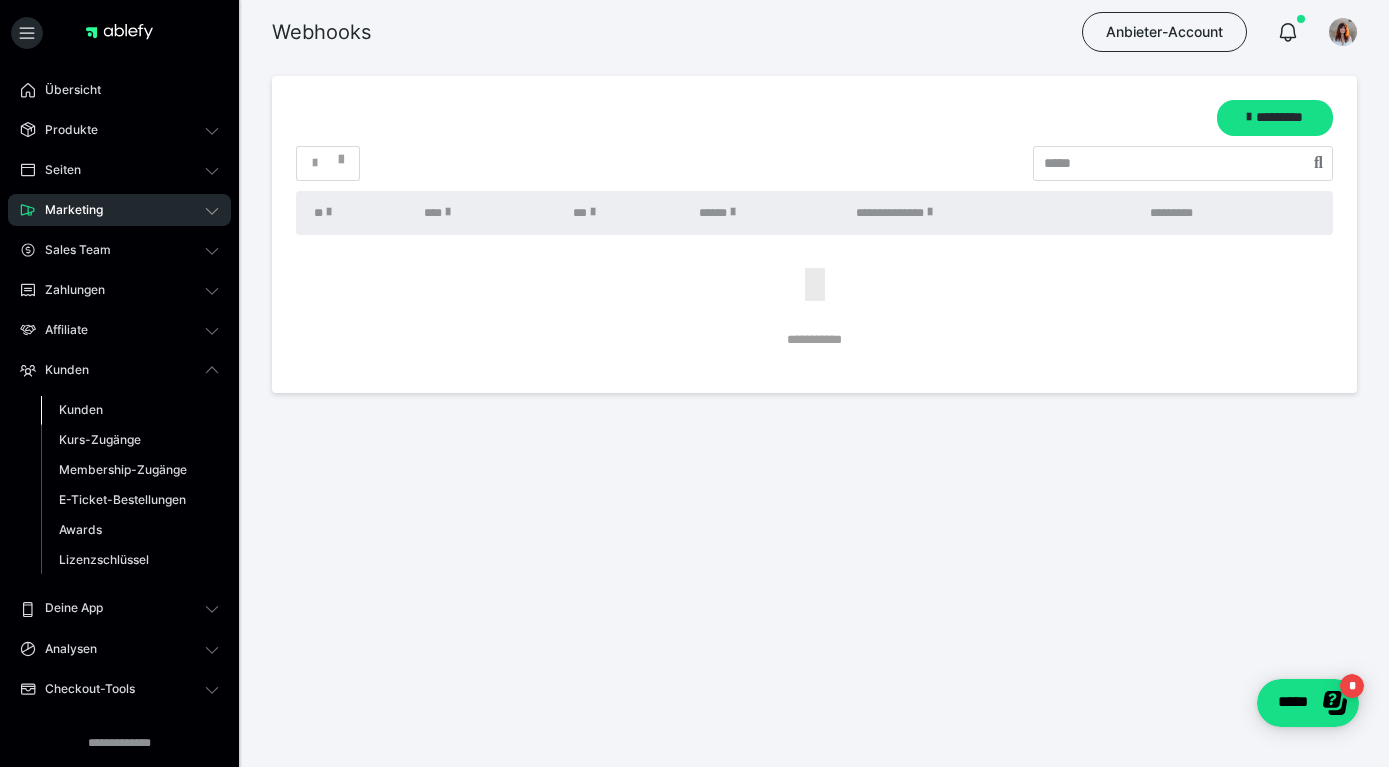 click on "Kunden" at bounding box center [81, 409] 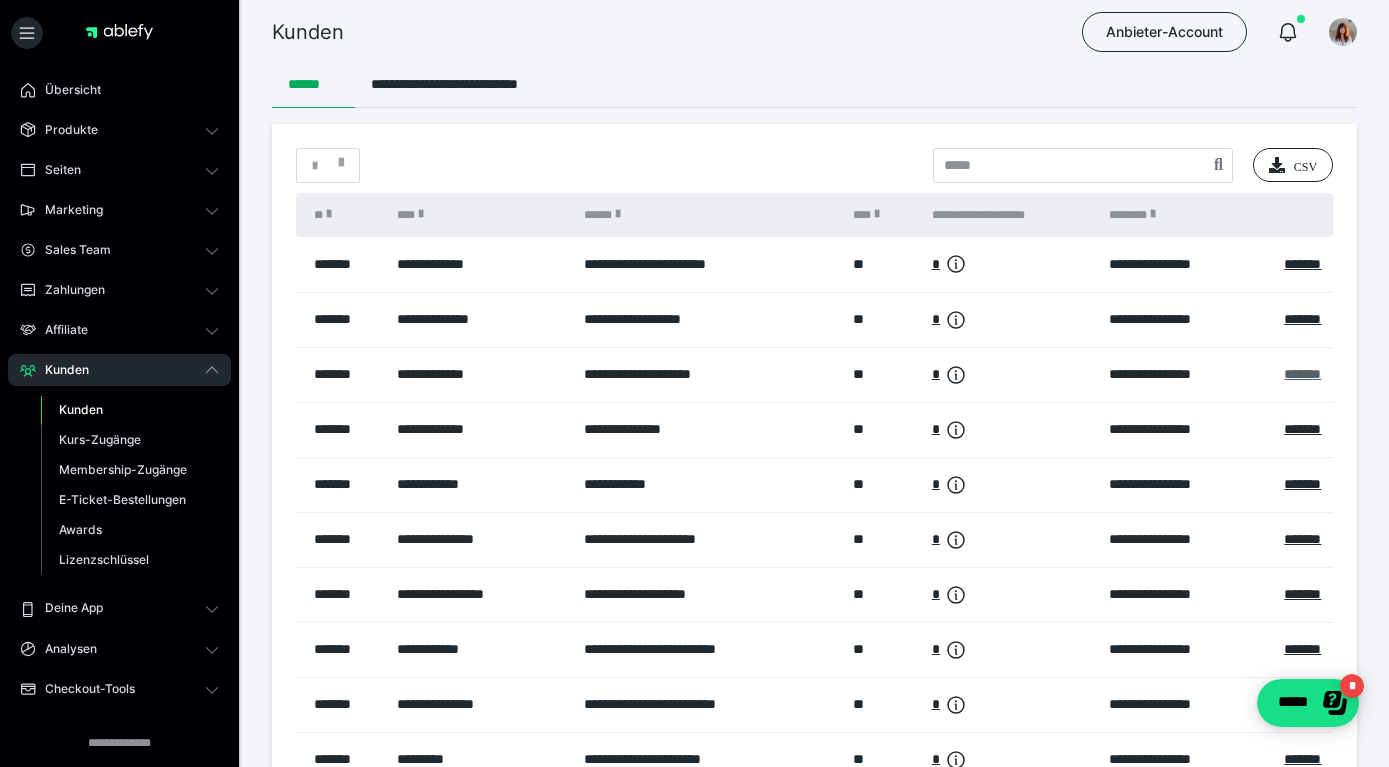 click on "*******" at bounding box center [1302, 374] 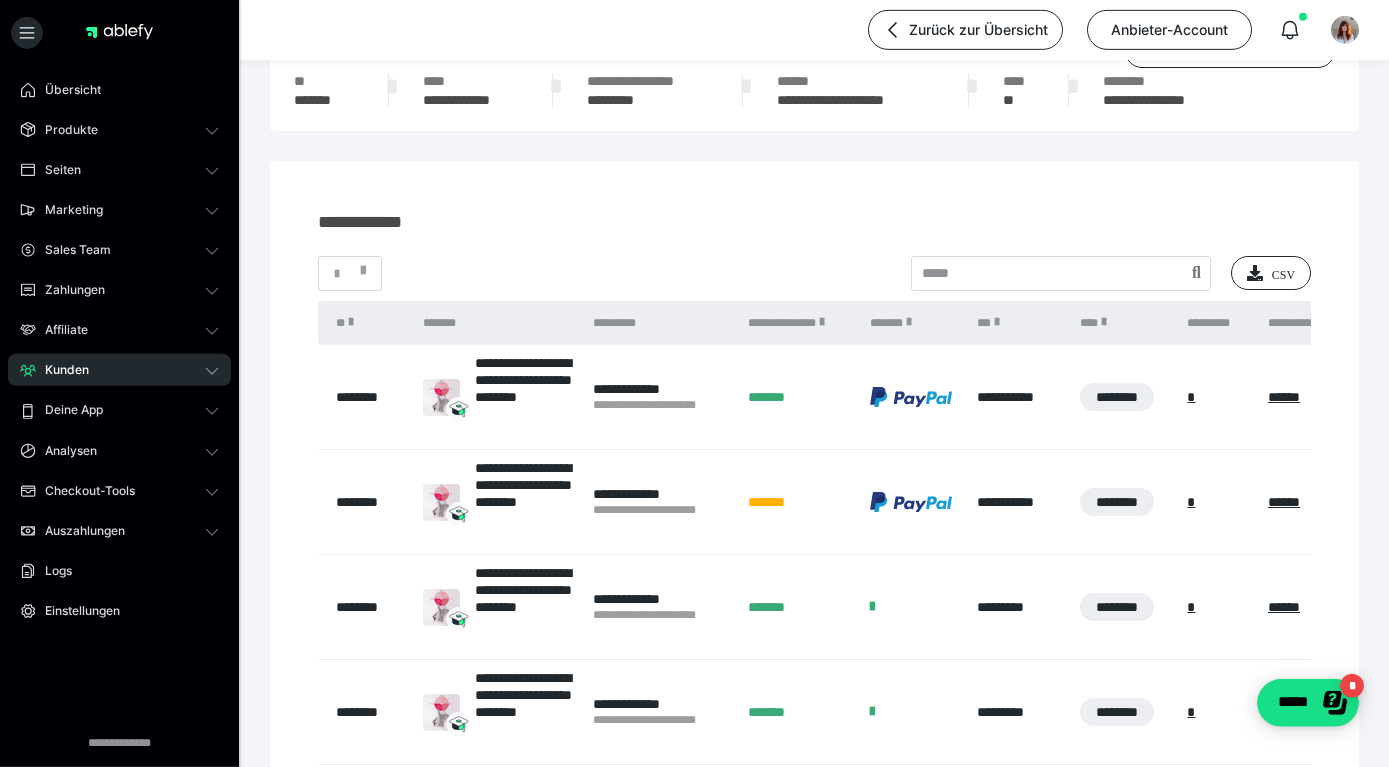 scroll, scrollTop: 432, scrollLeft: 0, axis: vertical 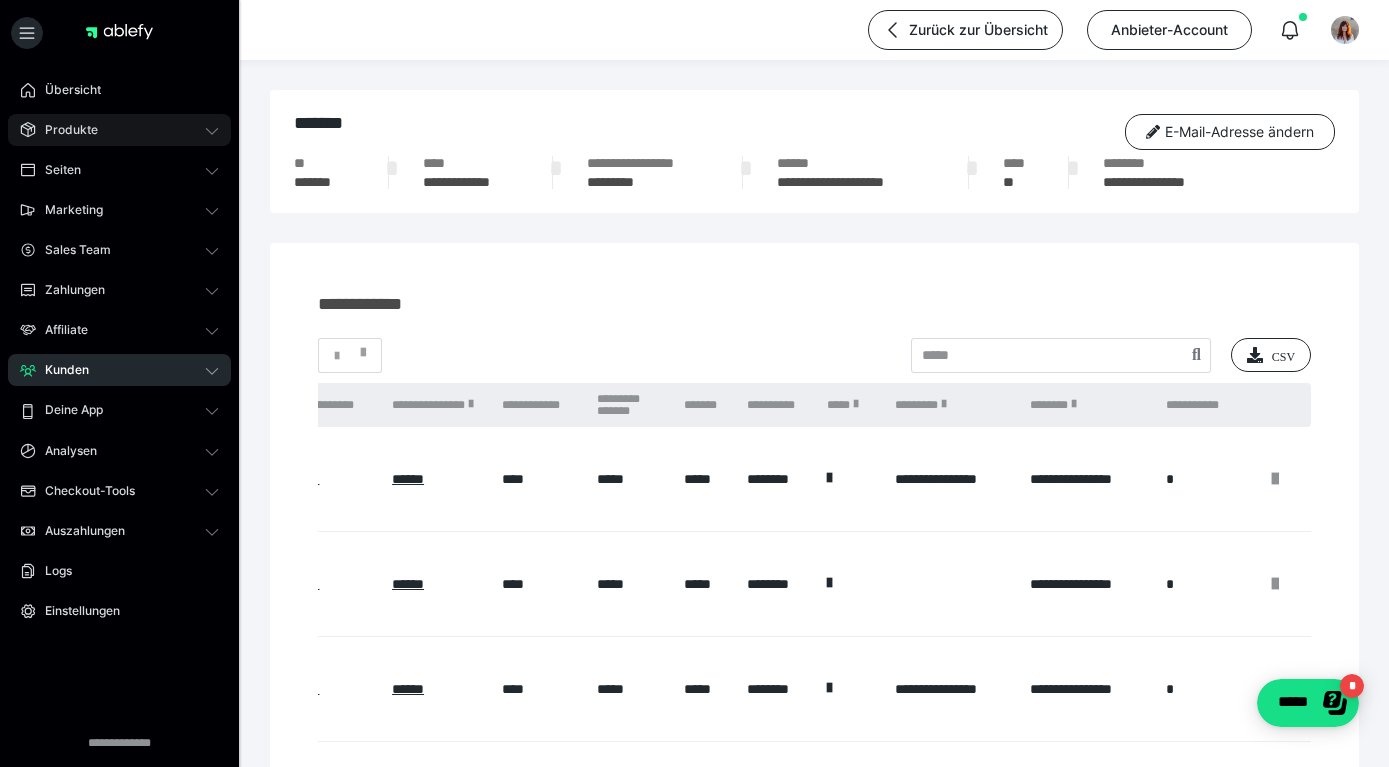 click on "Produkte" at bounding box center (119, 130) 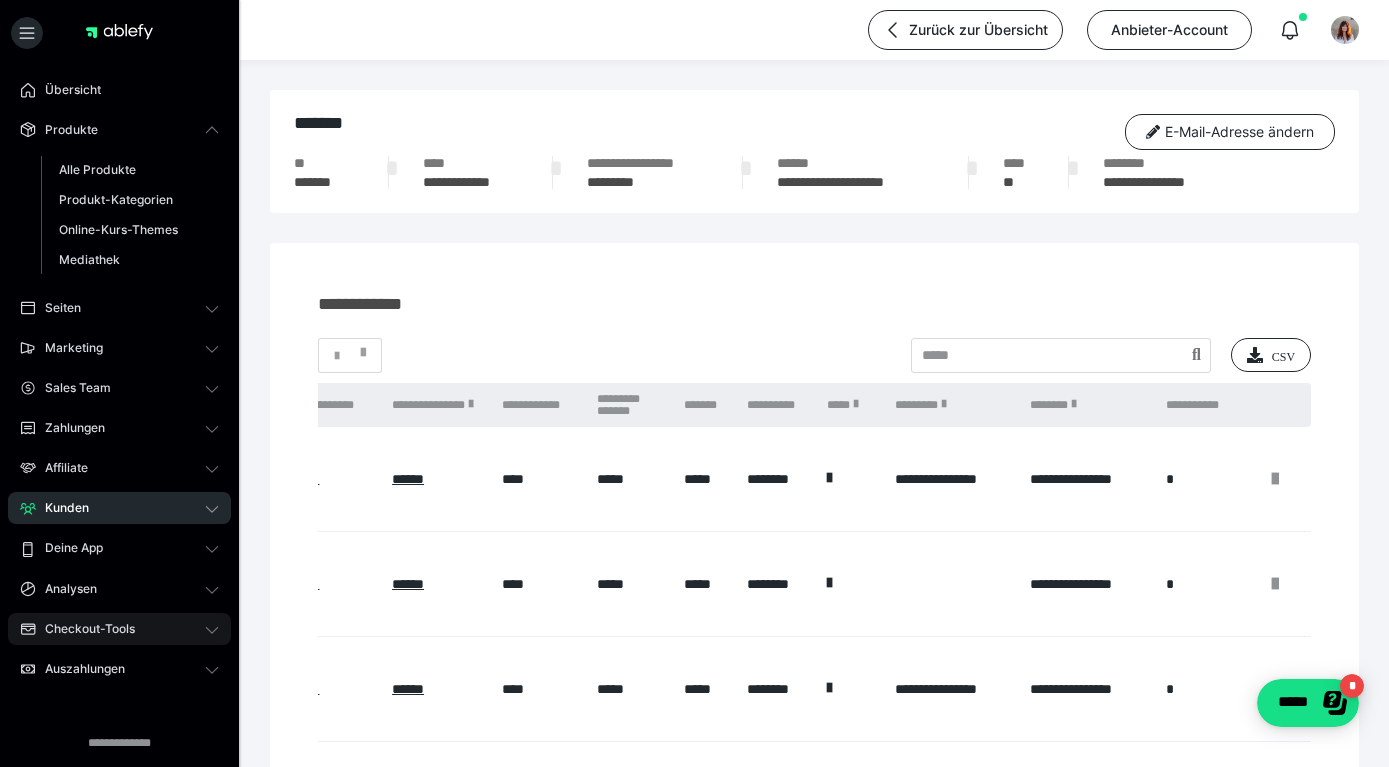 click on "Checkout-Tools" at bounding box center [119, 629] 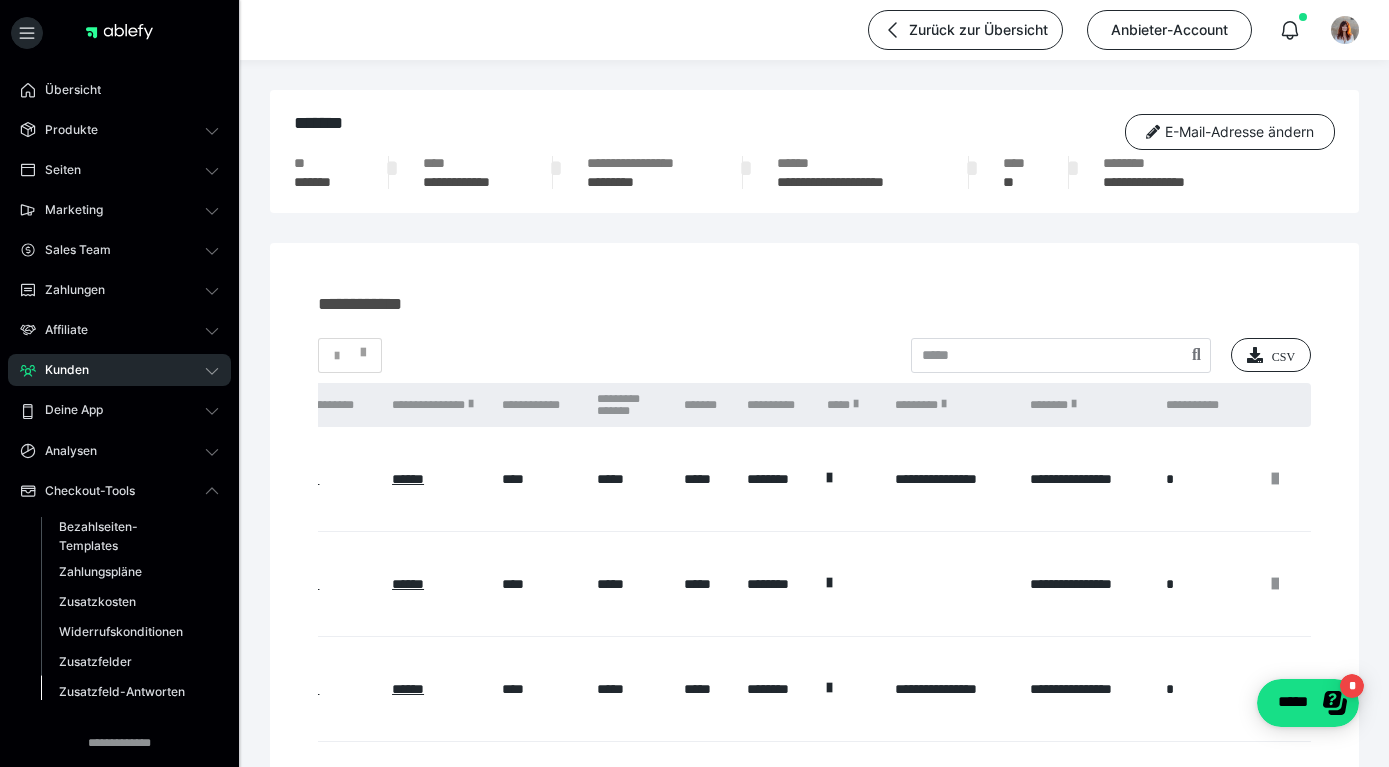 click on "Zusatzfeld-Antworten" at bounding box center (130, 691) 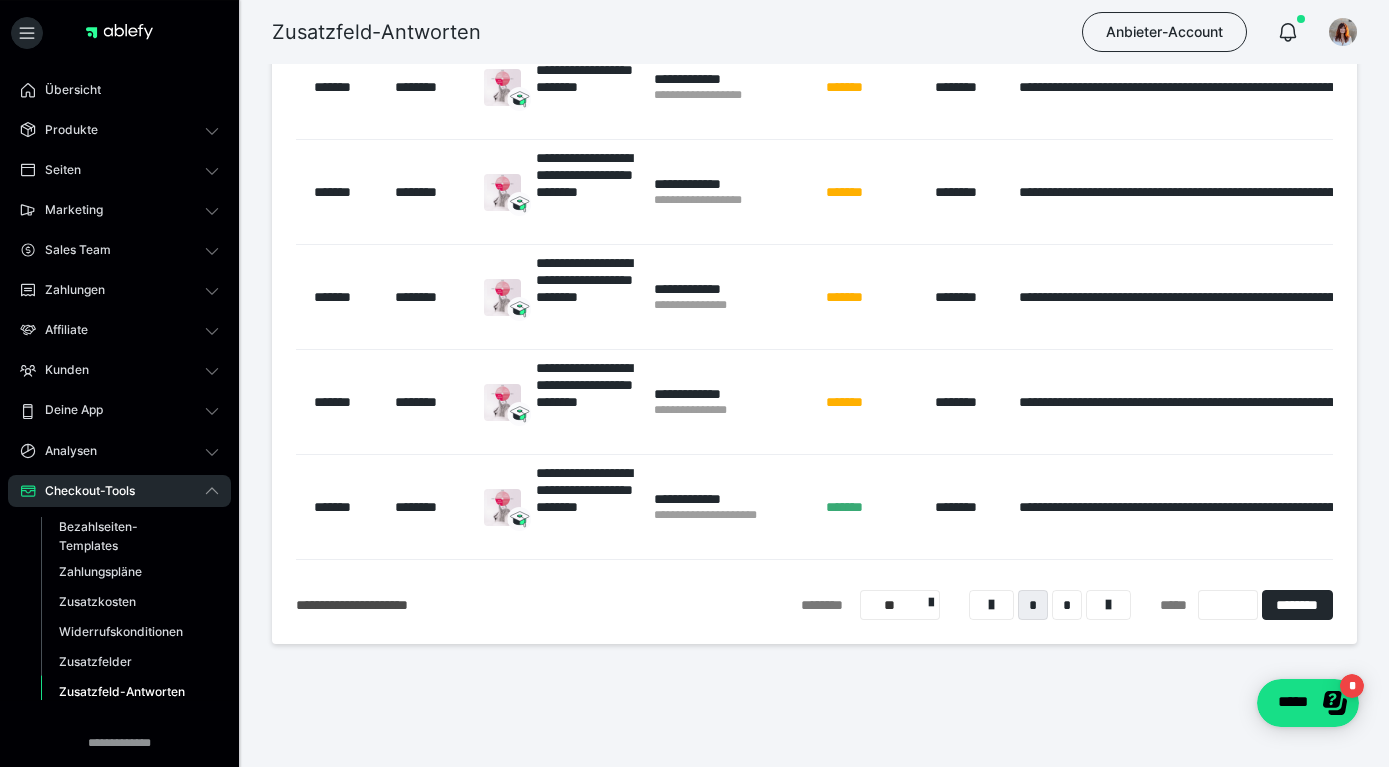 scroll, scrollTop: 680, scrollLeft: 0, axis: vertical 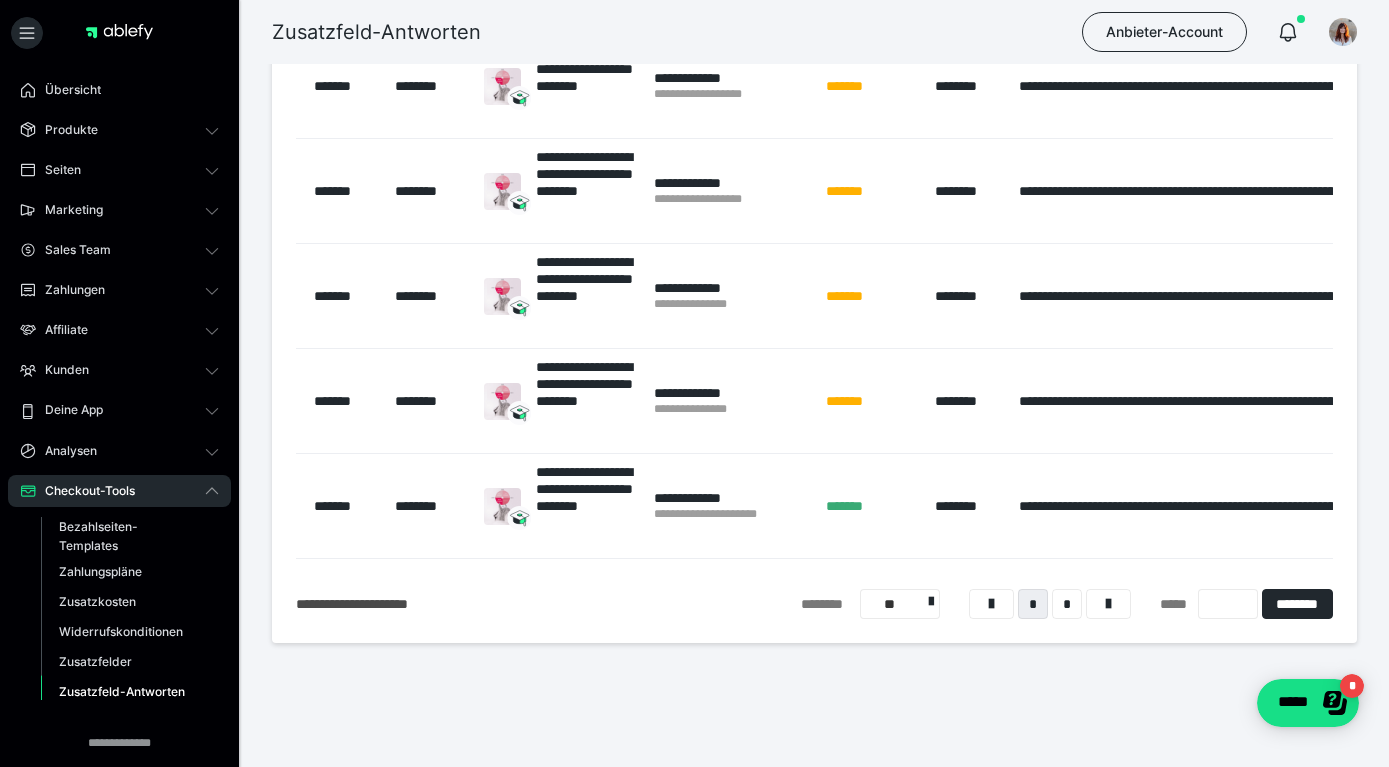 click on "**" at bounding box center [900, 604] 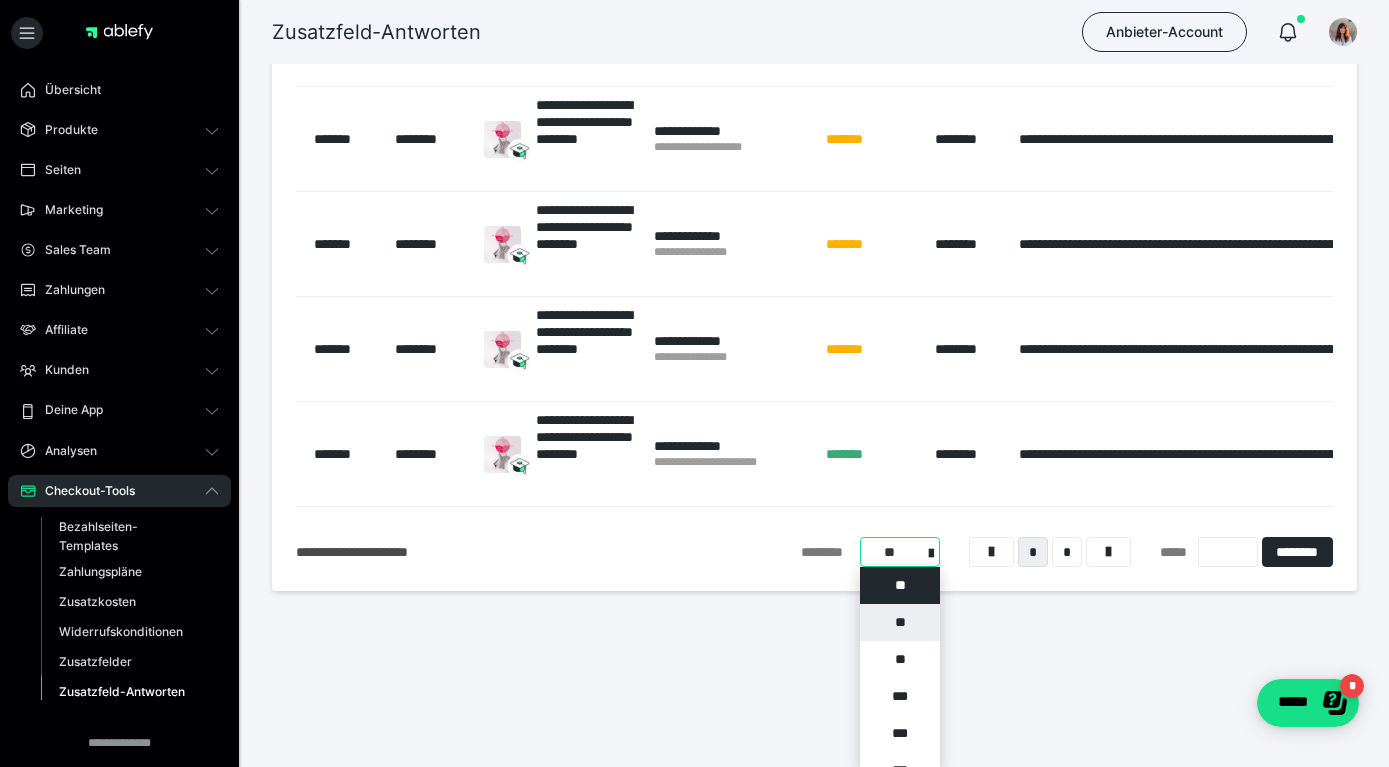 click on "**" at bounding box center [900, 622] 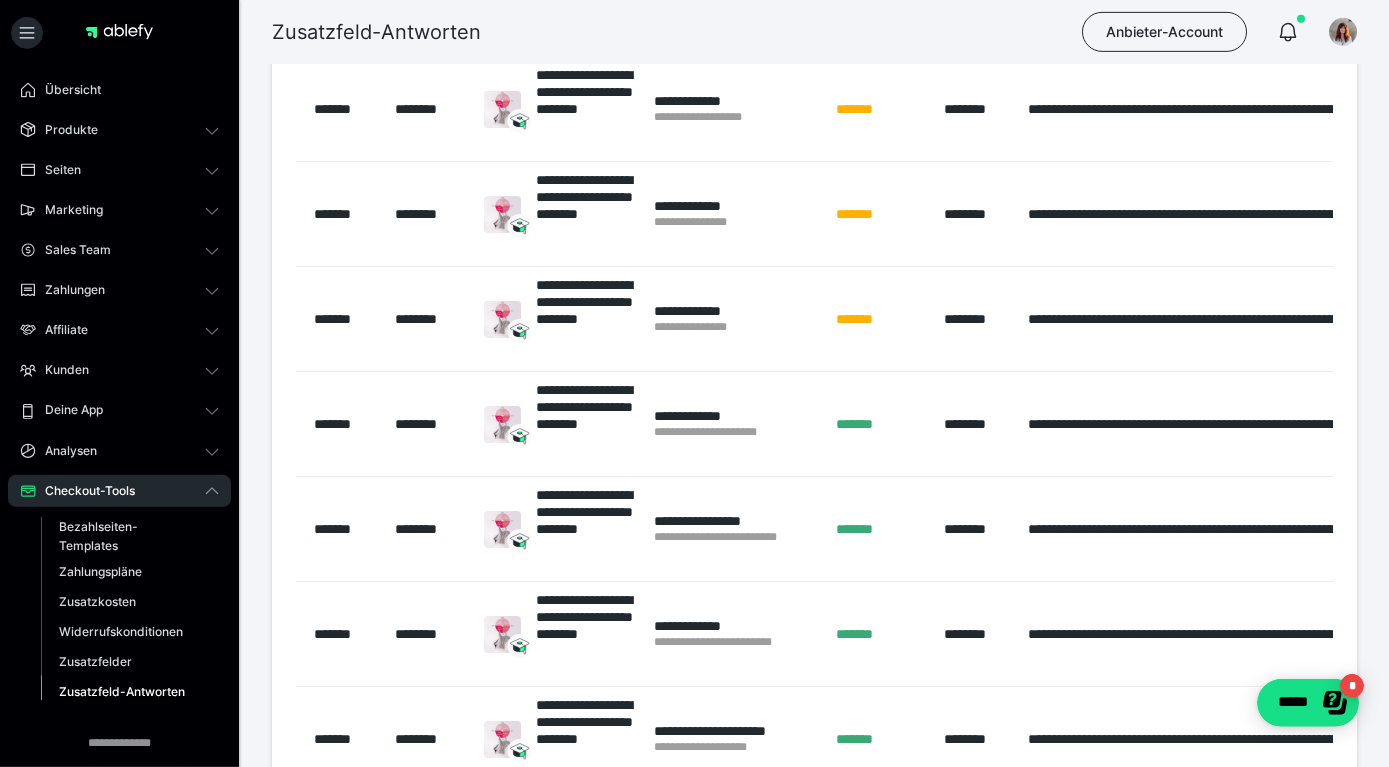 scroll, scrollTop: 1205, scrollLeft: 0, axis: vertical 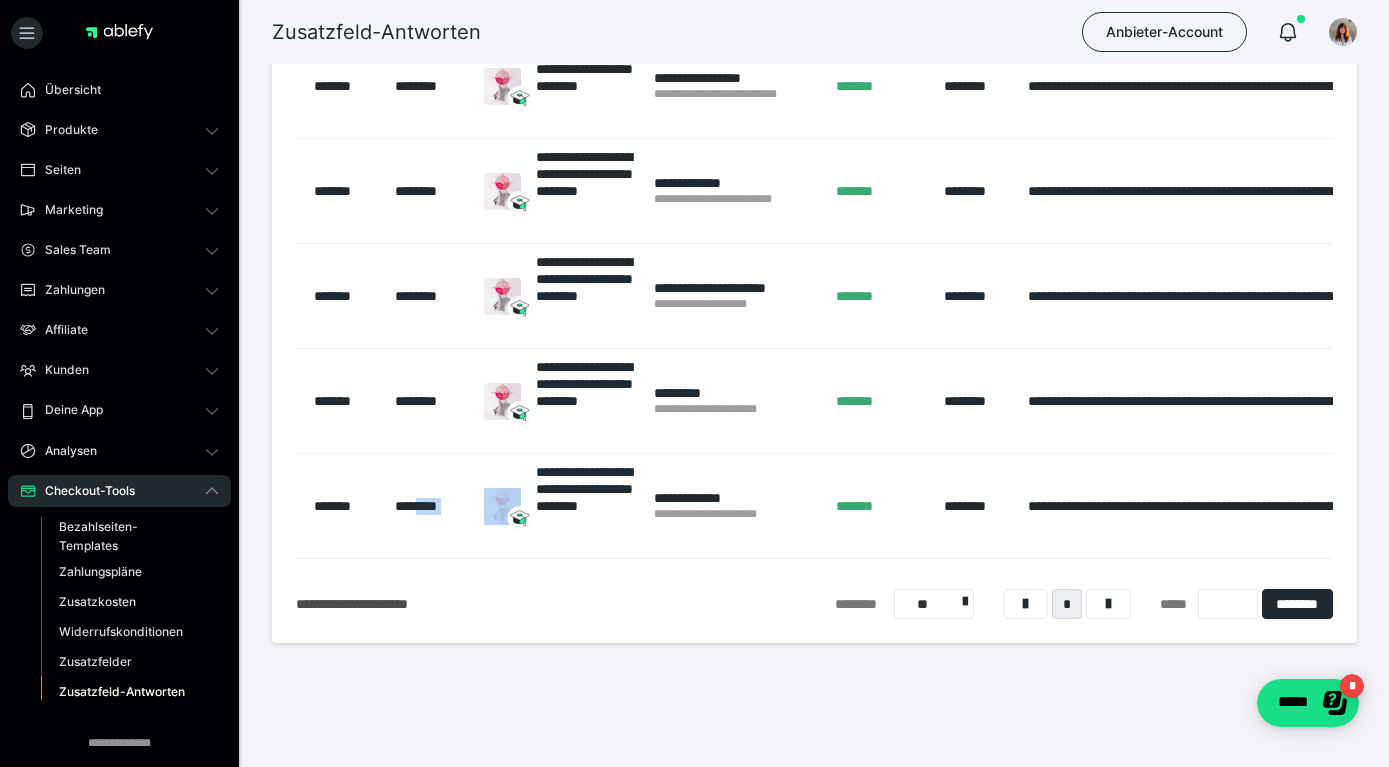 drag, startPoint x: 563, startPoint y: 559, endPoint x: 433, endPoint y: 560, distance: 130.00385 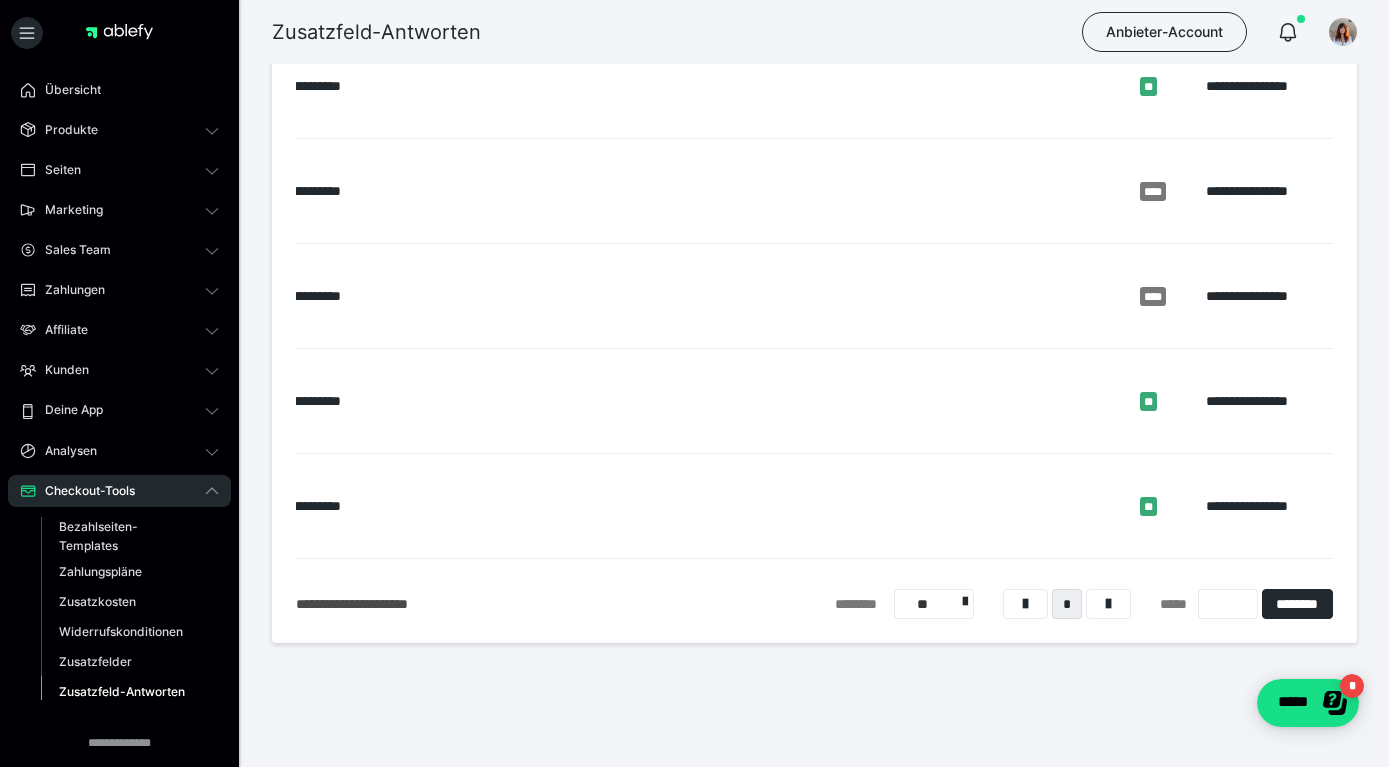 scroll, scrollTop: 0, scrollLeft: 1249, axis: horizontal 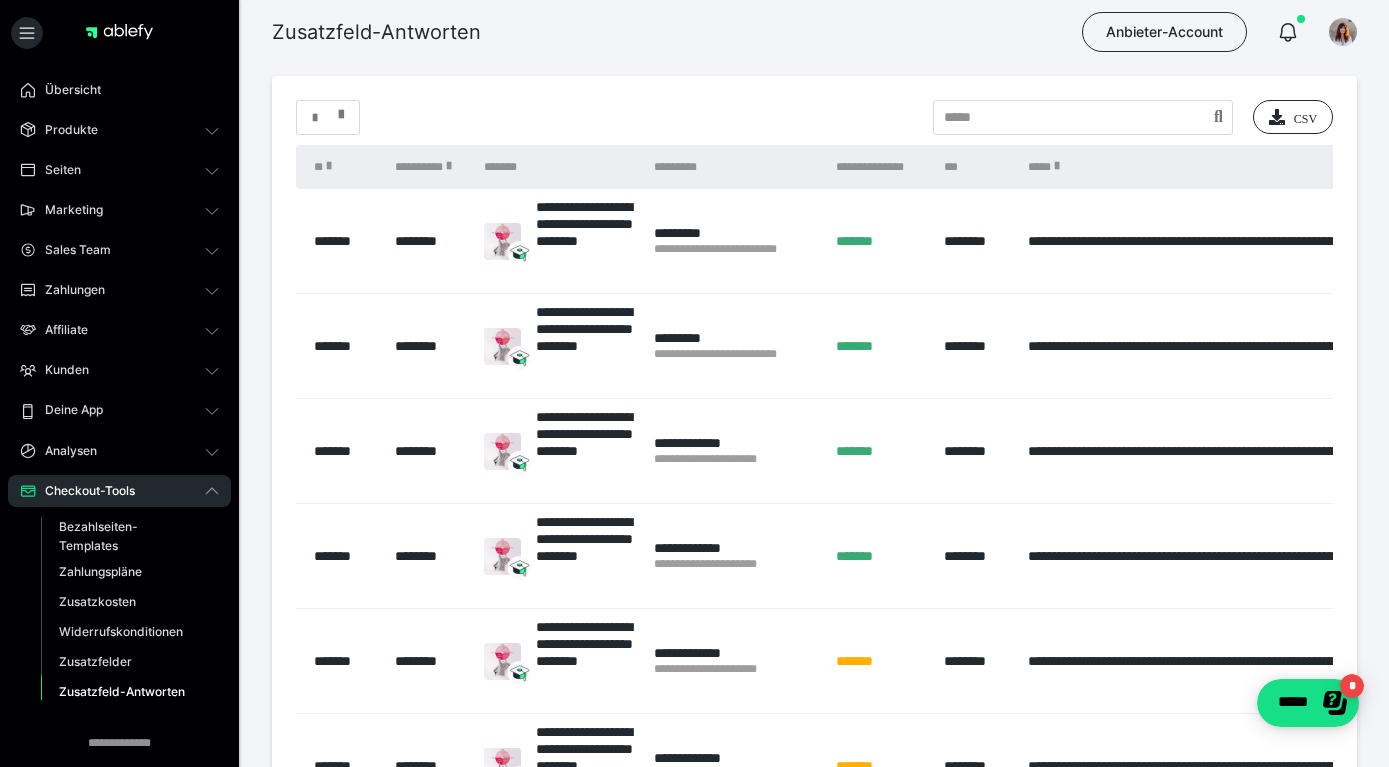 click at bounding box center (328, 118) 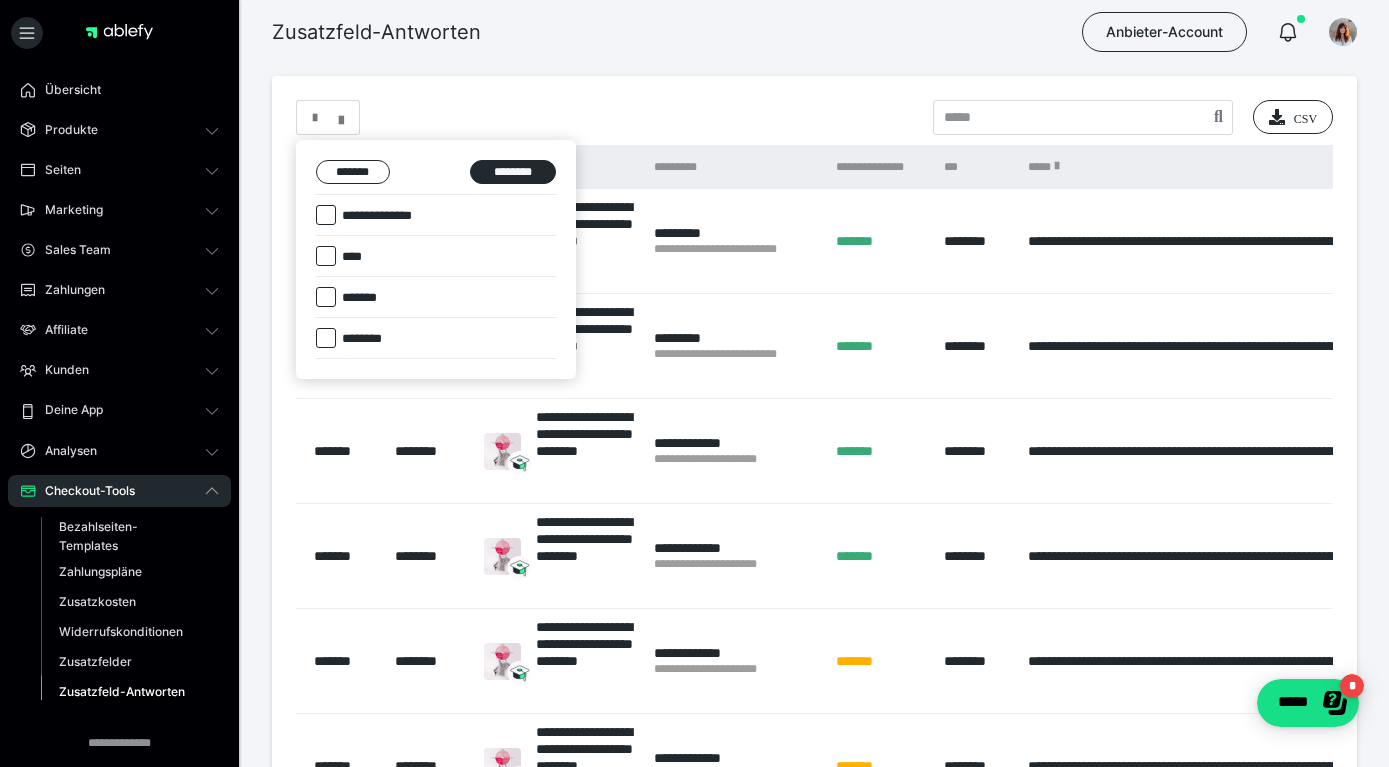 click at bounding box center [694, 383] 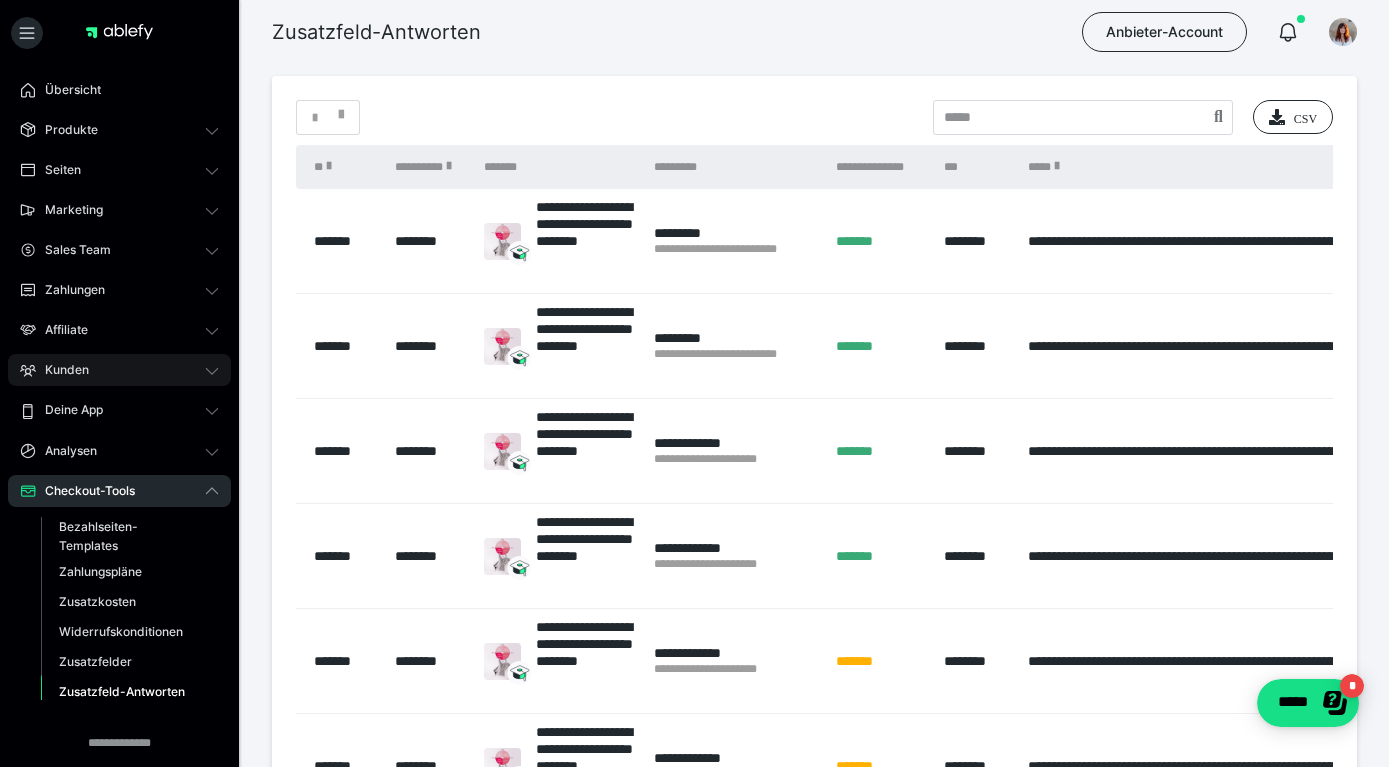 click on "Kunden" at bounding box center (119, 370) 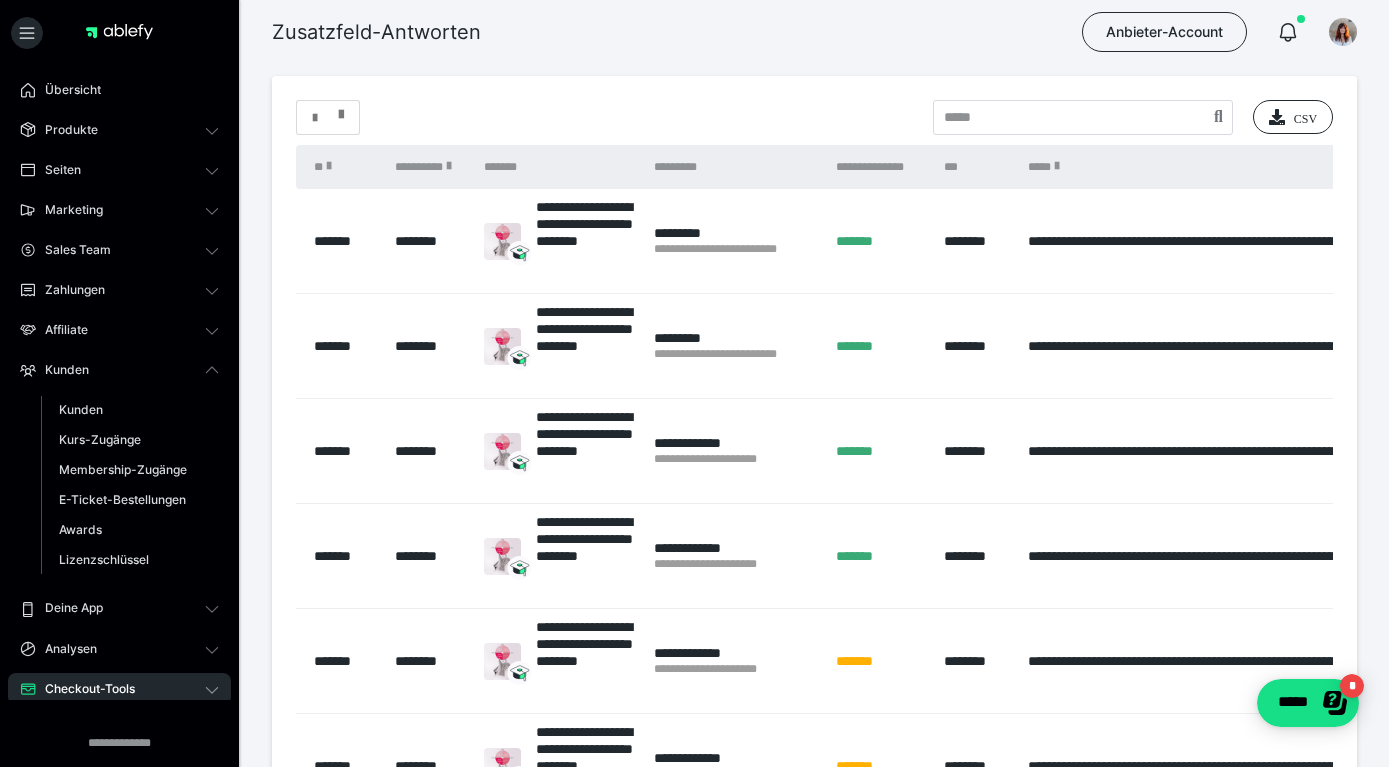 click at bounding box center [328, 118] 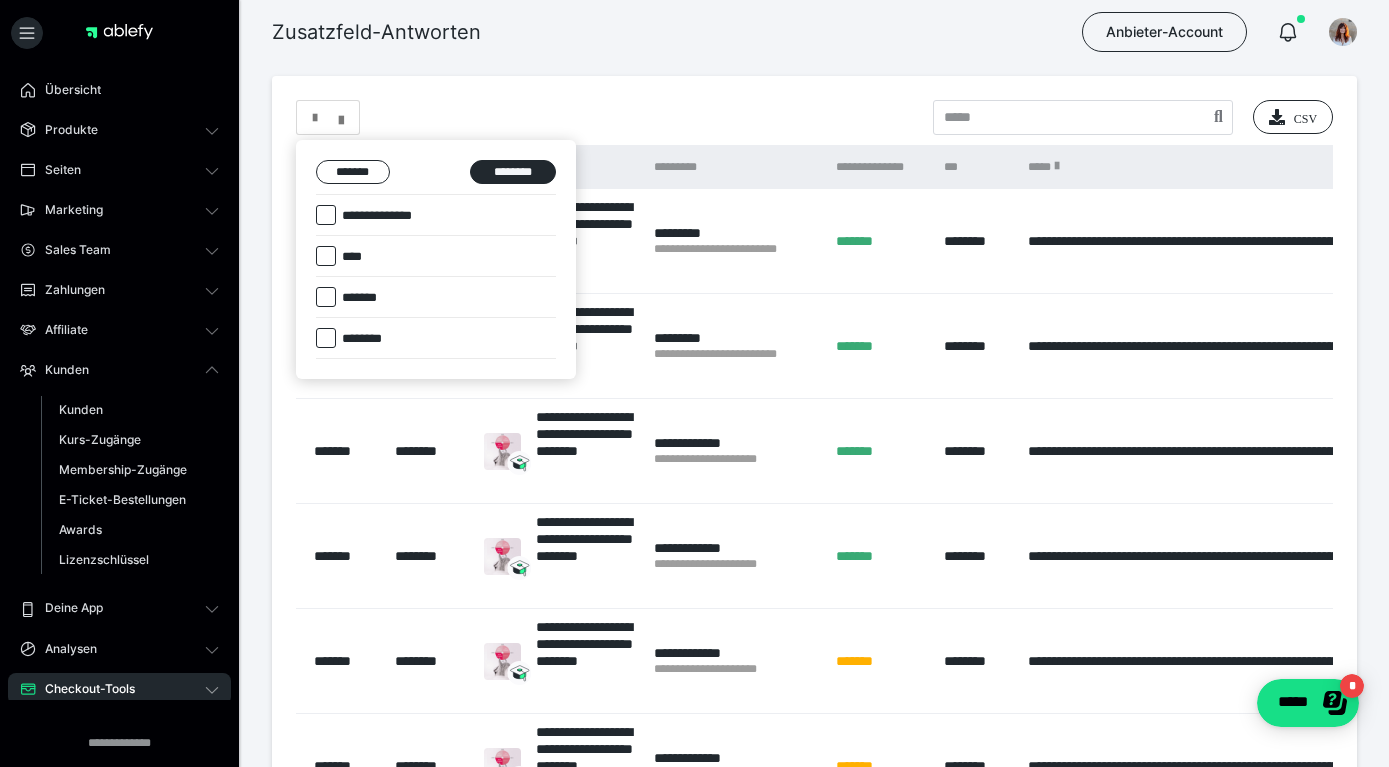 click at bounding box center [694, 383] 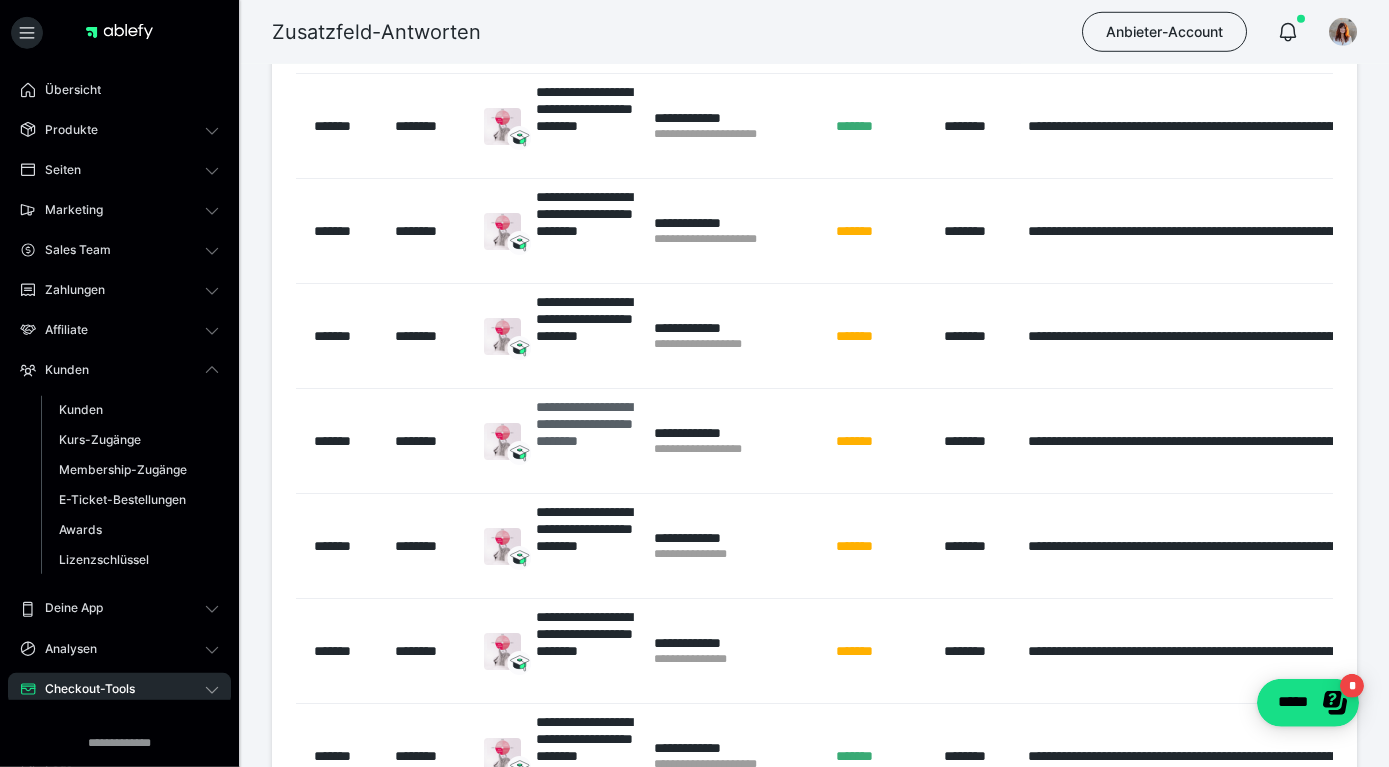 scroll, scrollTop: 540, scrollLeft: 0, axis: vertical 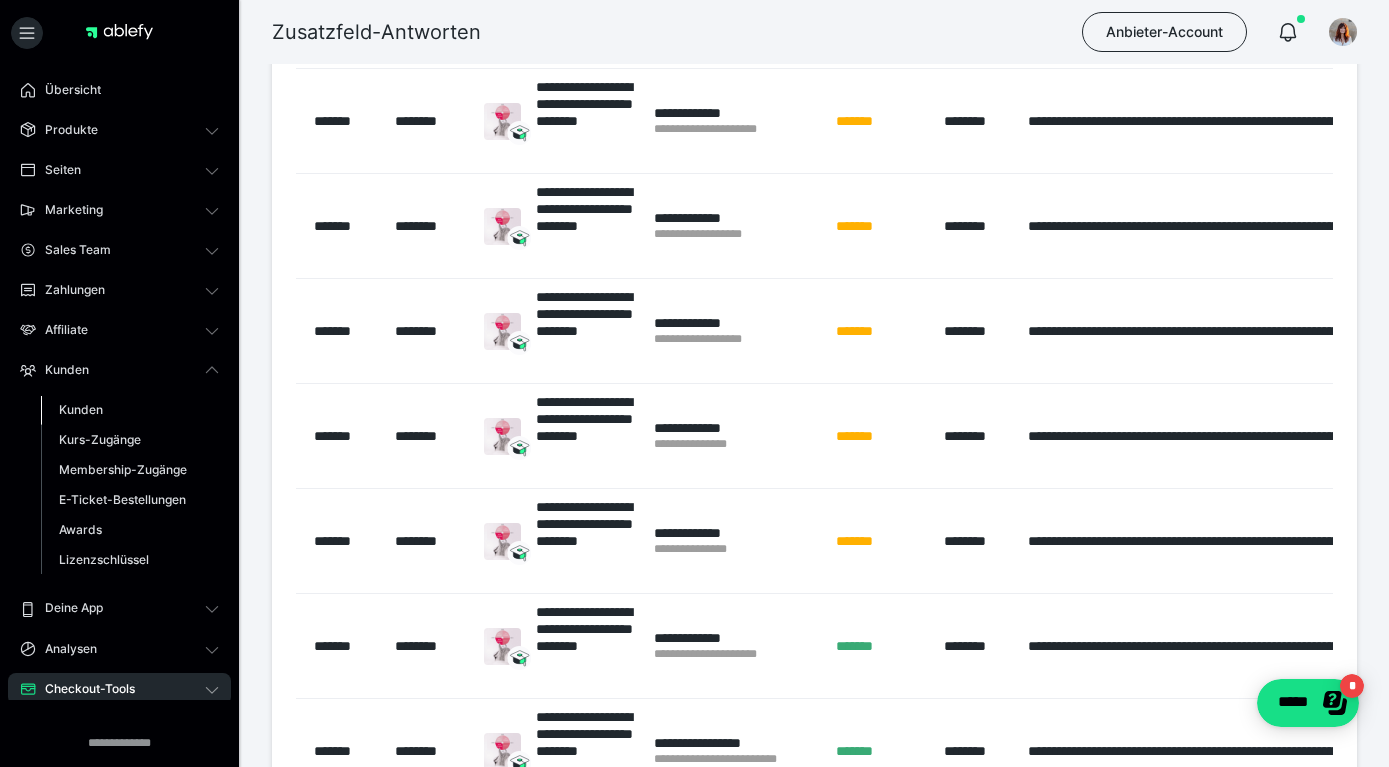click on "Kunden" at bounding box center [130, 410] 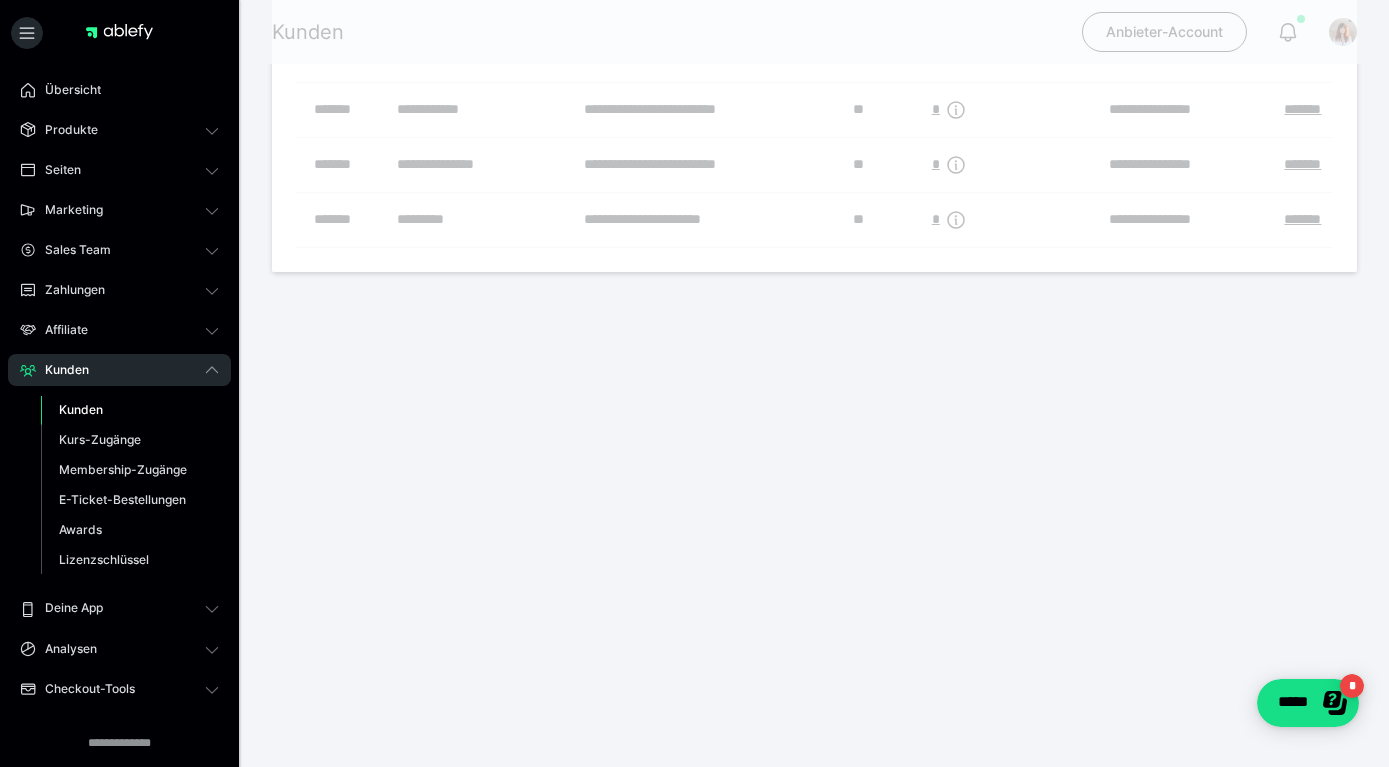 scroll, scrollTop: 0, scrollLeft: 0, axis: both 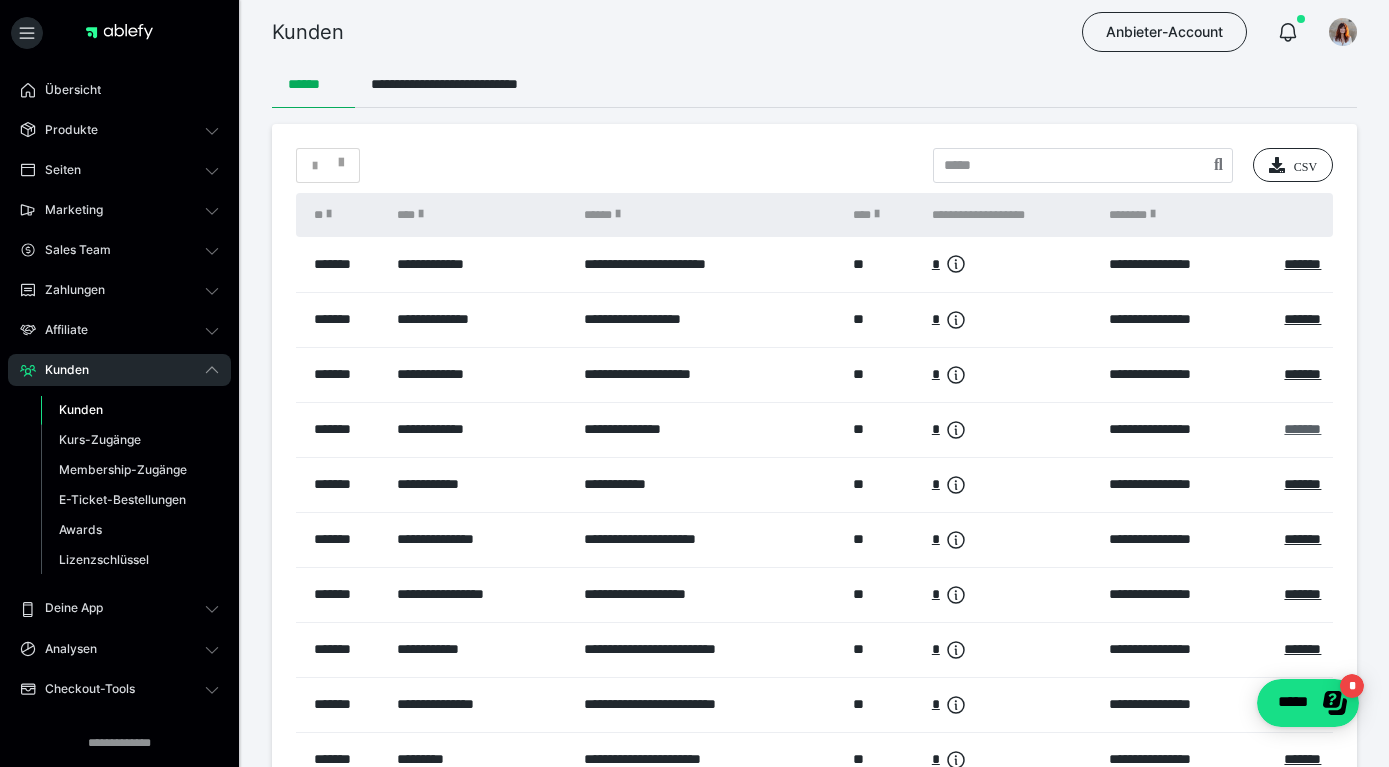click on "*******" at bounding box center [1302, 429] 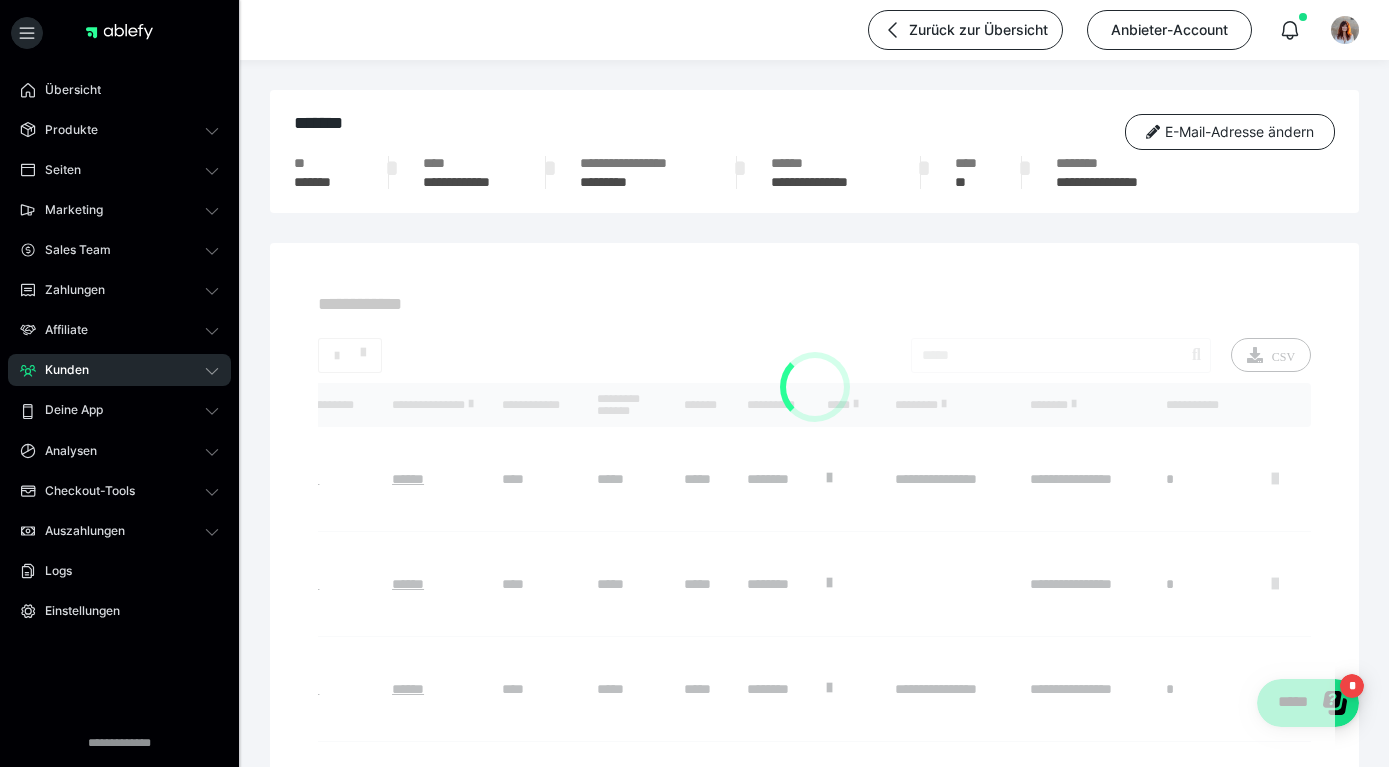scroll, scrollTop: 0, scrollLeft: 839, axis: horizontal 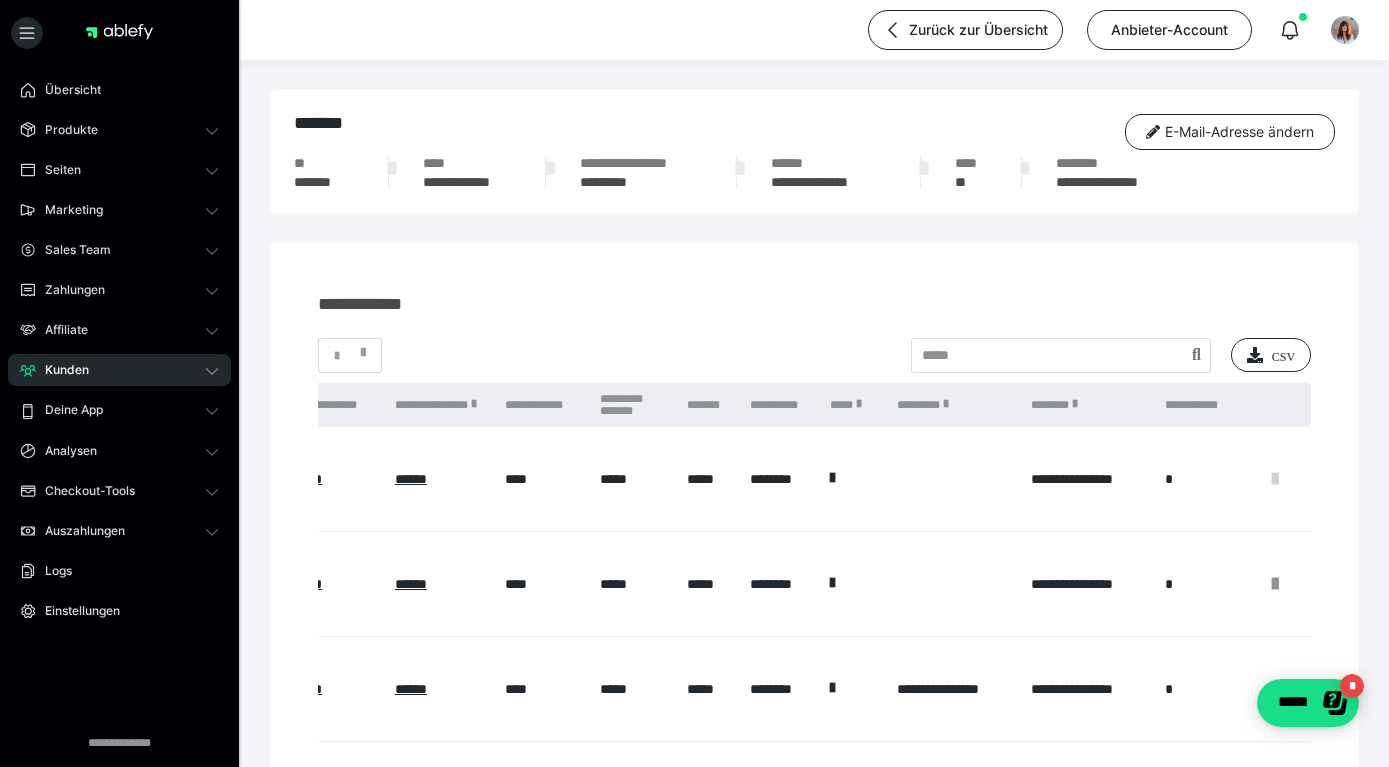 click at bounding box center (1275, 479) 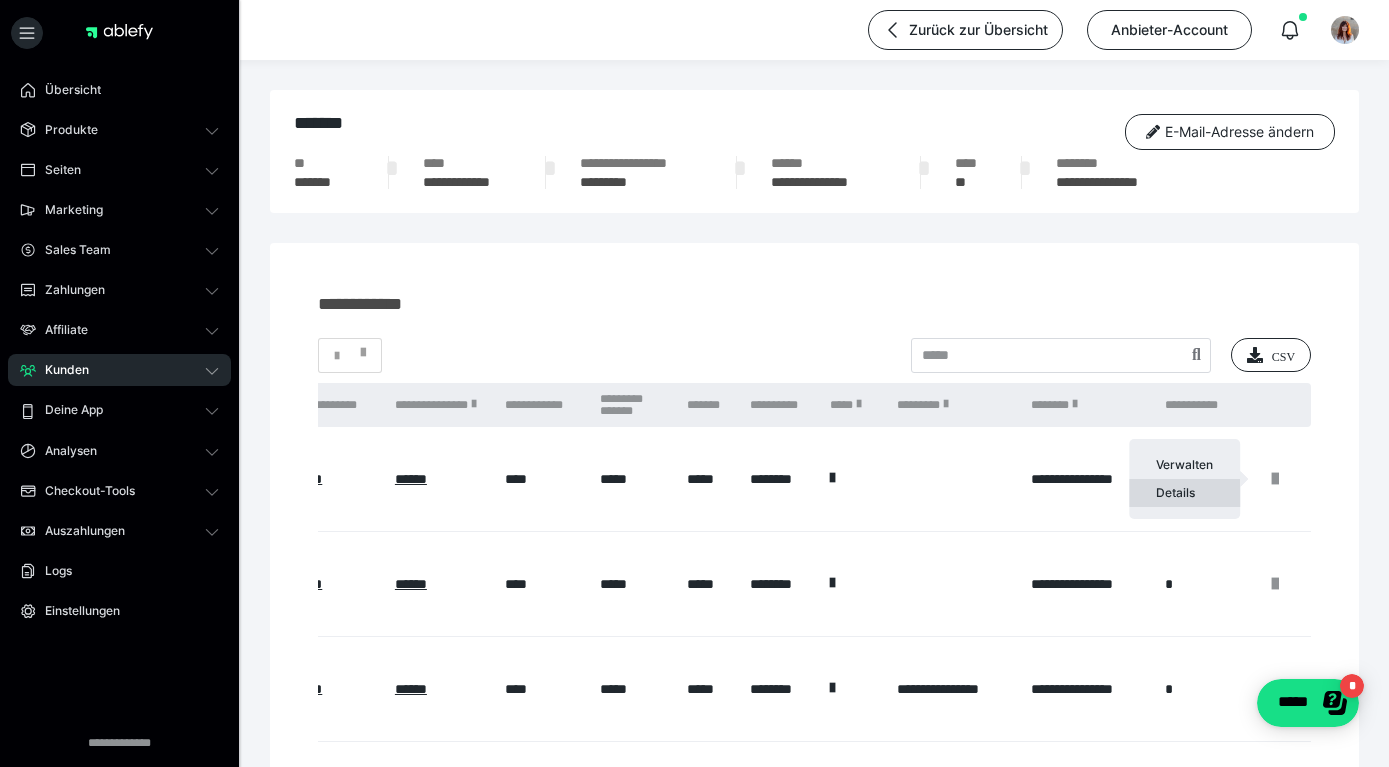 click on "Details" at bounding box center (1184, 493) 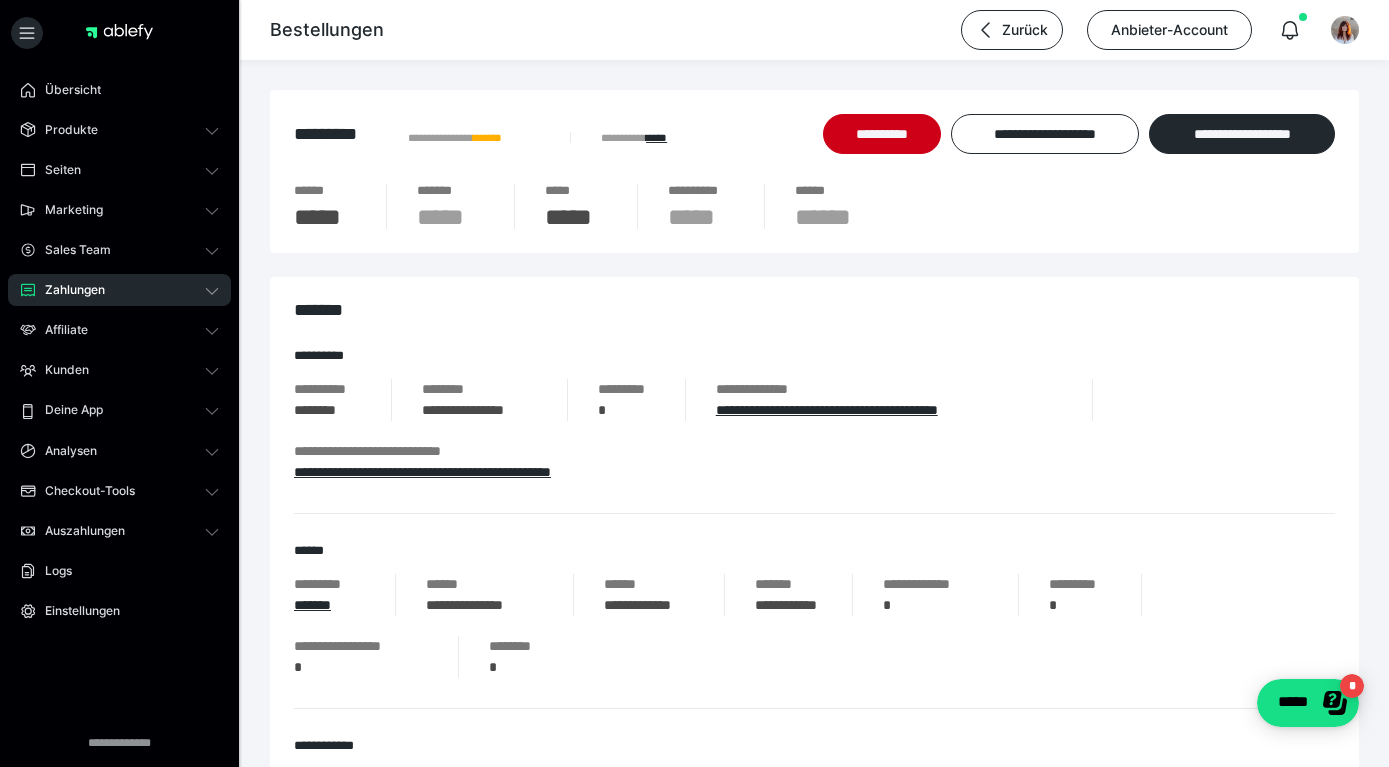 scroll, scrollTop: 0, scrollLeft: 3, axis: horizontal 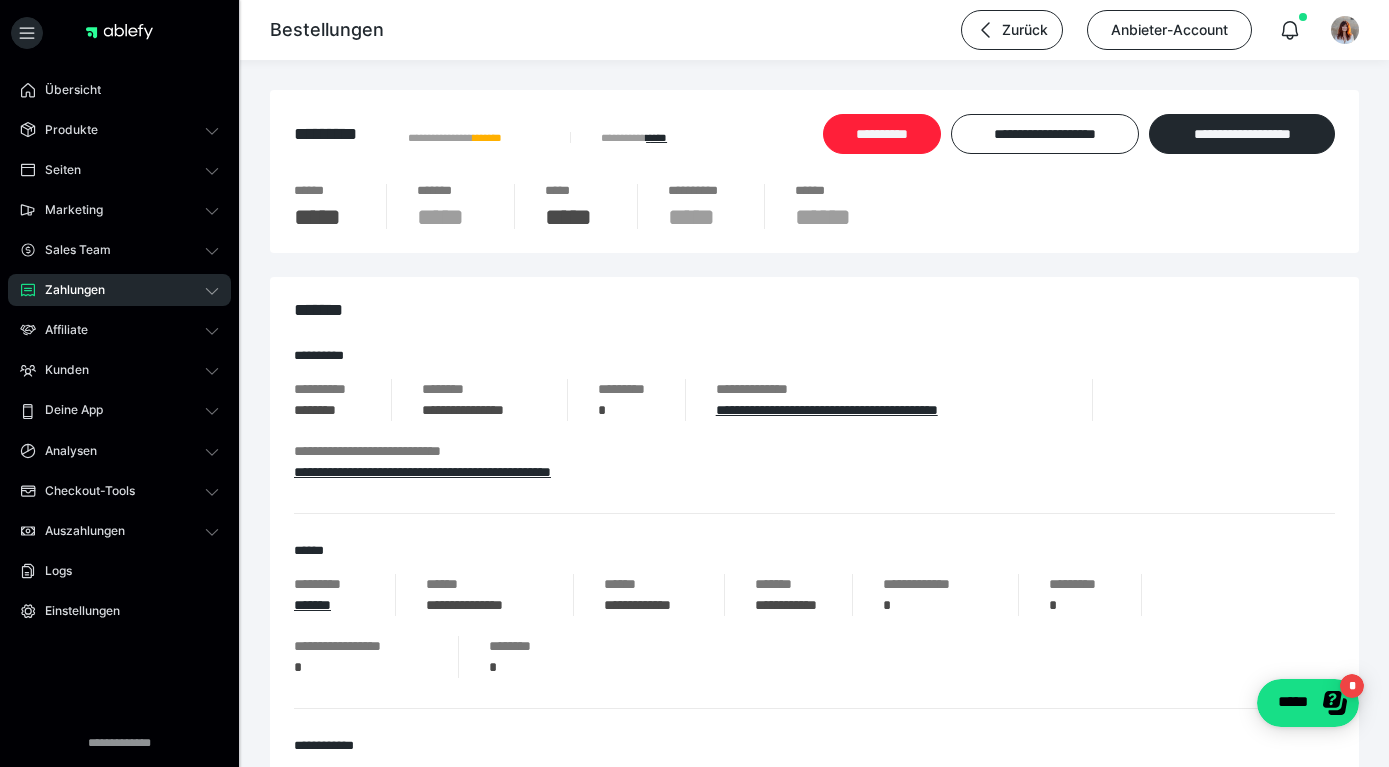 click on "**********" at bounding box center (882, 134) 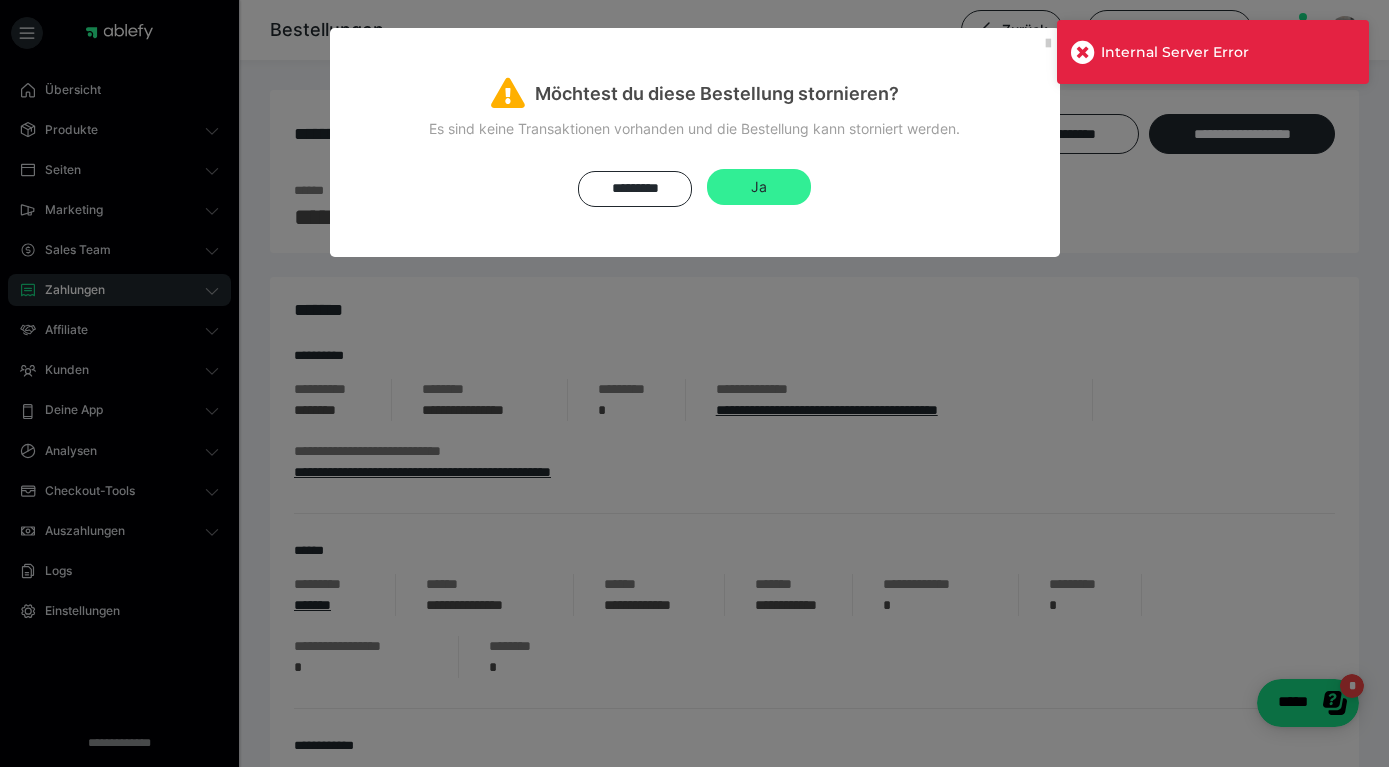 click on "Ja" at bounding box center (759, 187) 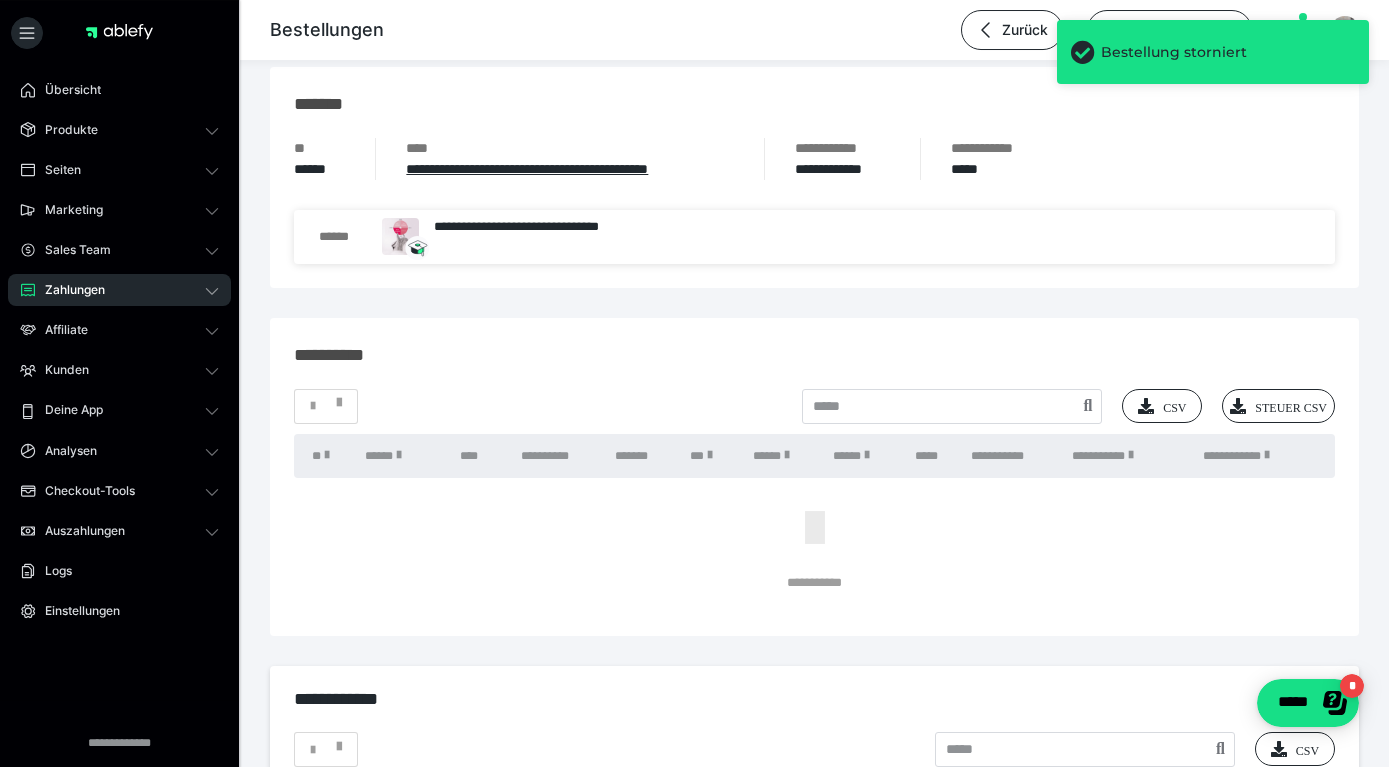 scroll, scrollTop: 1728, scrollLeft: 0, axis: vertical 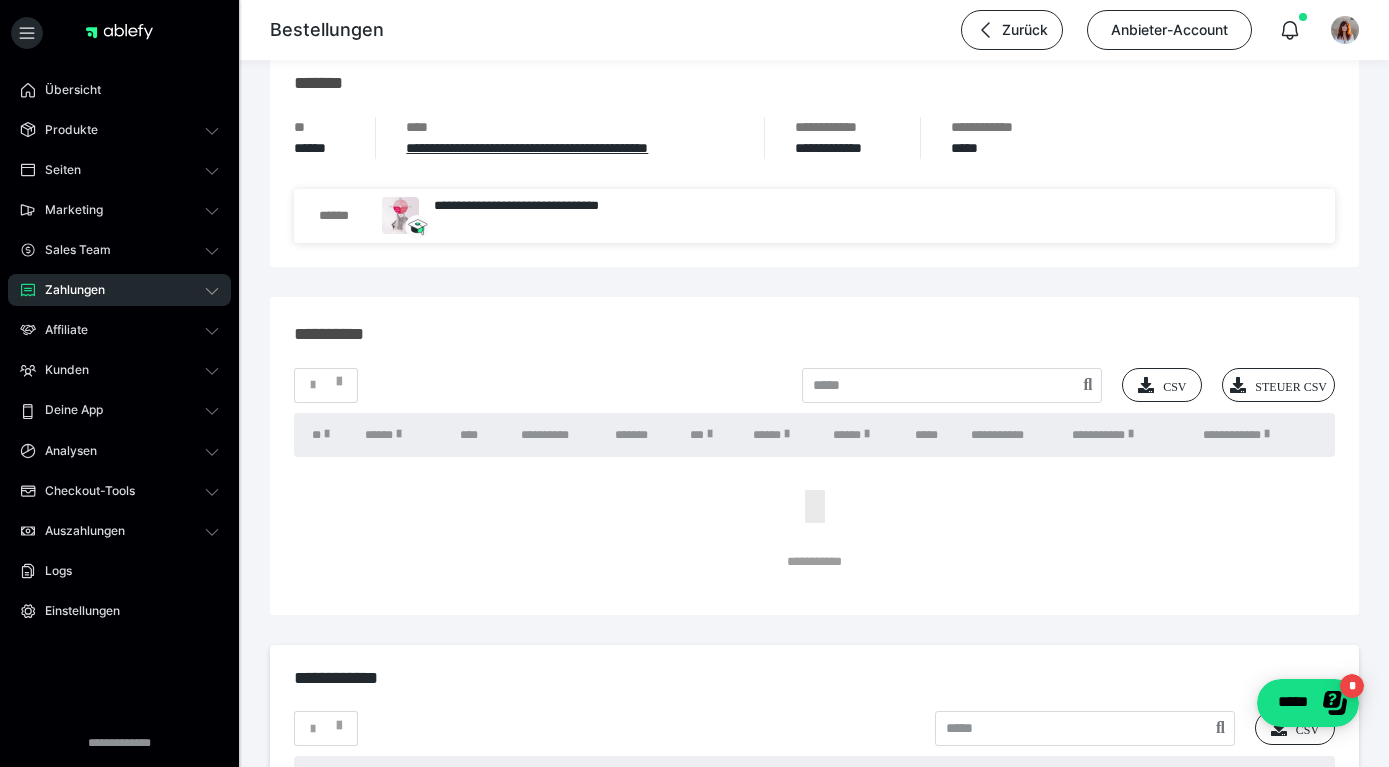 click on "Zahlungen" at bounding box center (119, 290) 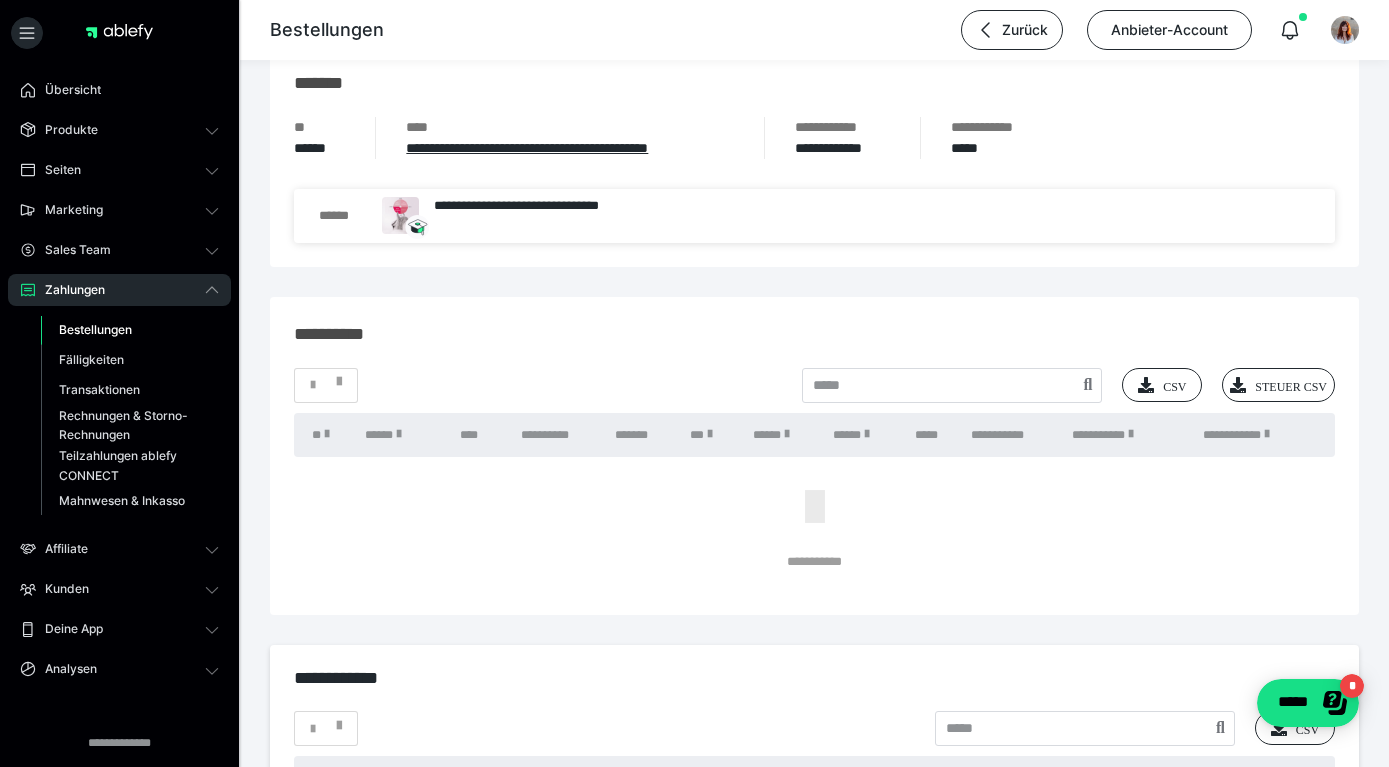 click on "Bestellungen" at bounding box center [95, 329] 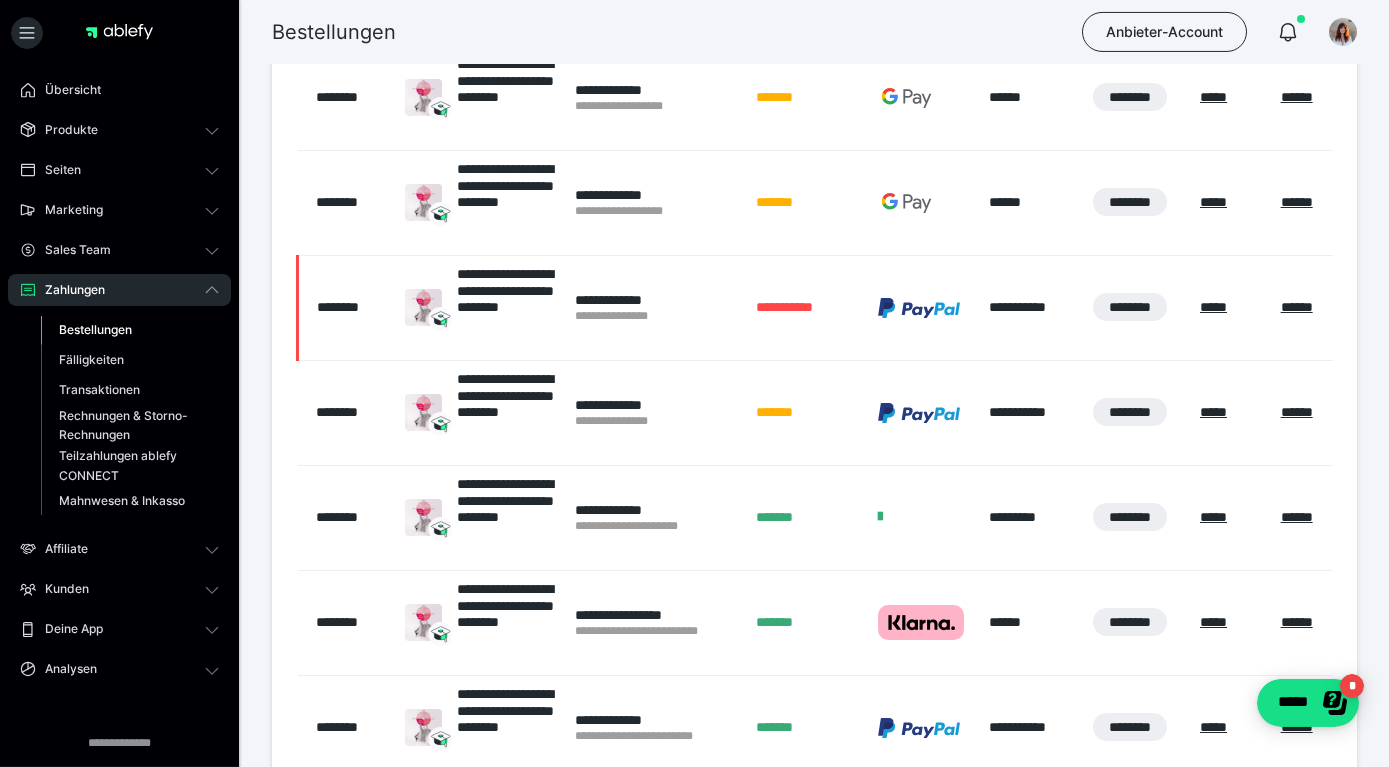 scroll, scrollTop: 864, scrollLeft: 0, axis: vertical 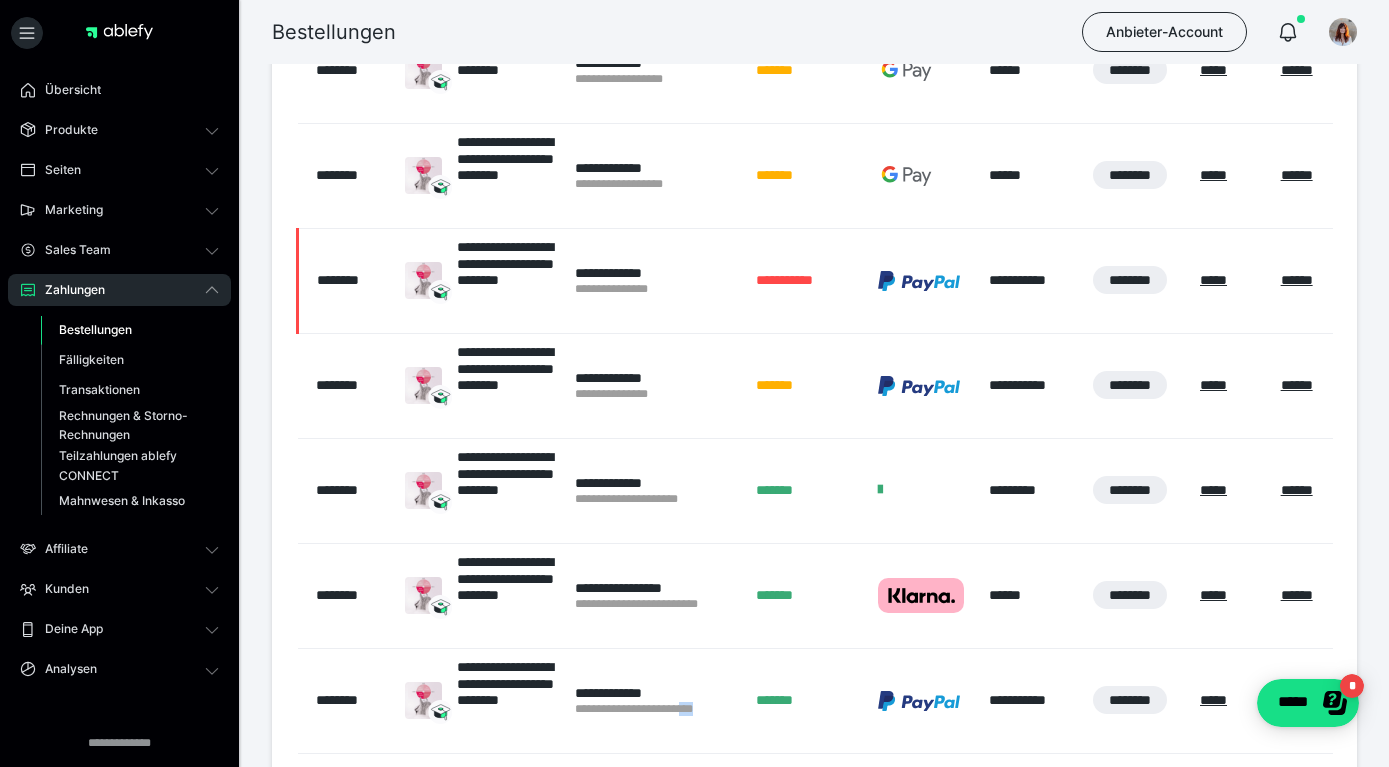 drag, startPoint x: 699, startPoint y: 755, endPoint x: 721, endPoint y: 760, distance: 22.561028 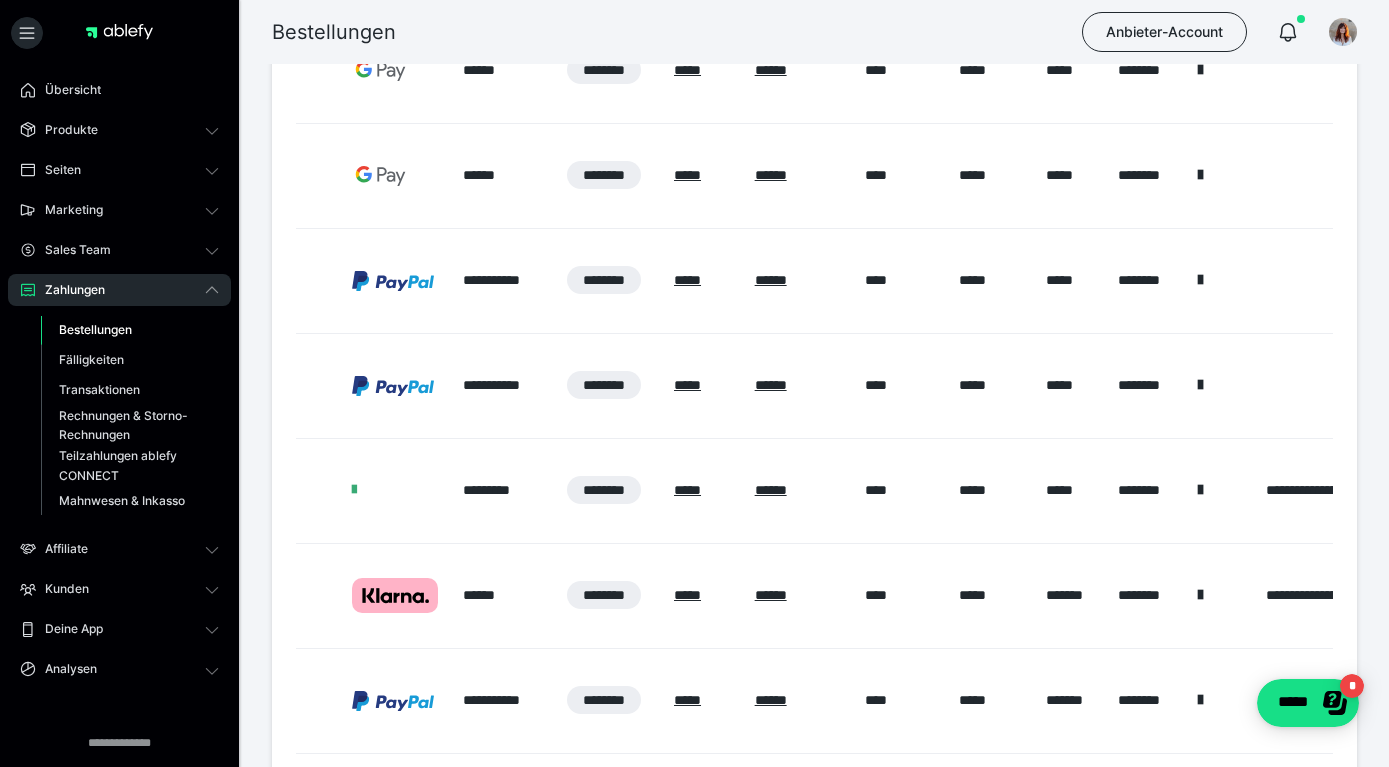 scroll, scrollTop: 0, scrollLeft: 527, axis: horizontal 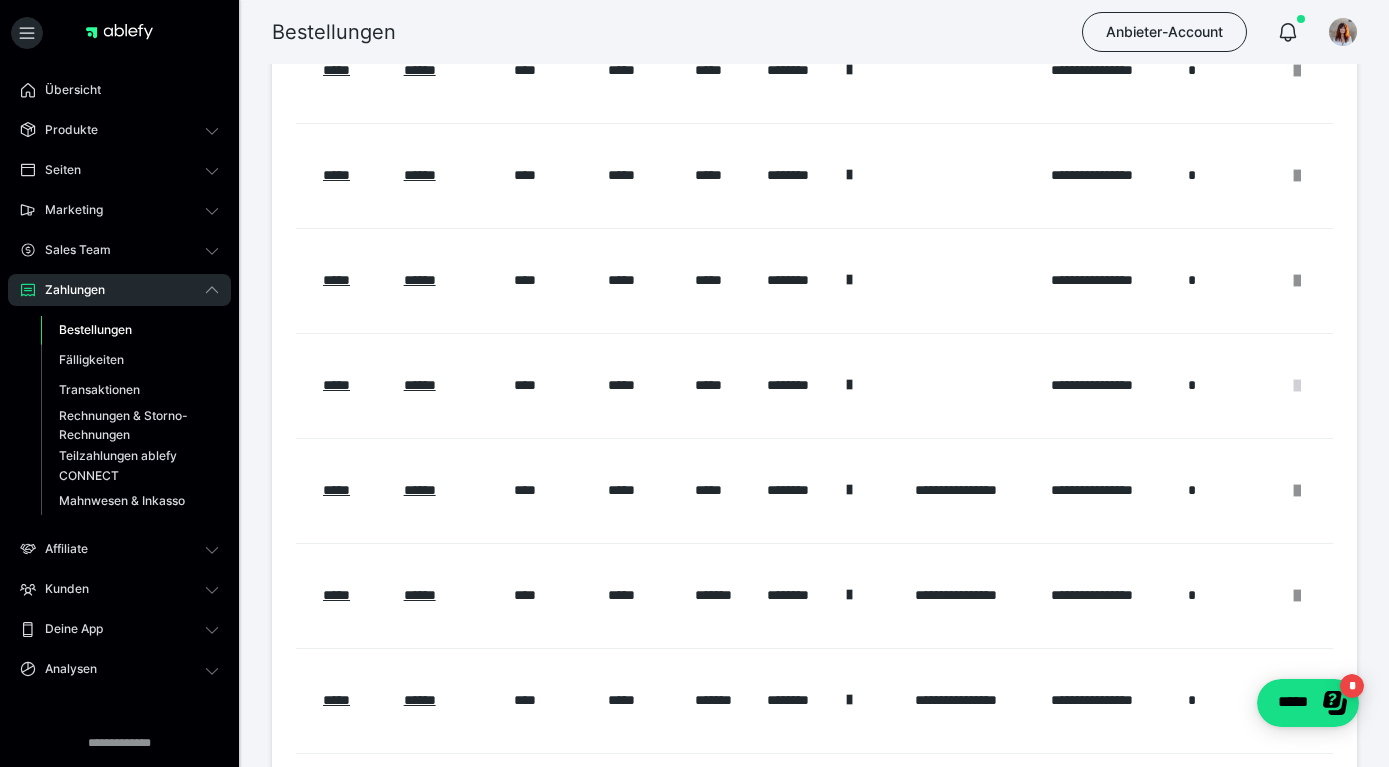 click at bounding box center [1297, 386] 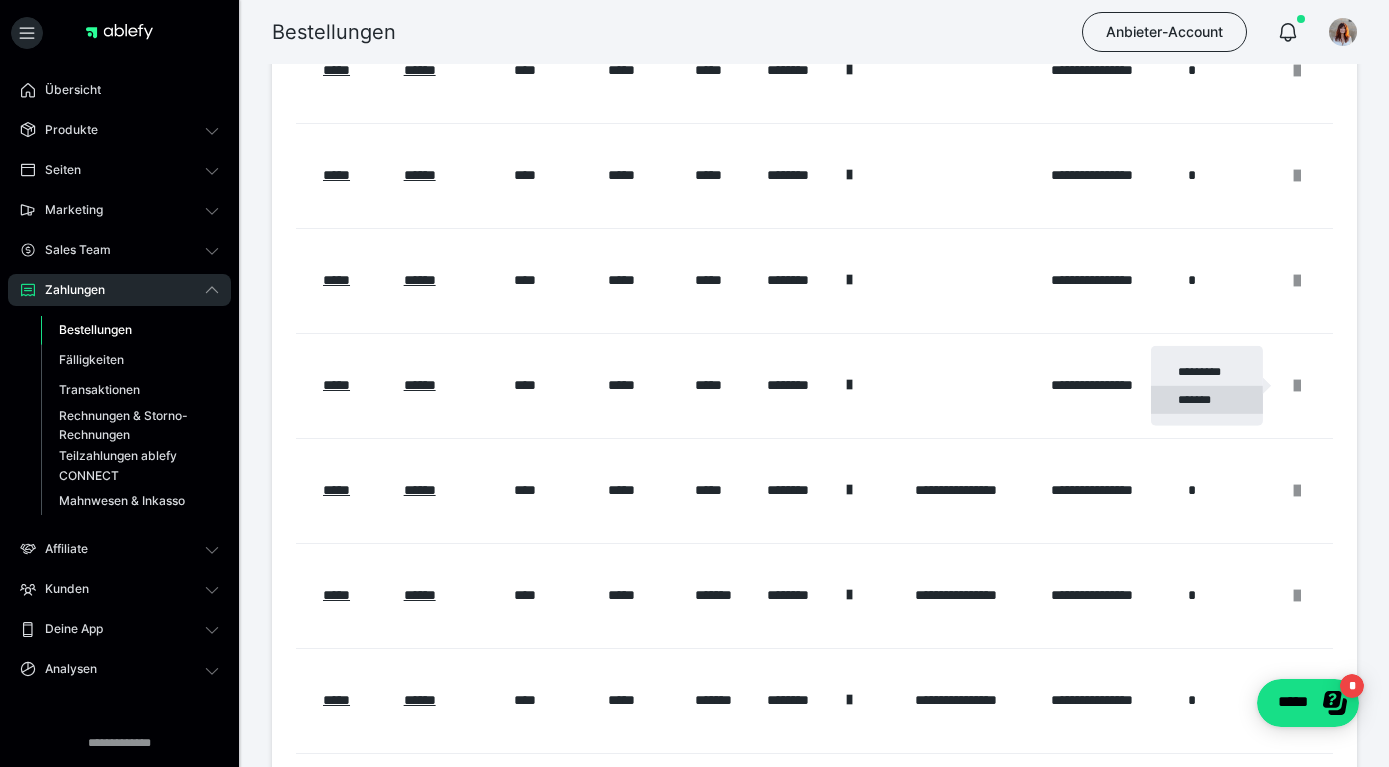 click on "*******" at bounding box center [1207, 400] 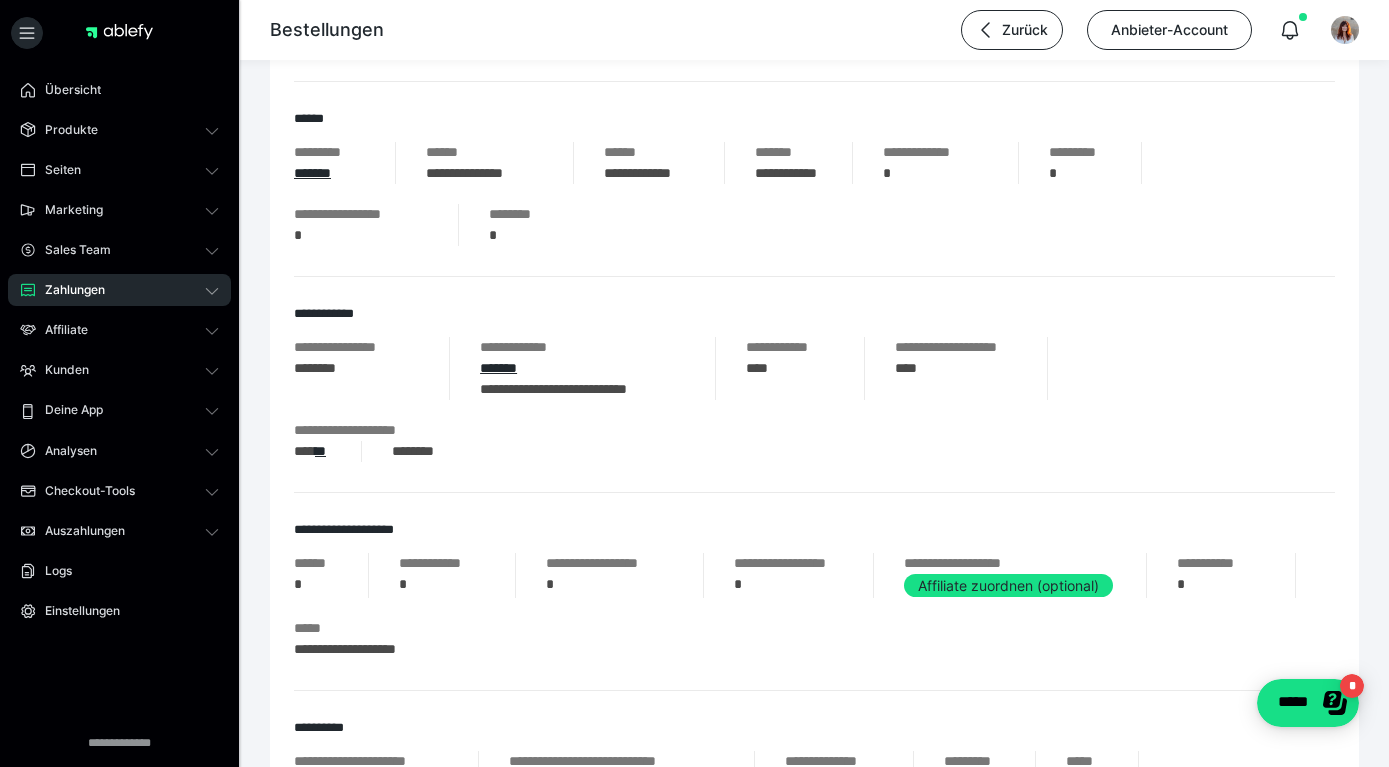 scroll, scrollTop: 0, scrollLeft: 0, axis: both 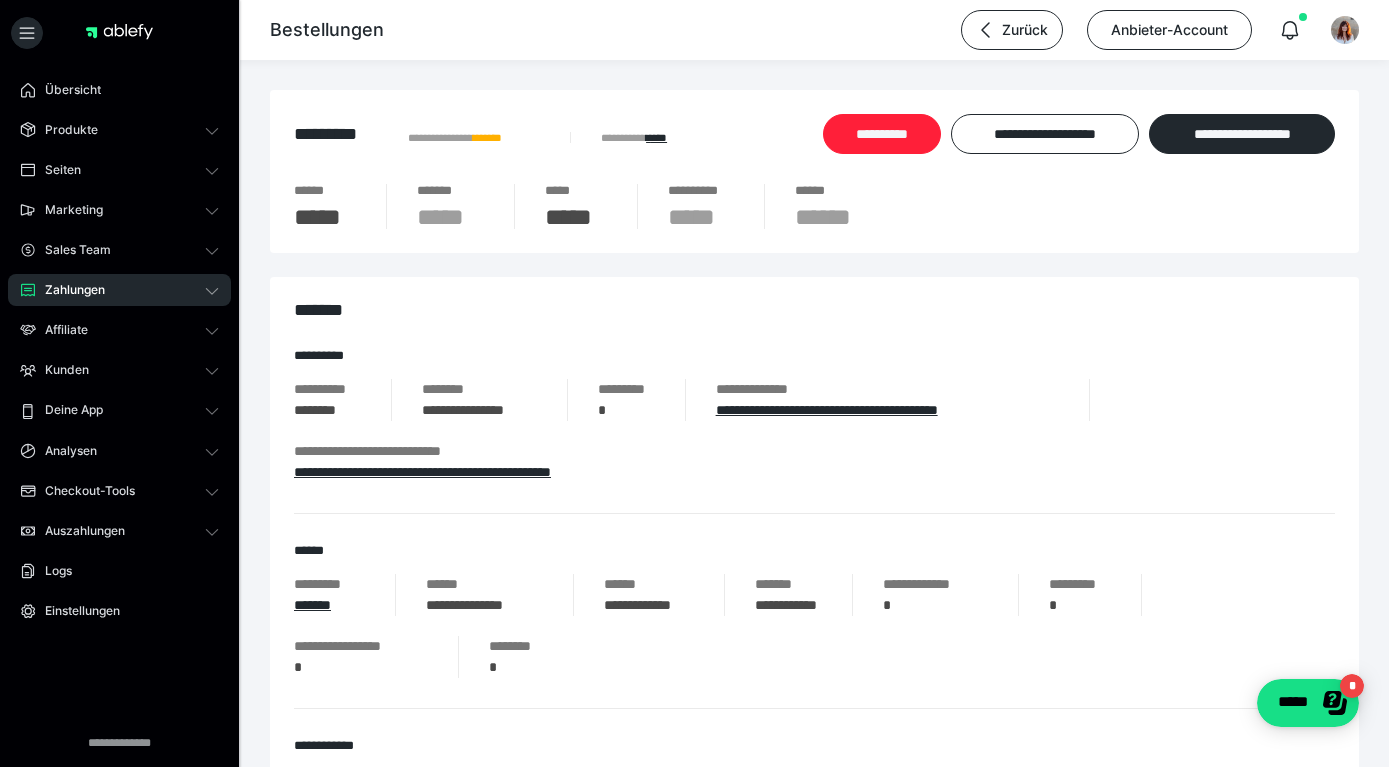 click on "**********" at bounding box center (882, 134) 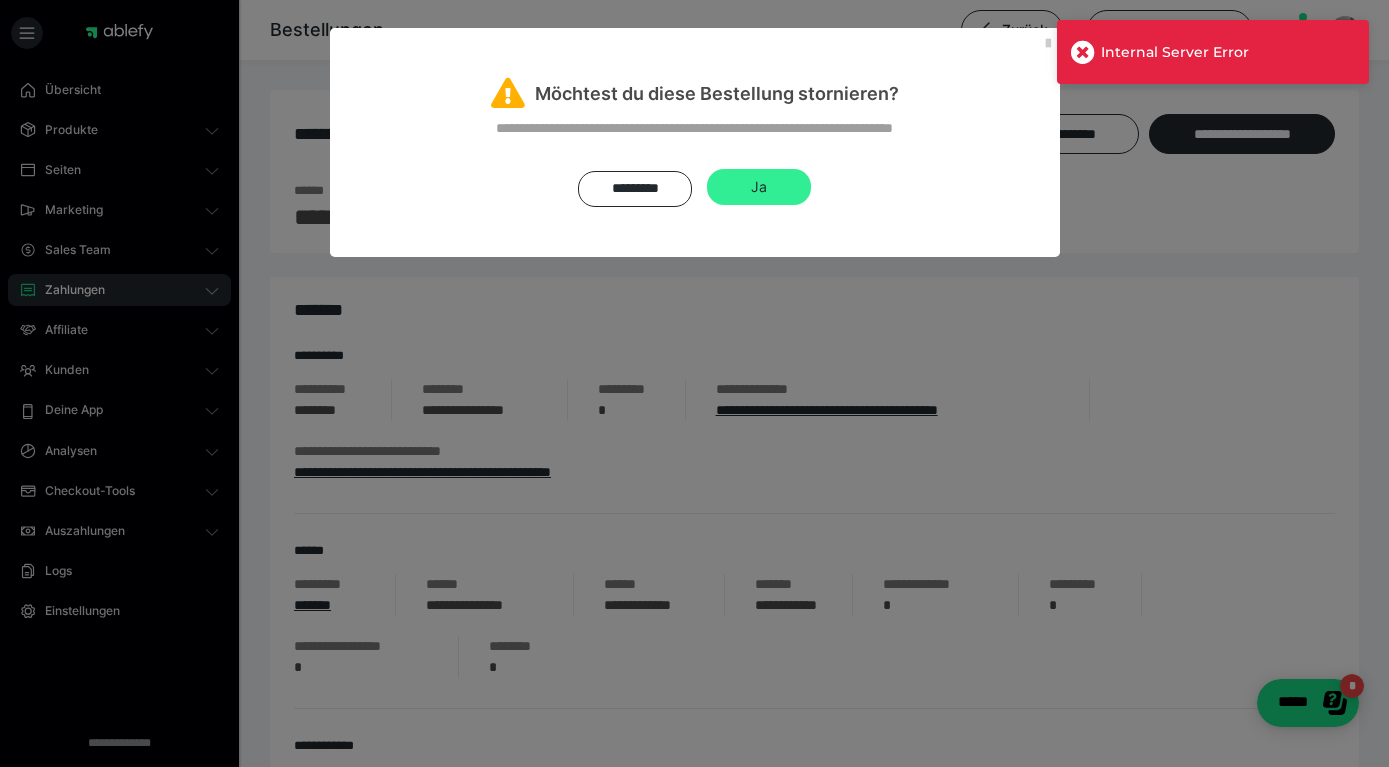 click on "Ja" at bounding box center (759, 187) 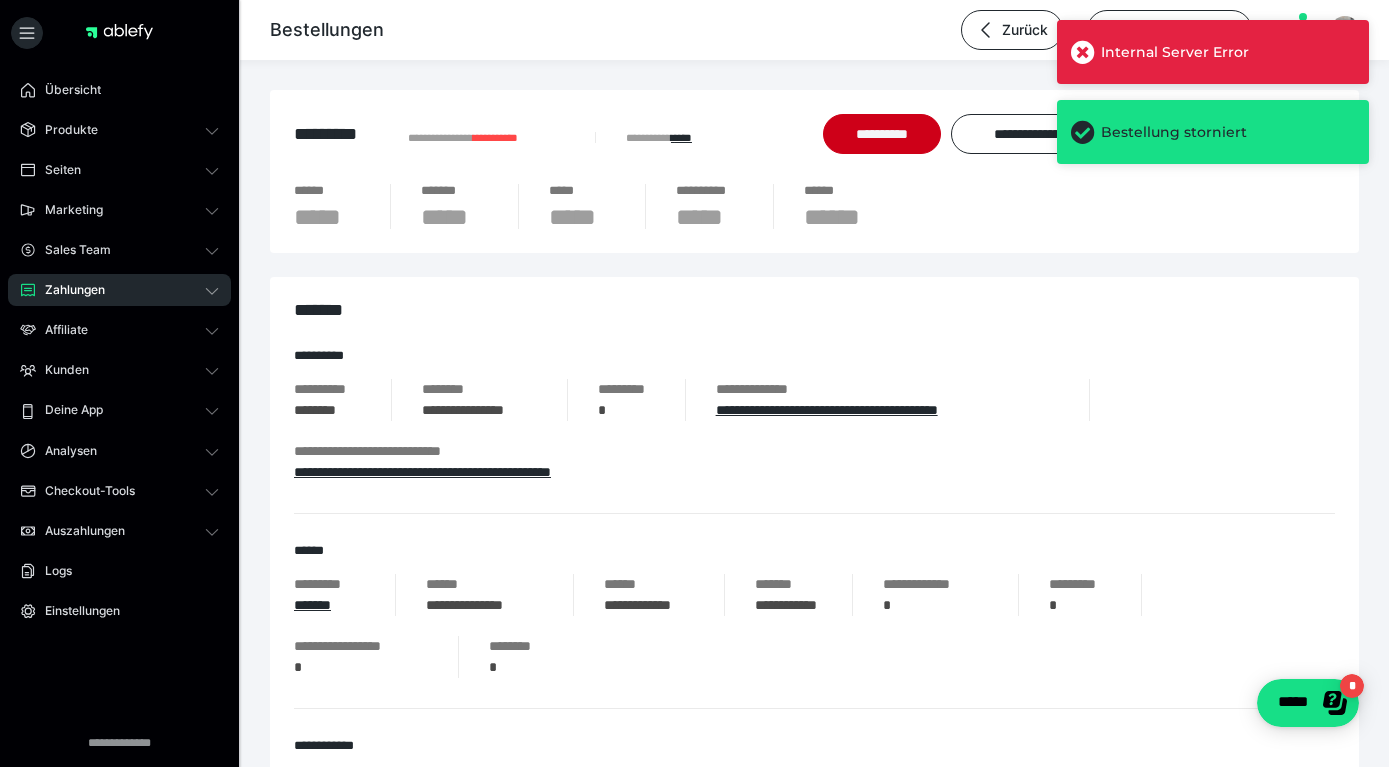 click on "Zahlungen" at bounding box center [119, 290] 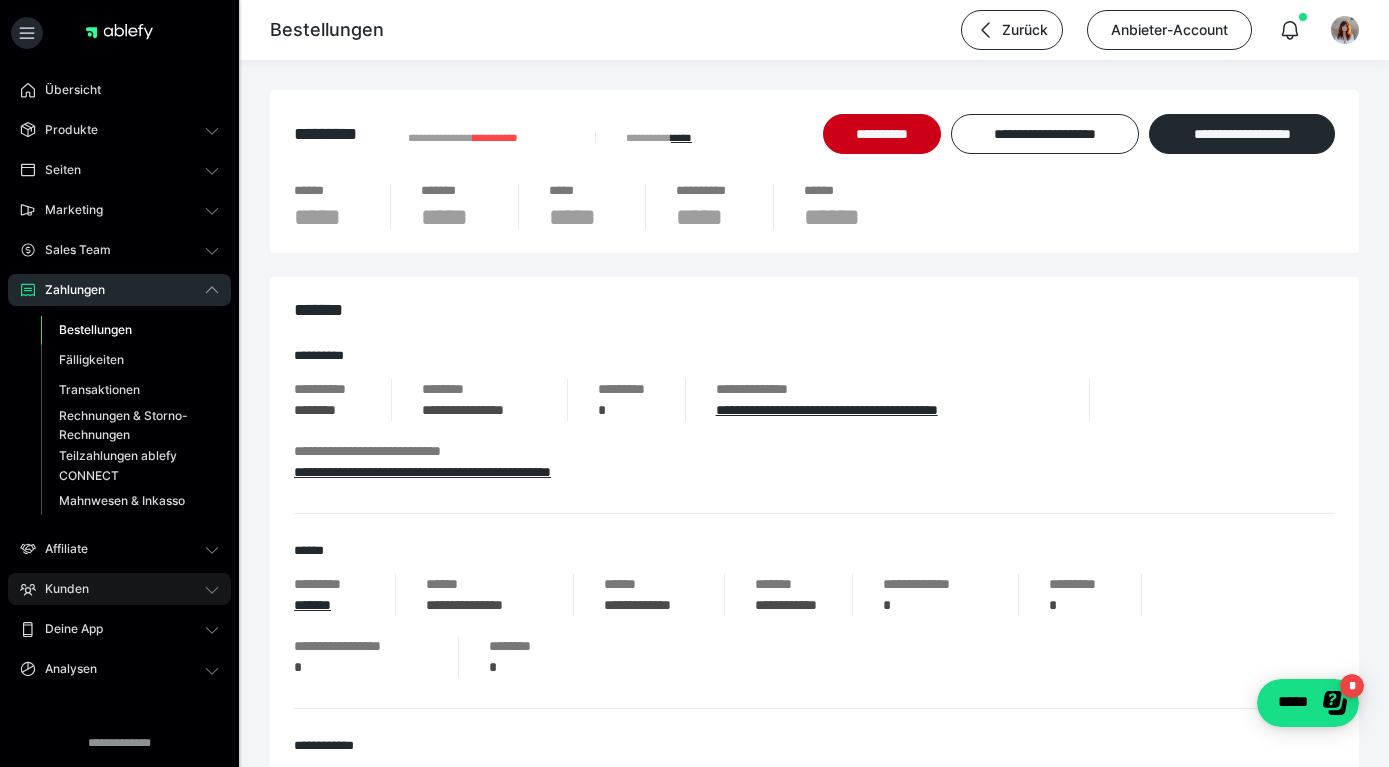 click on "Kunden" at bounding box center [119, 589] 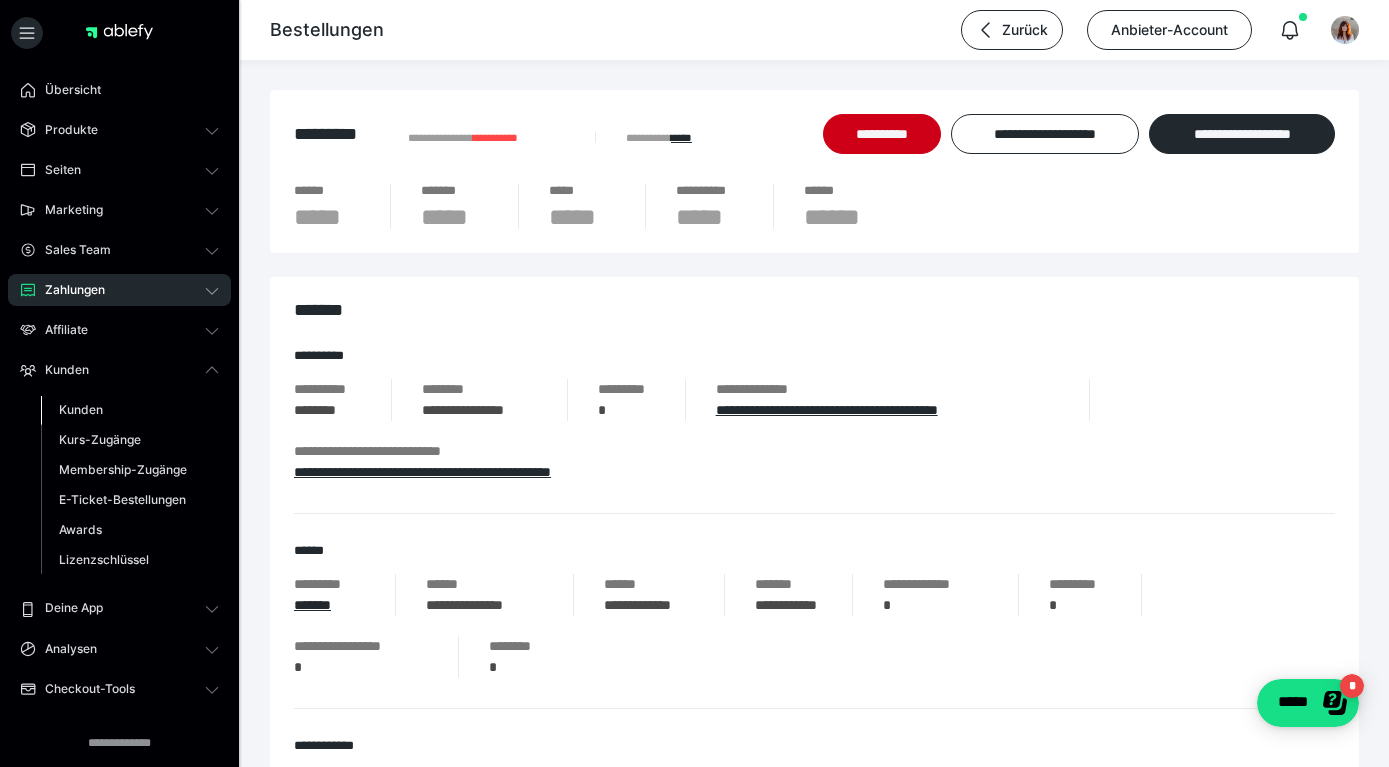 click on "Kunden" at bounding box center [81, 409] 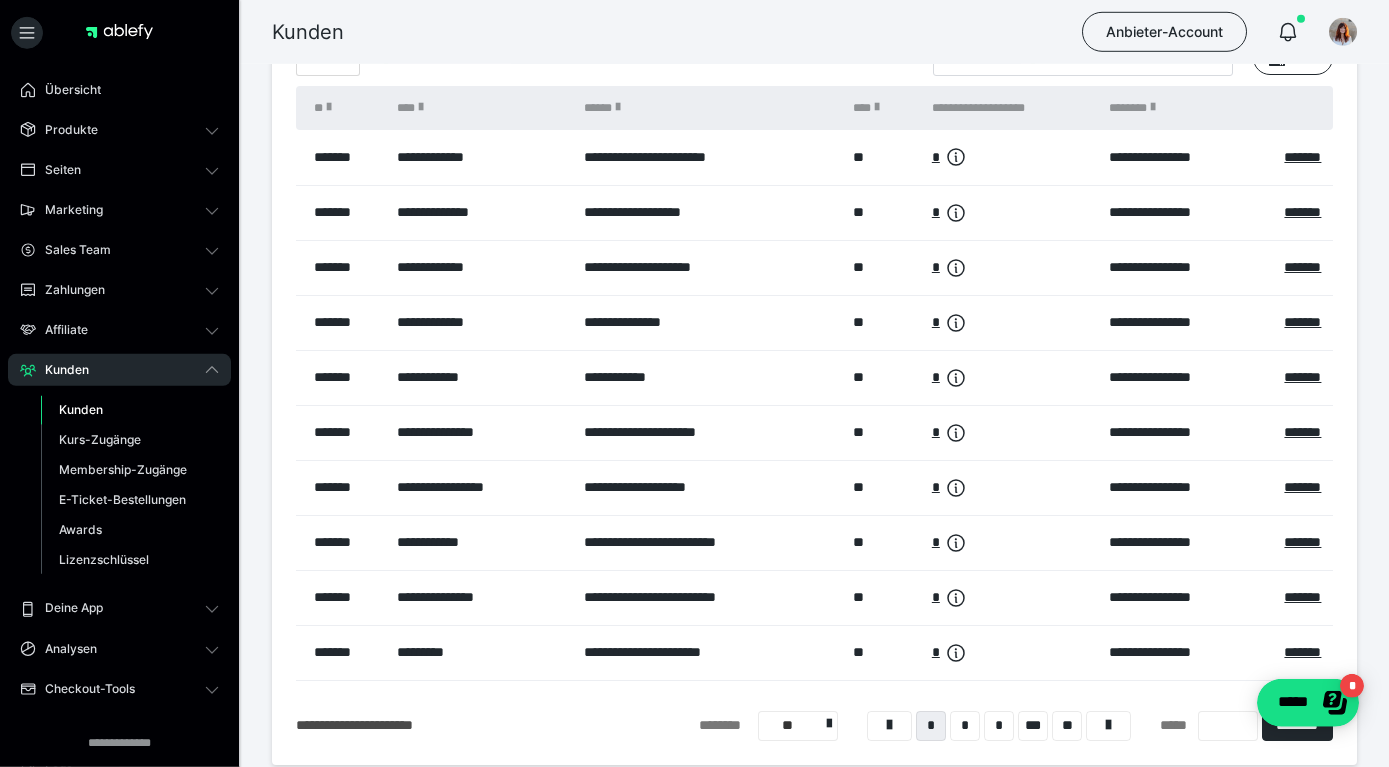 scroll, scrollTop: 108, scrollLeft: 0, axis: vertical 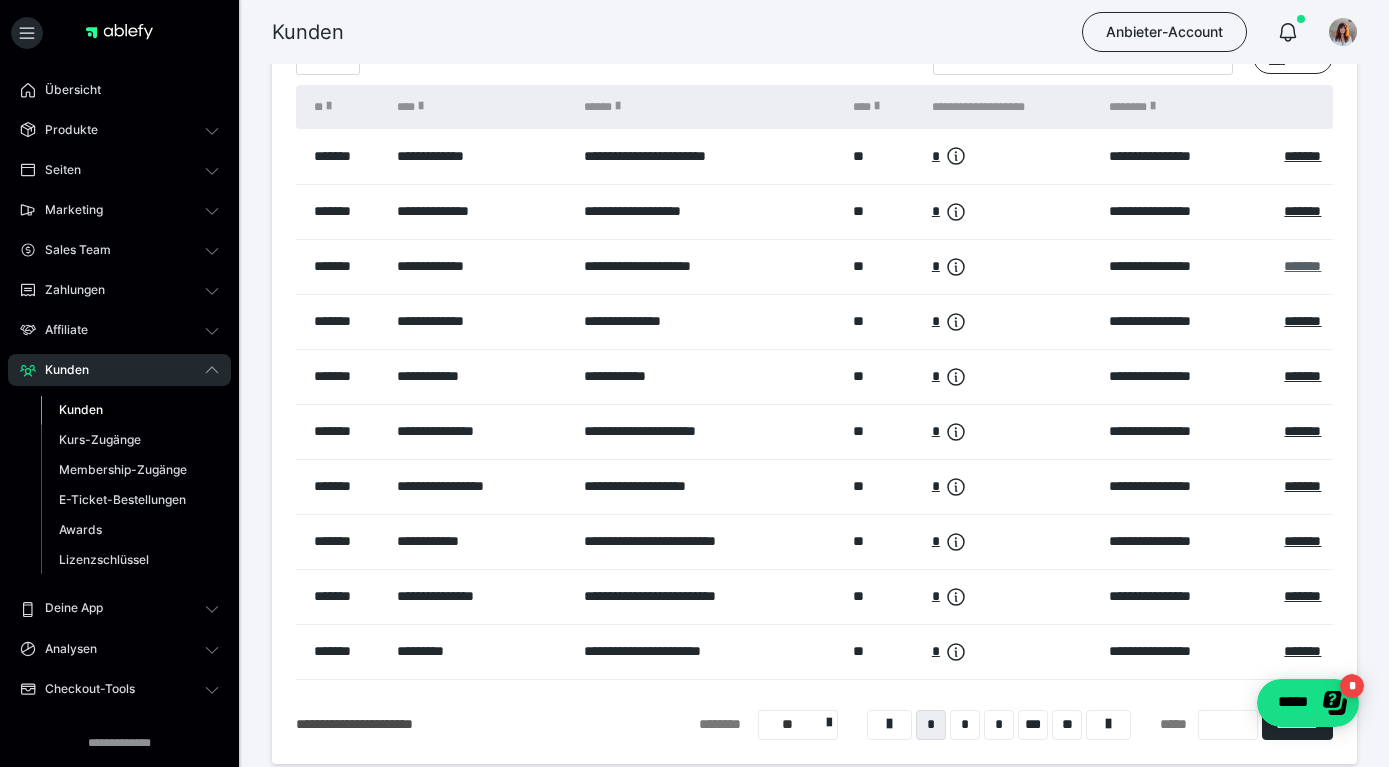click on "*******" at bounding box center (1302, 266) 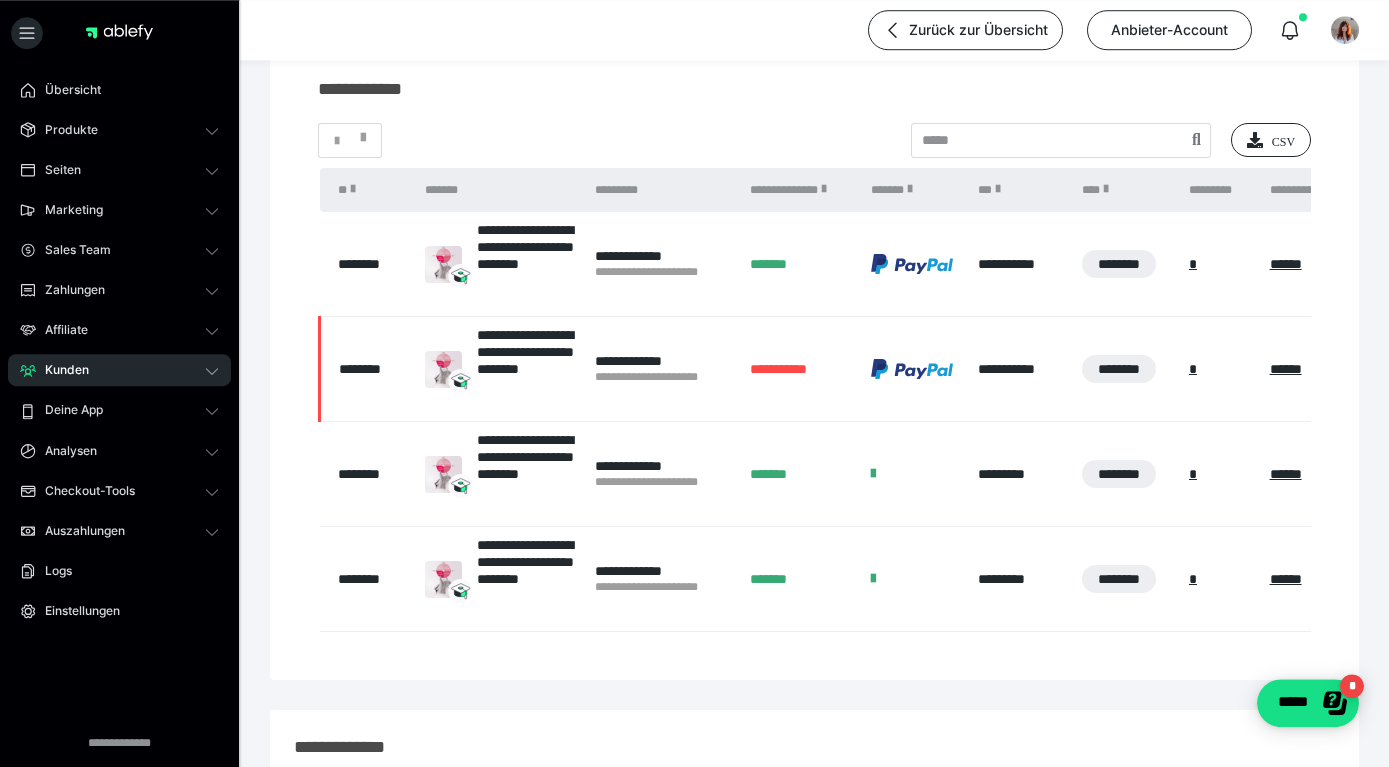 scroll, scrollTop: 216, scrollLeft: 0, axis: vertical 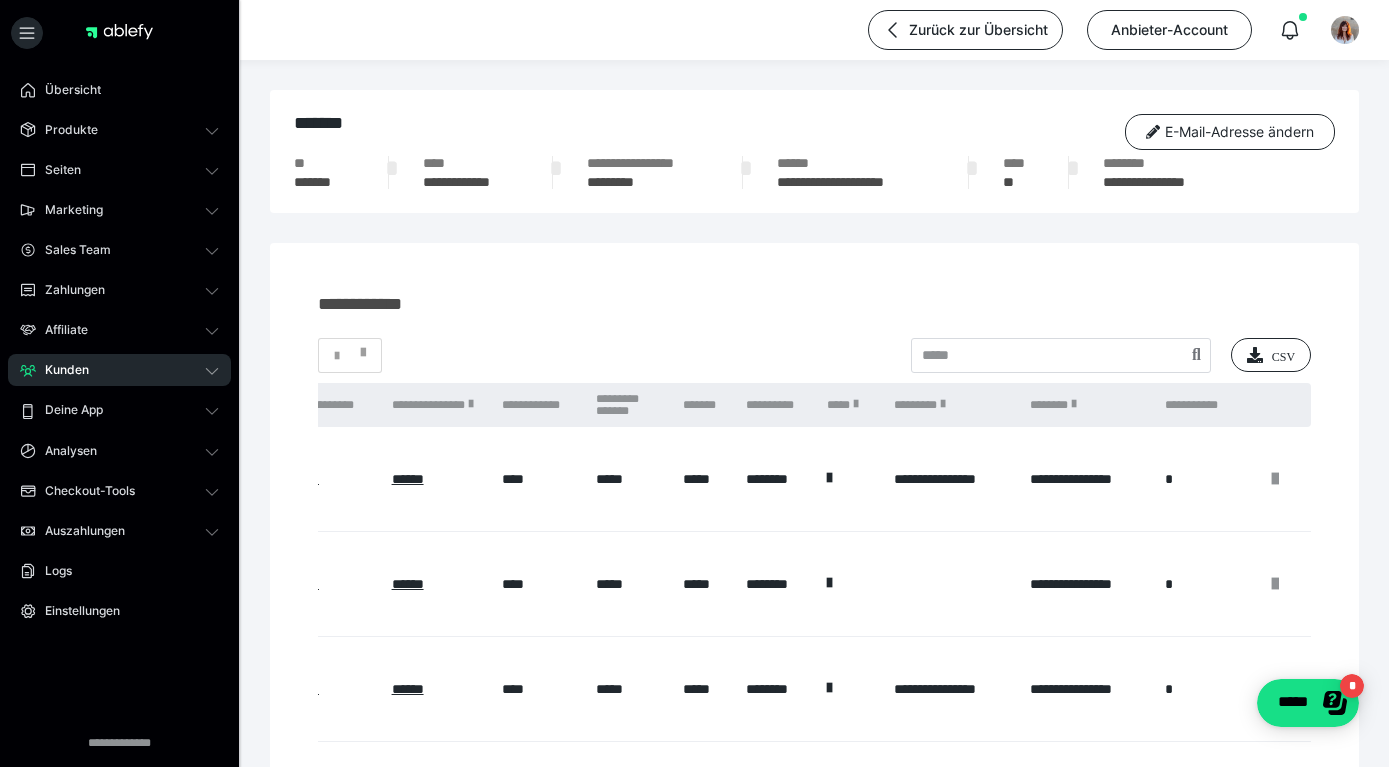 click on "Kunden" at bounding box center [119, 370] 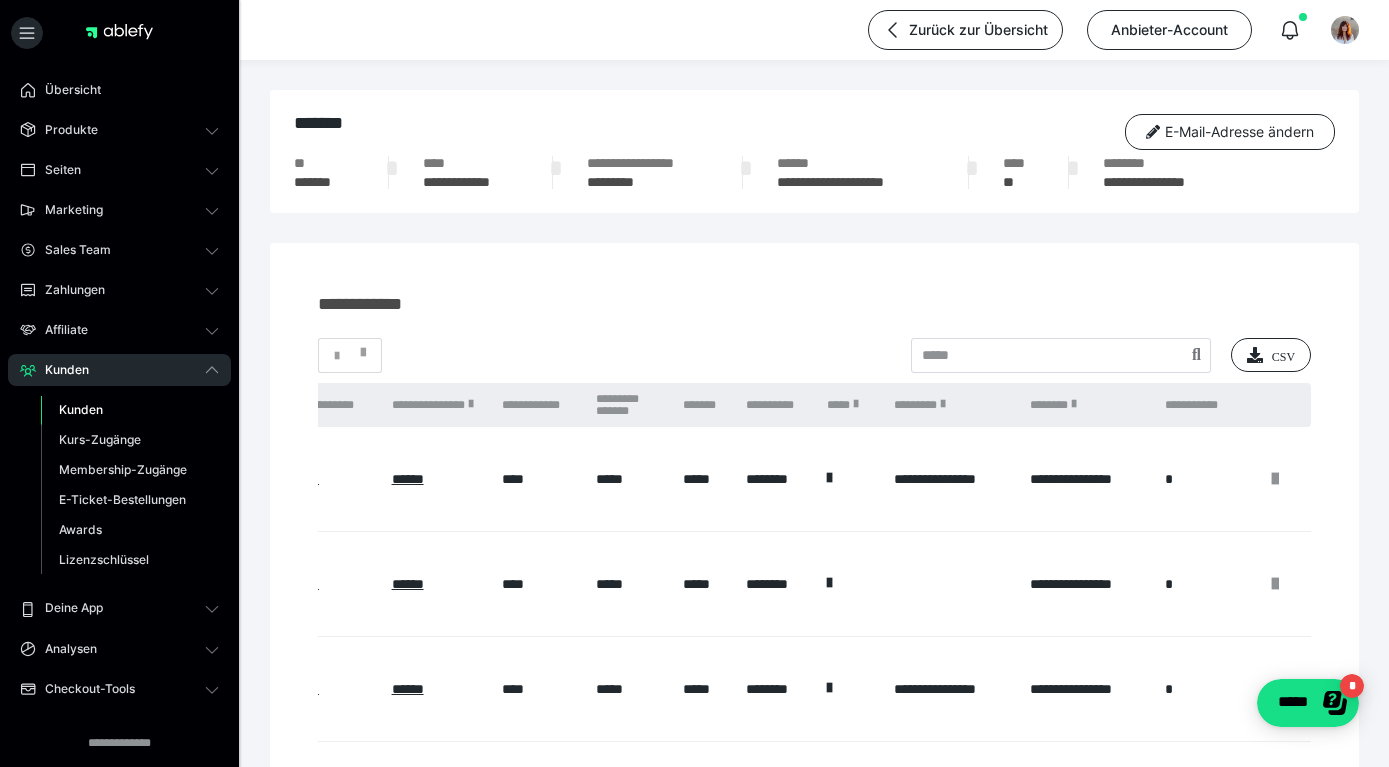 click on "Kunden" at bounding box center [81, 409] 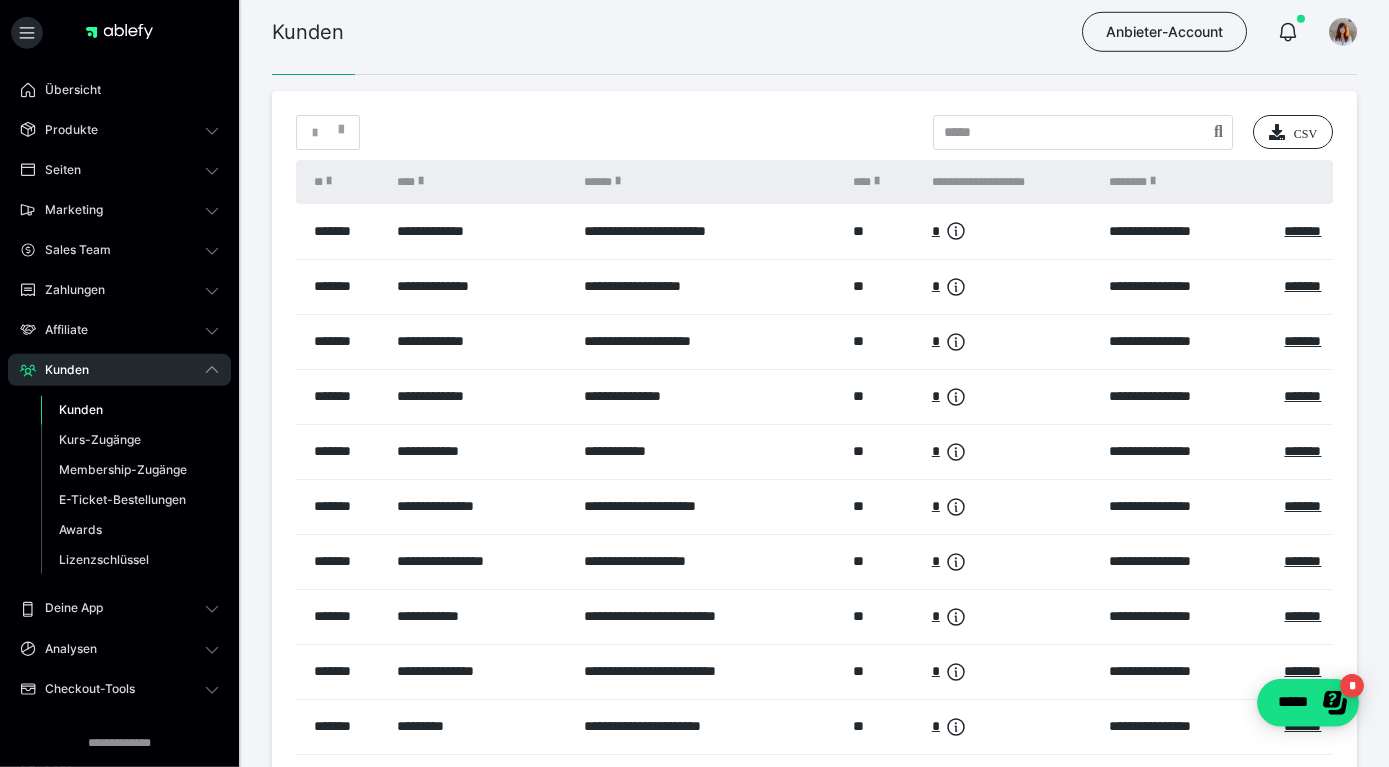 scroll, scrollTop: 0, scrollLeft: 0, axis: both 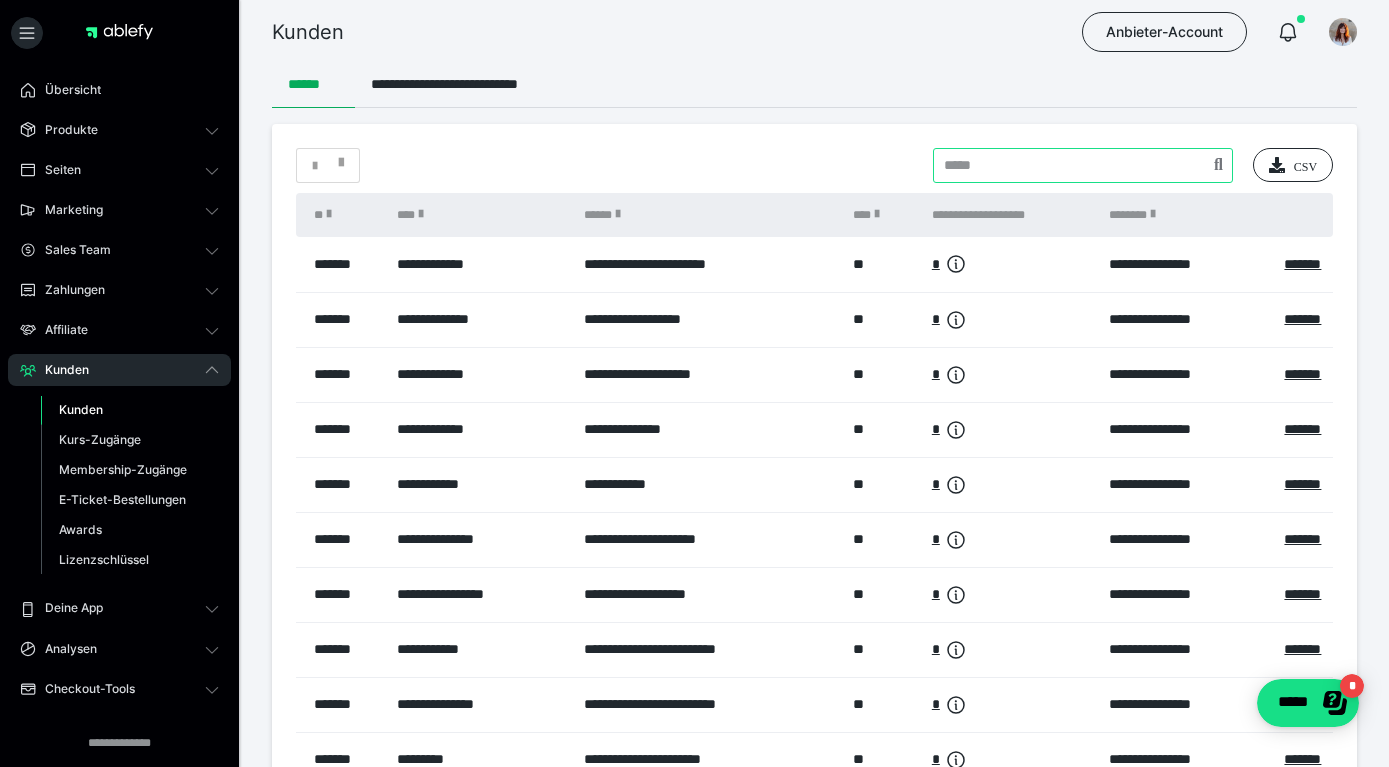 click at bounding box center [1083, 165] 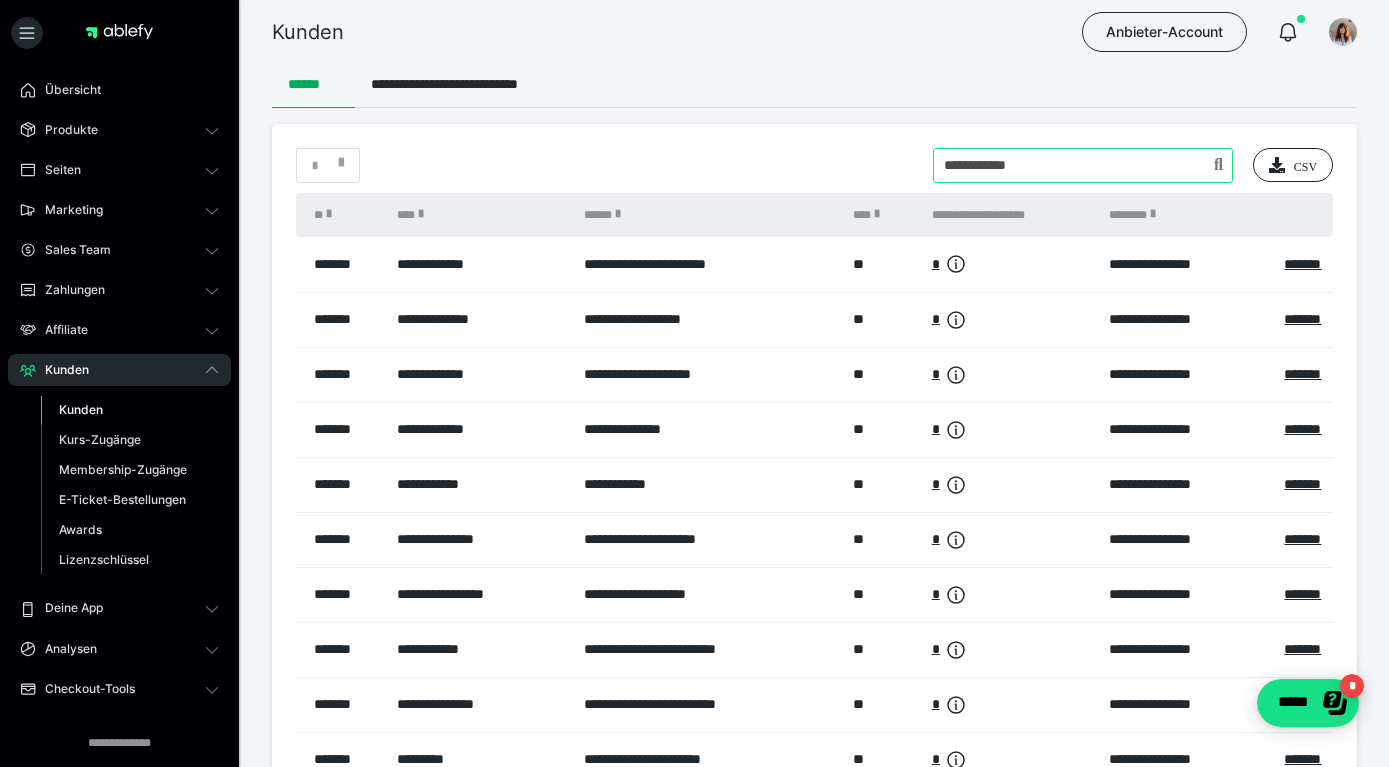 type on "**********" 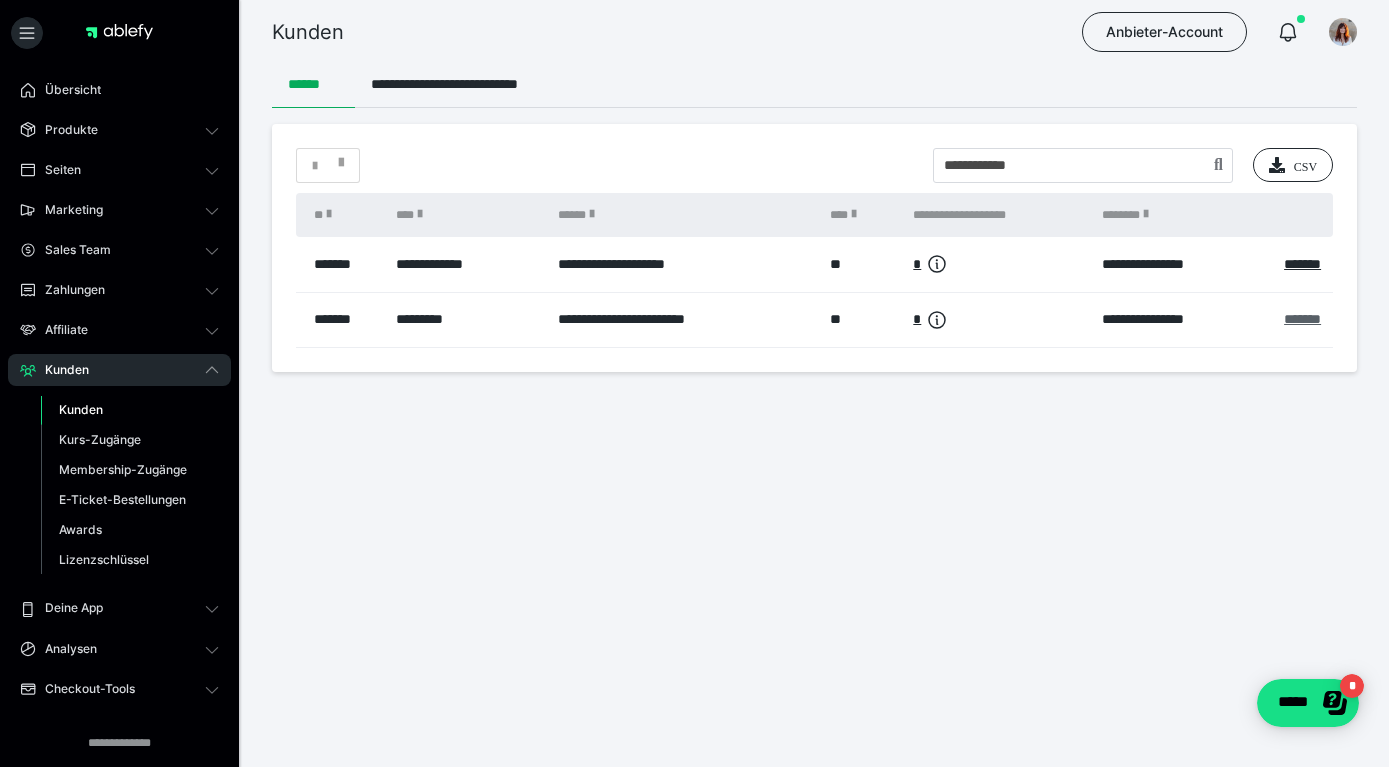 click on "*******" at bounding box center [1302, 319] 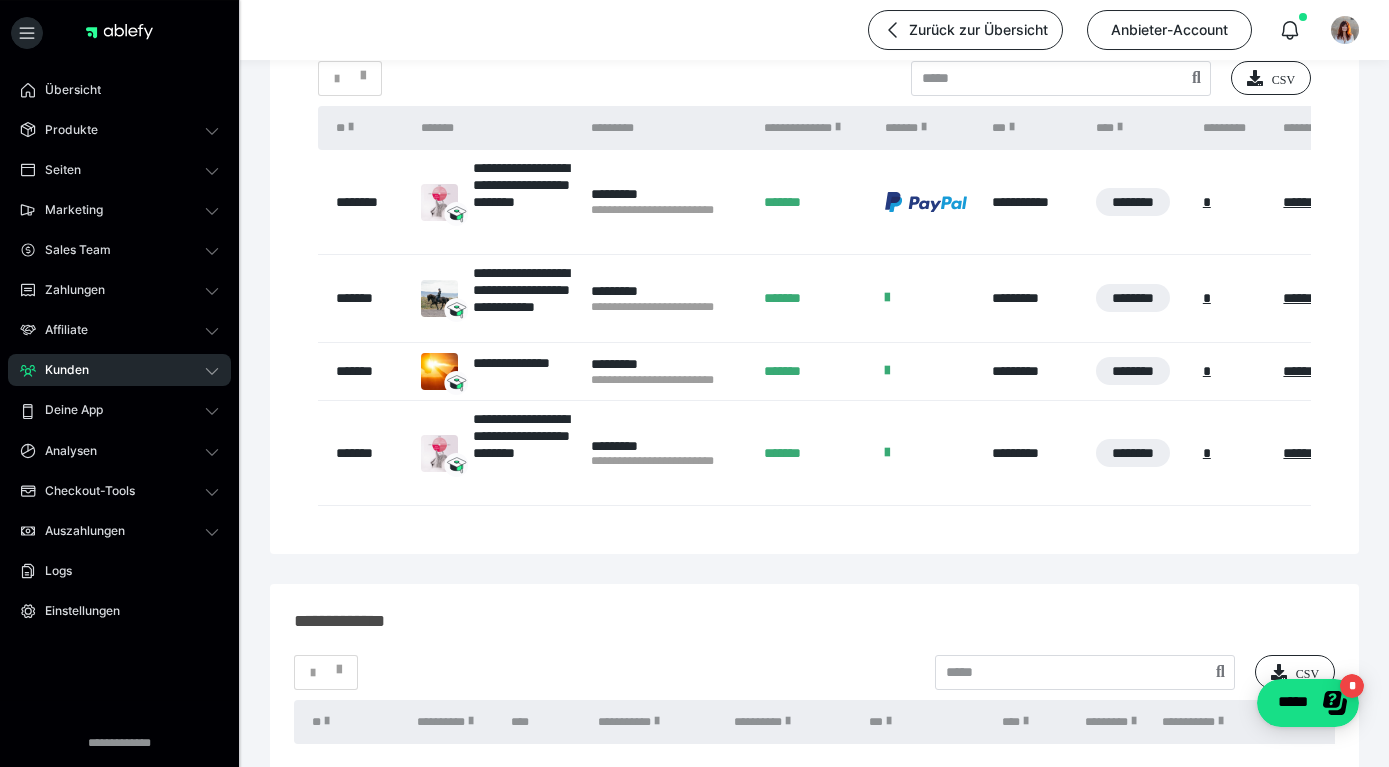 scroll, scrollTop: 216, scrollLeft: 0, axis: vertical 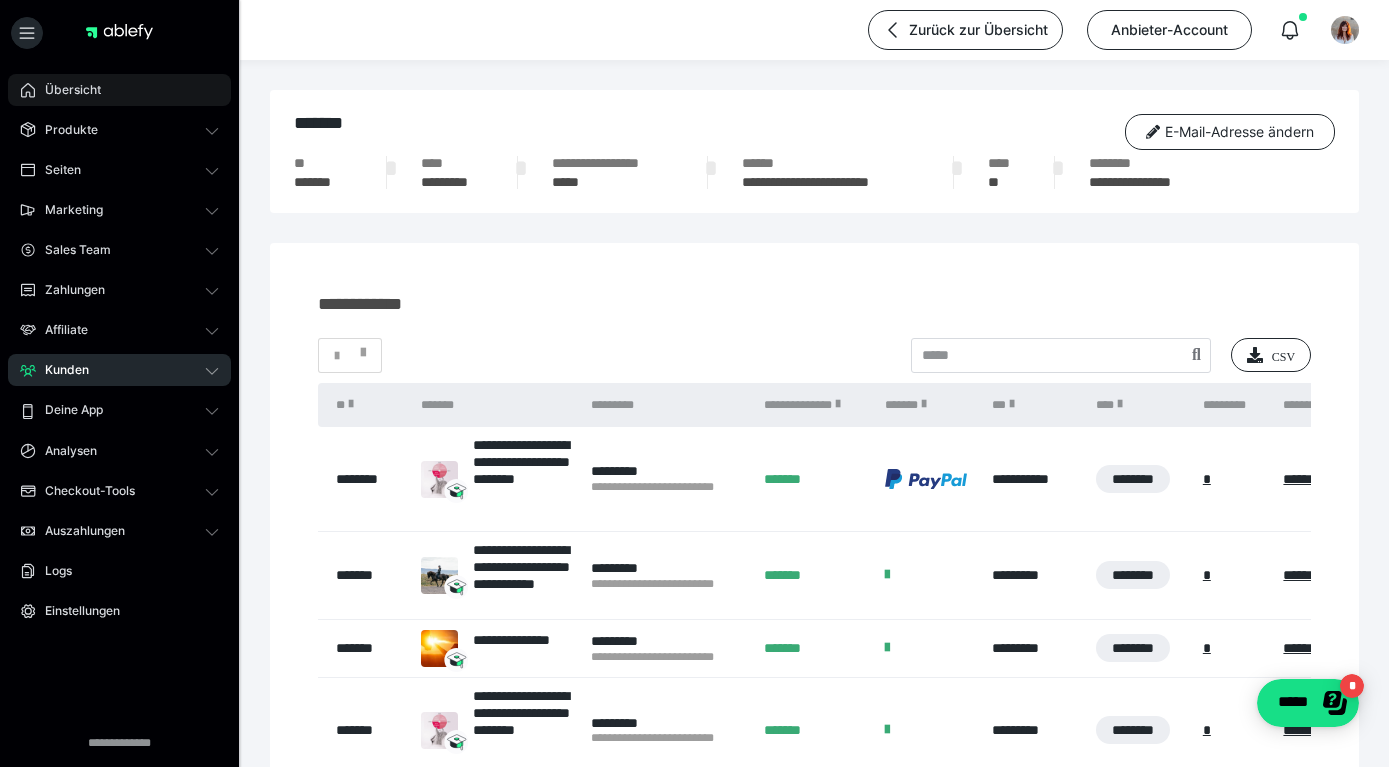 click on "Übersicht" at bounding box center (66, 90) 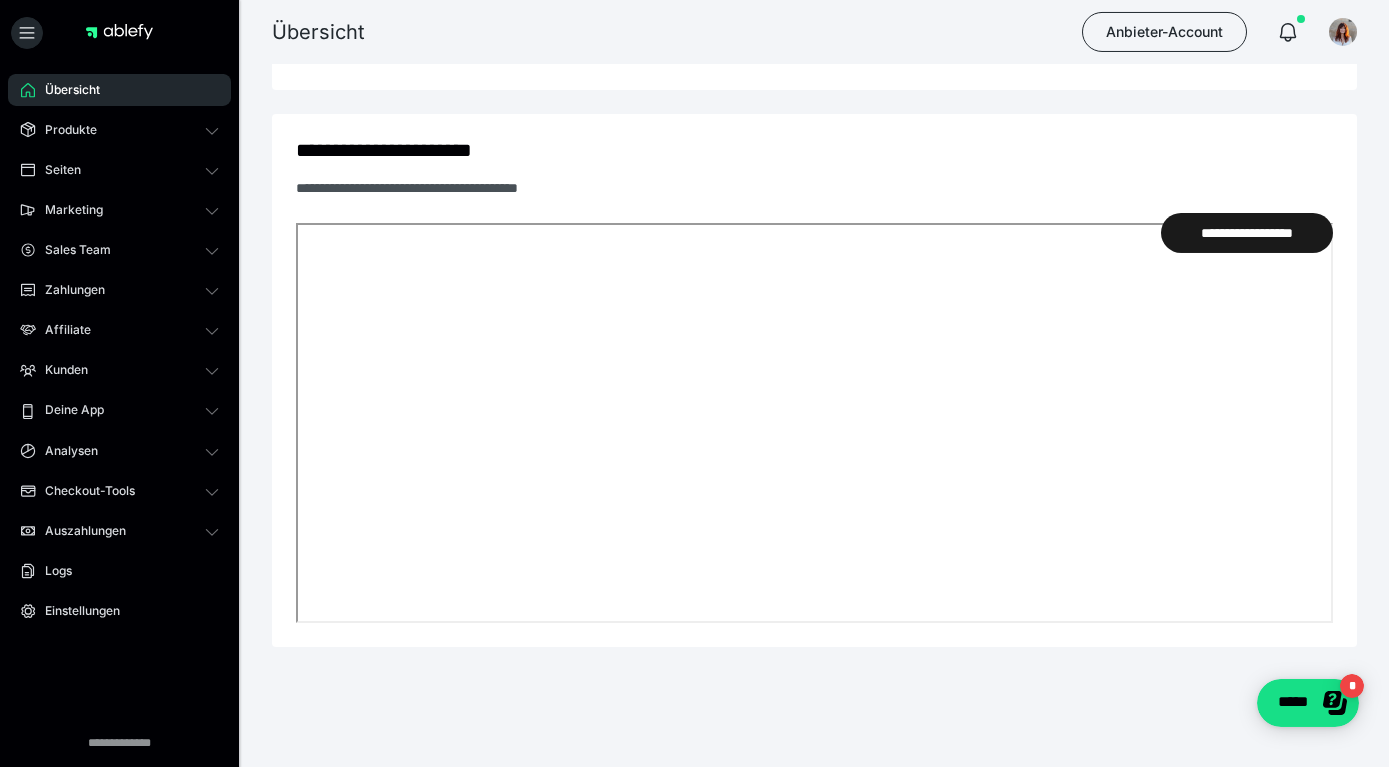 scroll, scrollTop: 726, scrollLeft: 0, axis: vertical 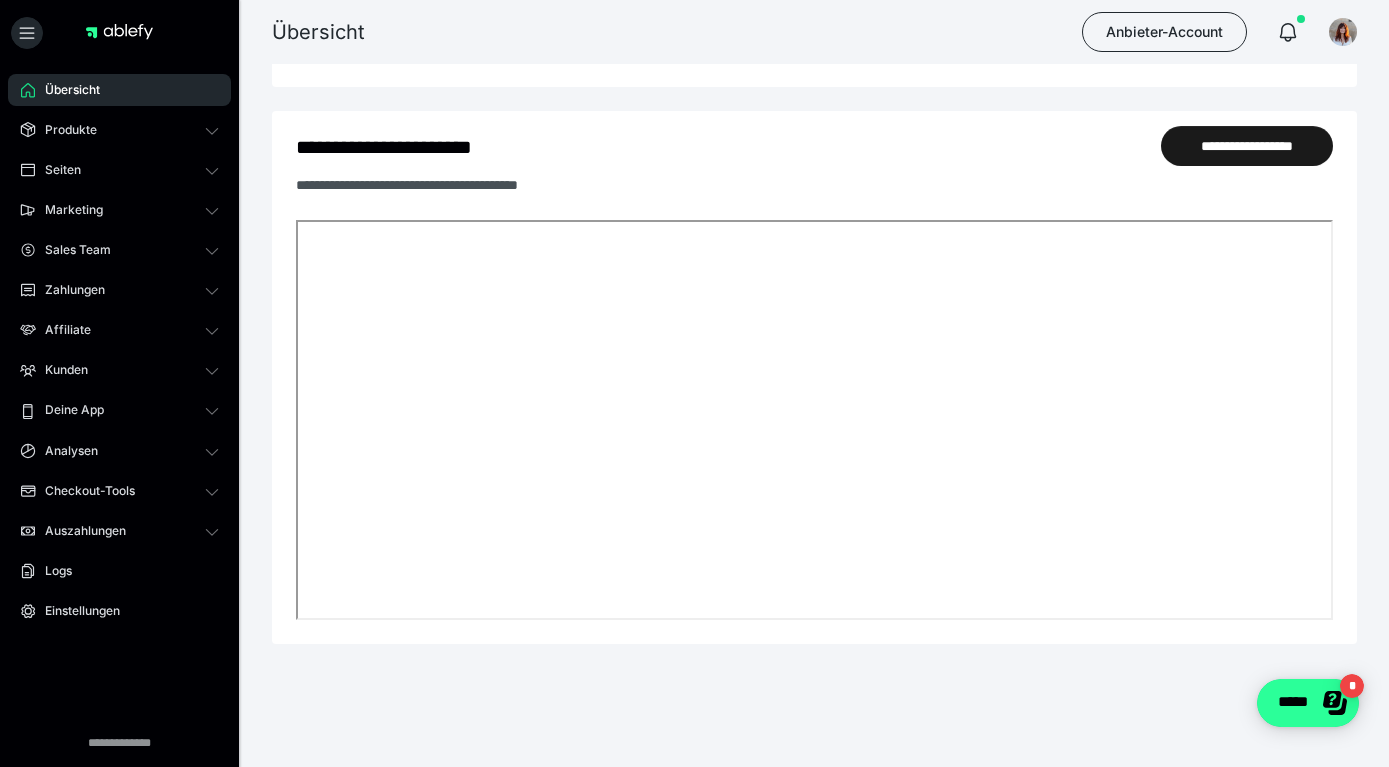 click on "*****" 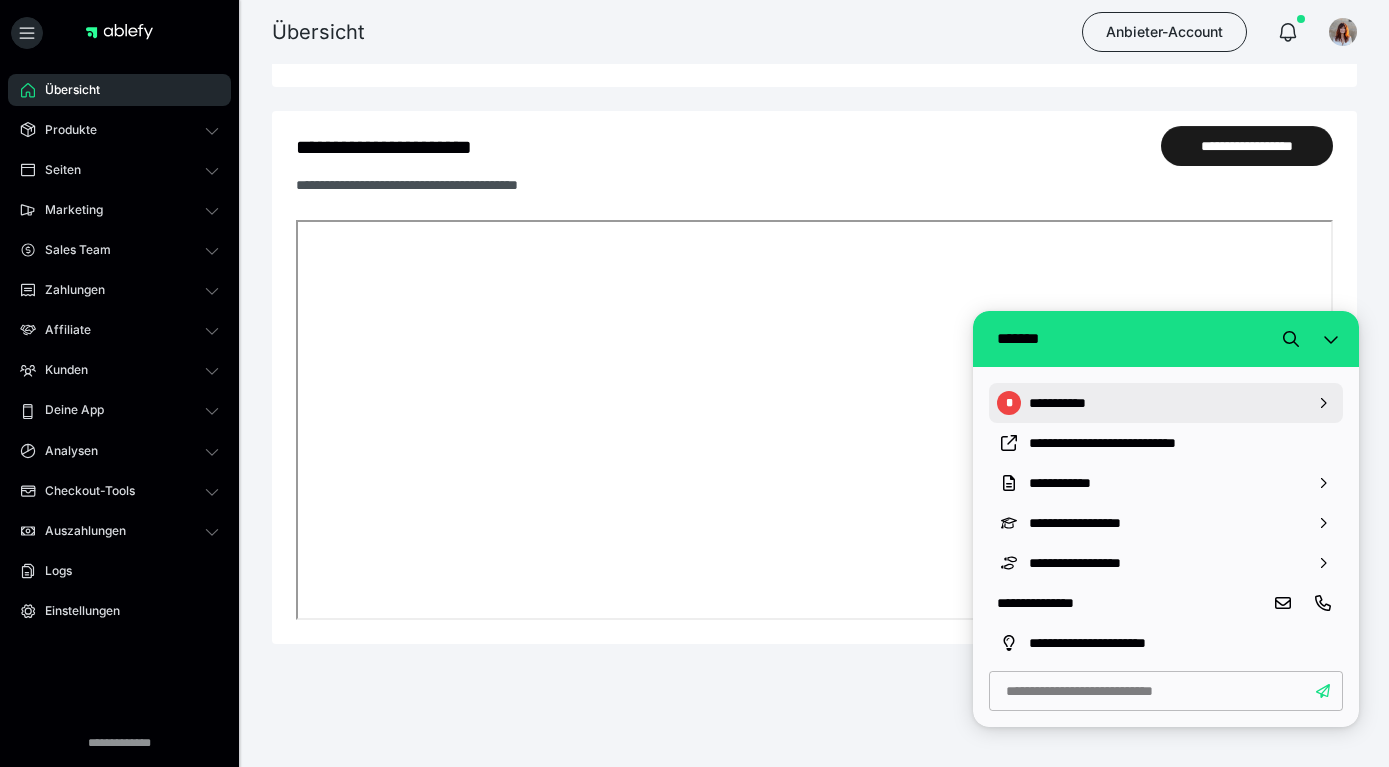 click on "**********" at bounding box center [1166, 403] 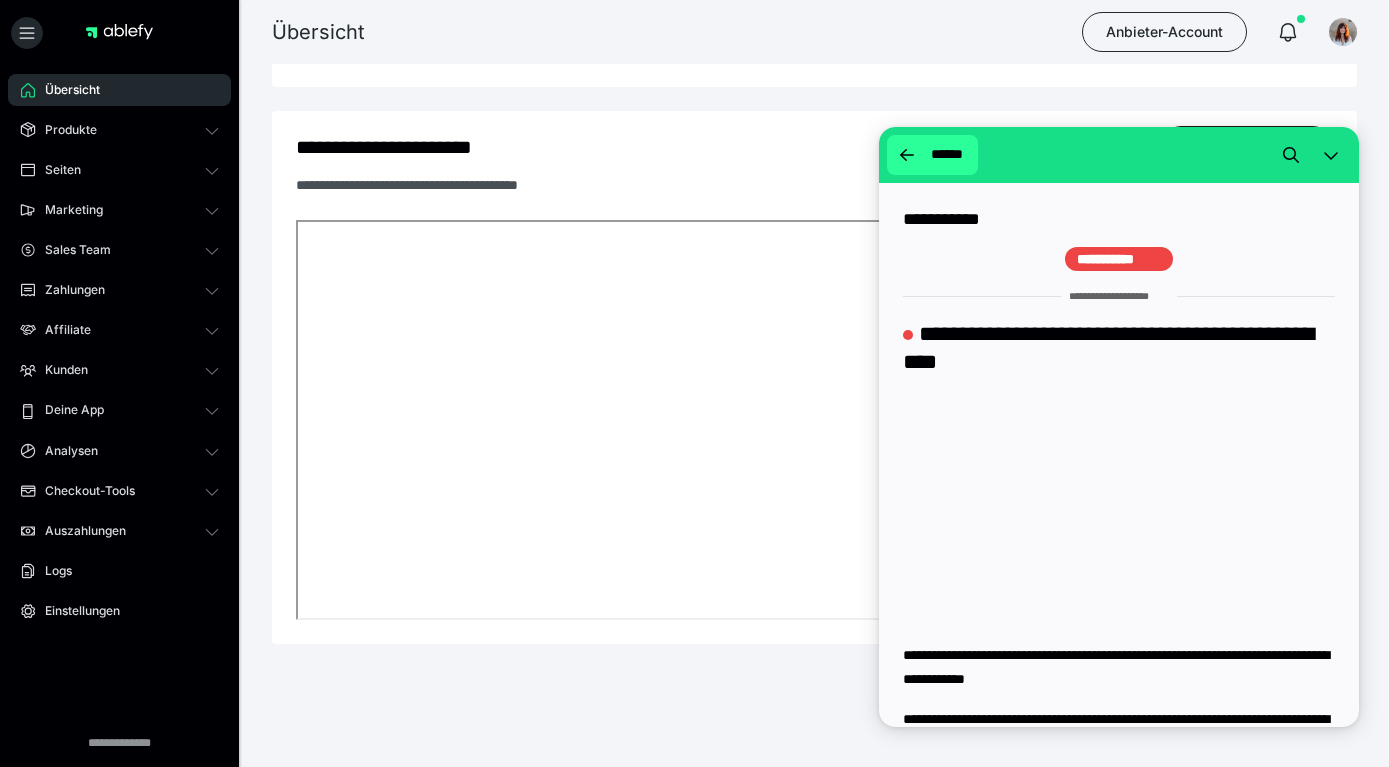click at bounding box center [907, 155] 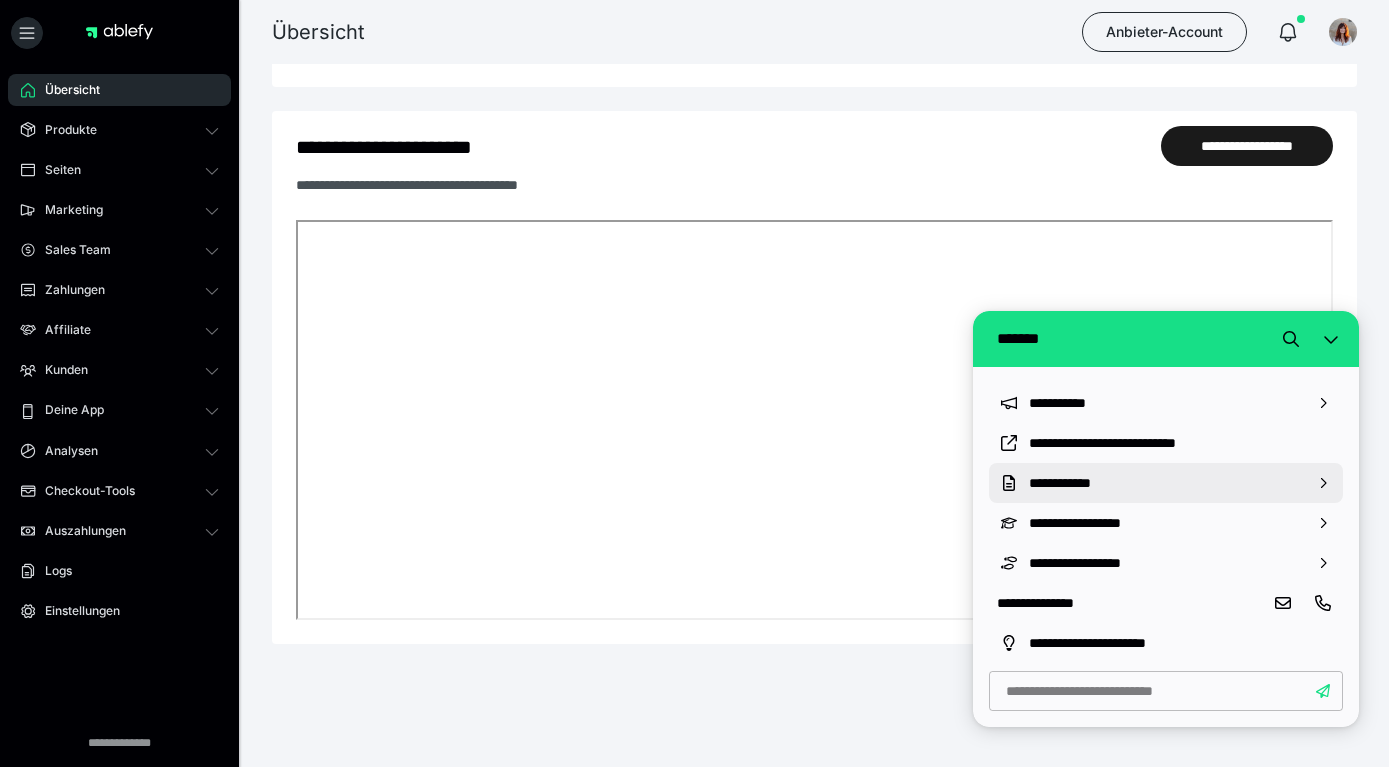click on "**********" at bounding box center (1166, 483) 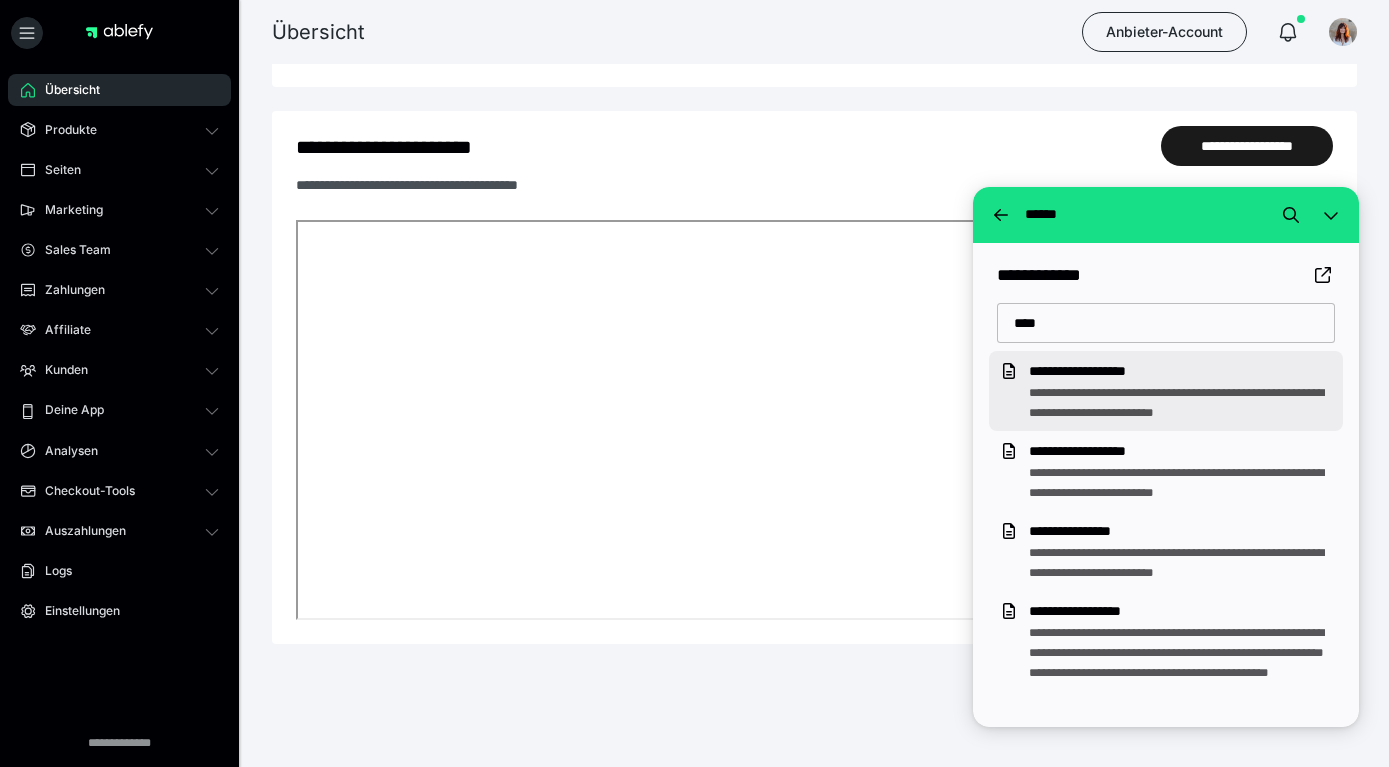 scroll, scrollTop: 0, scrollLeft: 0, axis: both 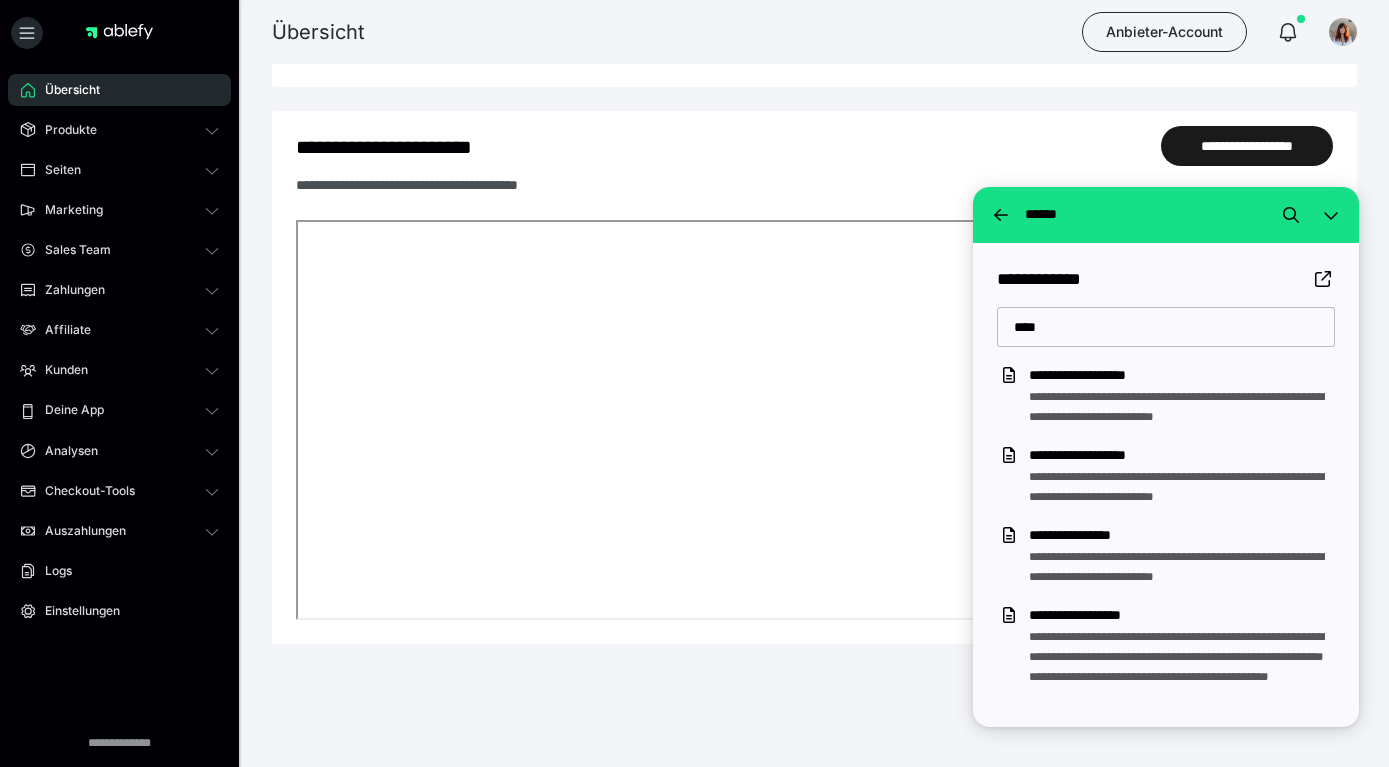 drag, startPoint x: 1079, startPoint y: 330, endPoint x: 951, endPoint y: 330, distance: 128 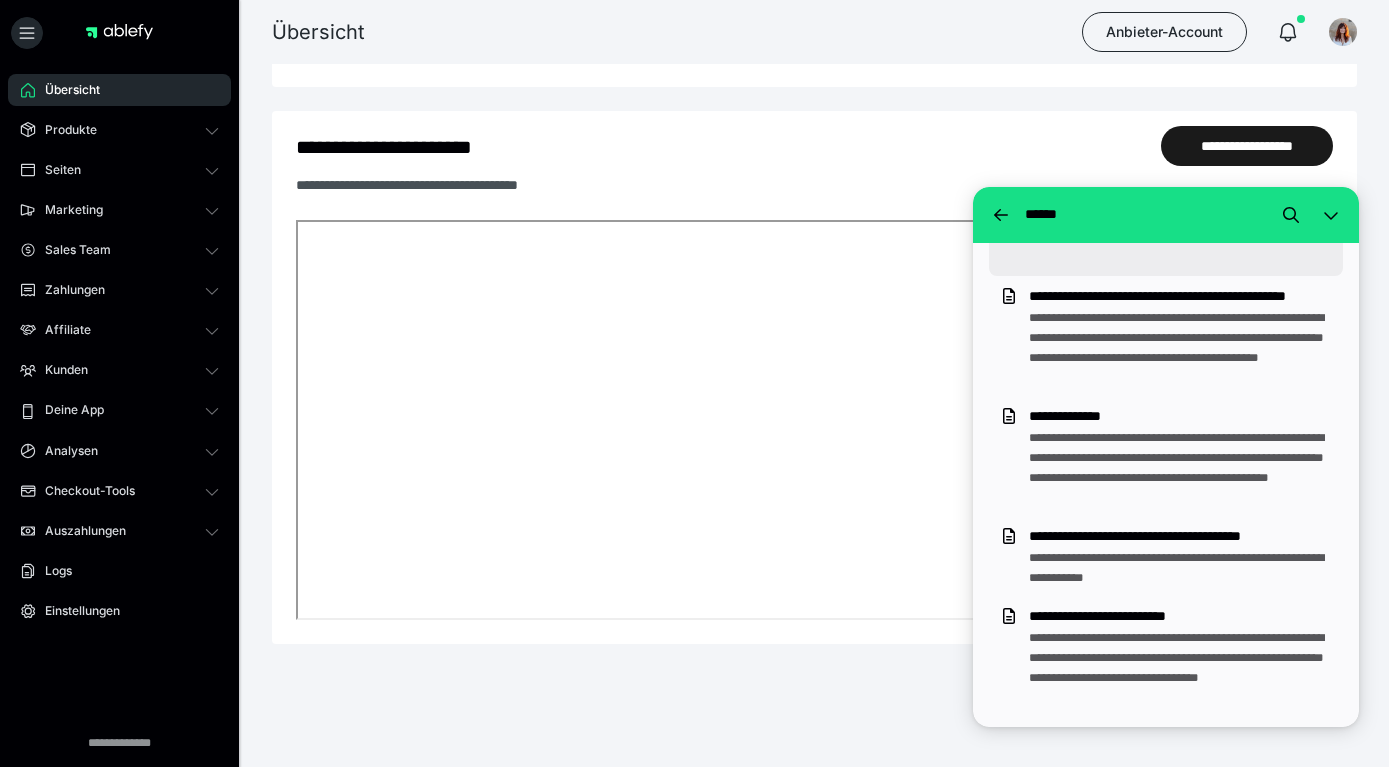 scroll, scrollTop: 204, scrollLeft: 0, axis: vertical 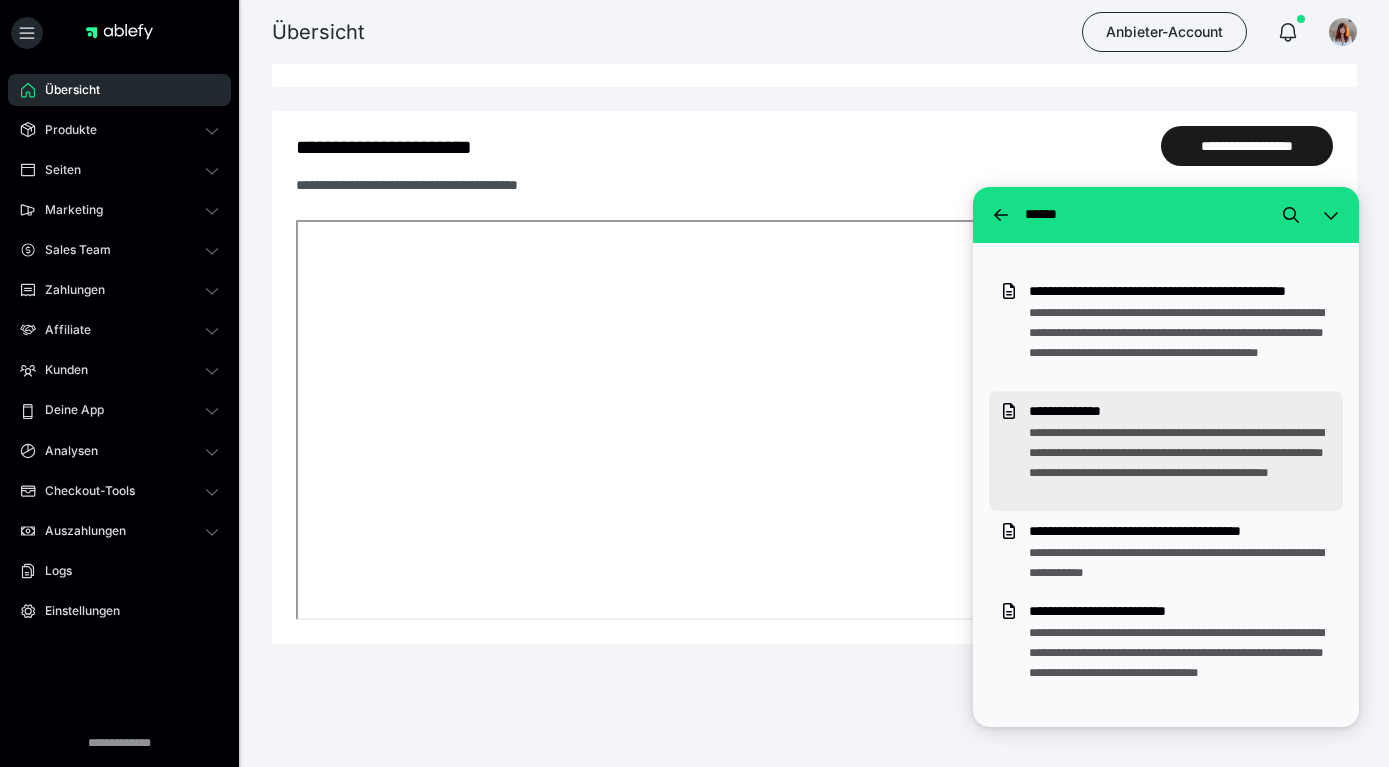 type on "********" 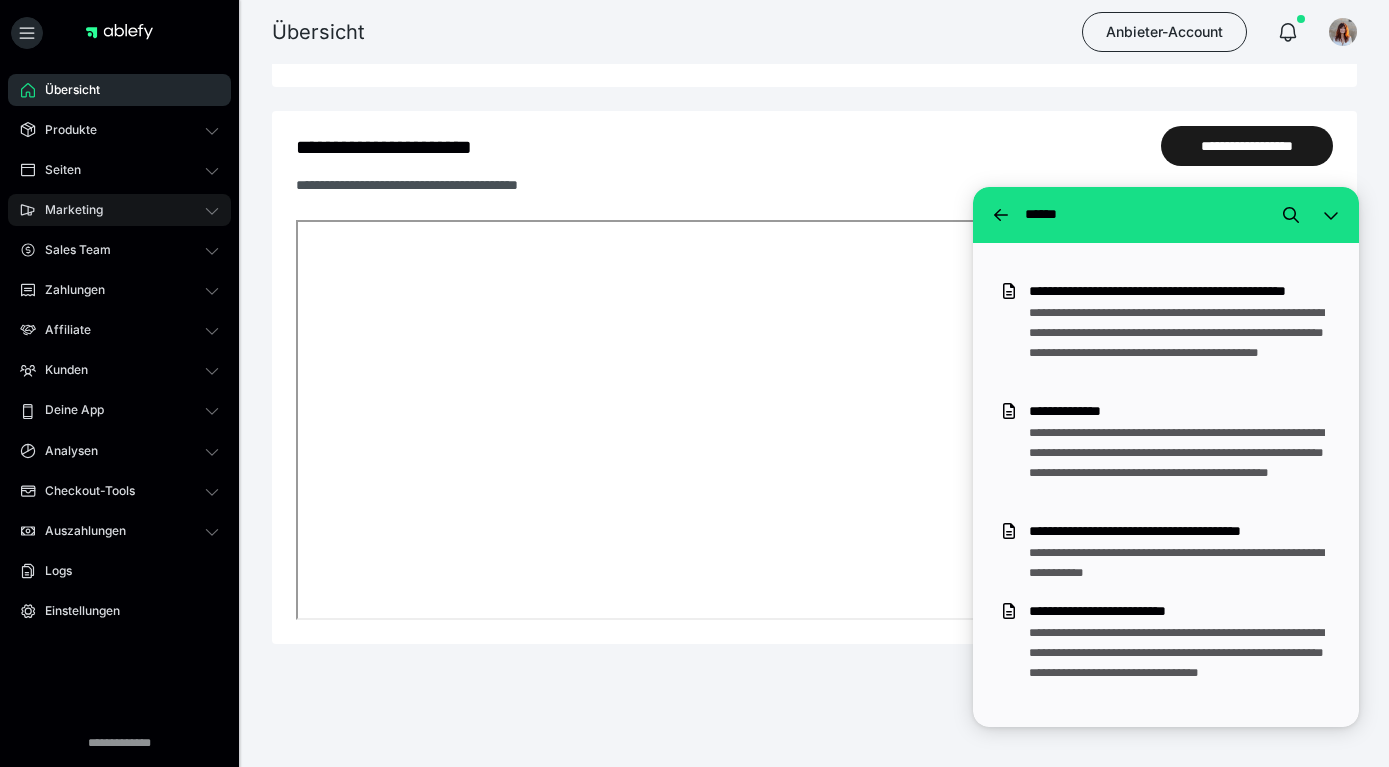 click on "Marketing" at bounding box center [119, 210] 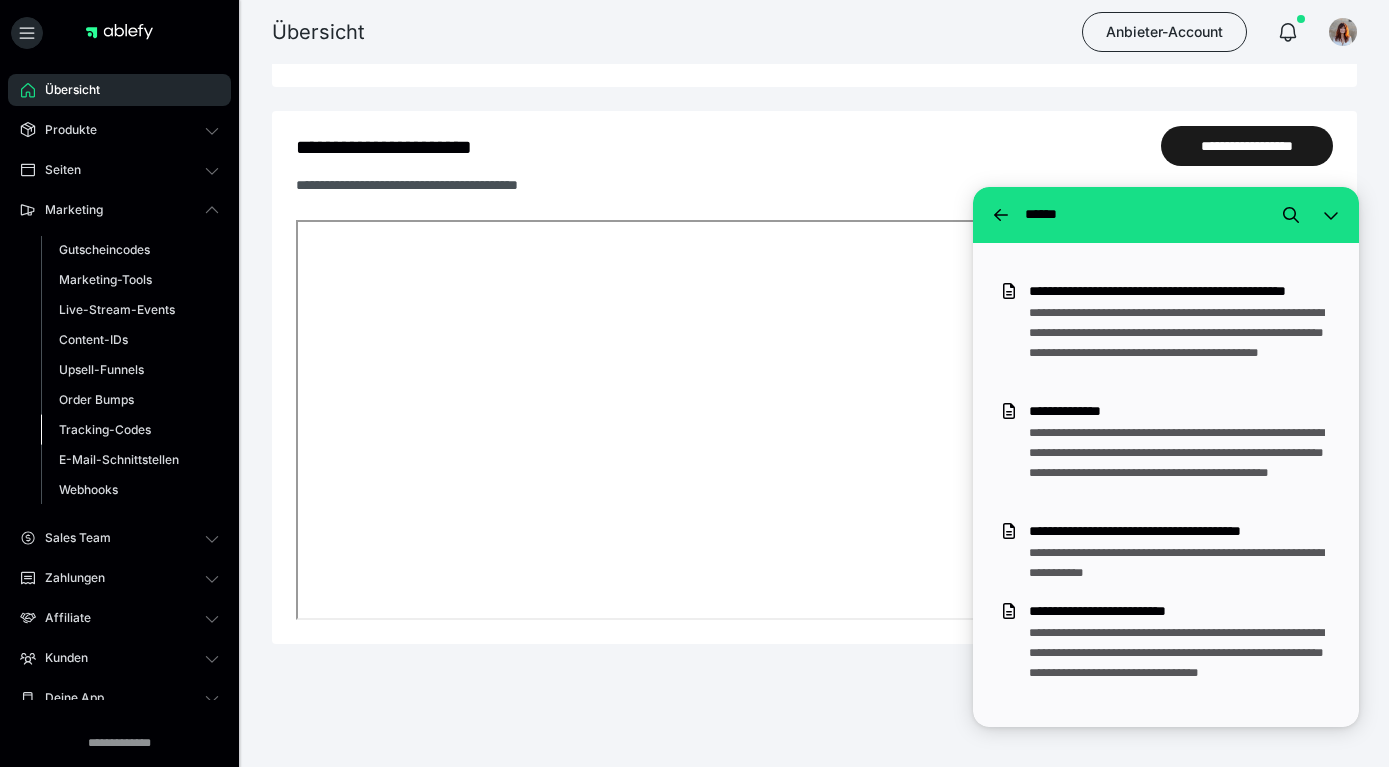click on "Tracking-Codes" at bounding box center (130, 430) 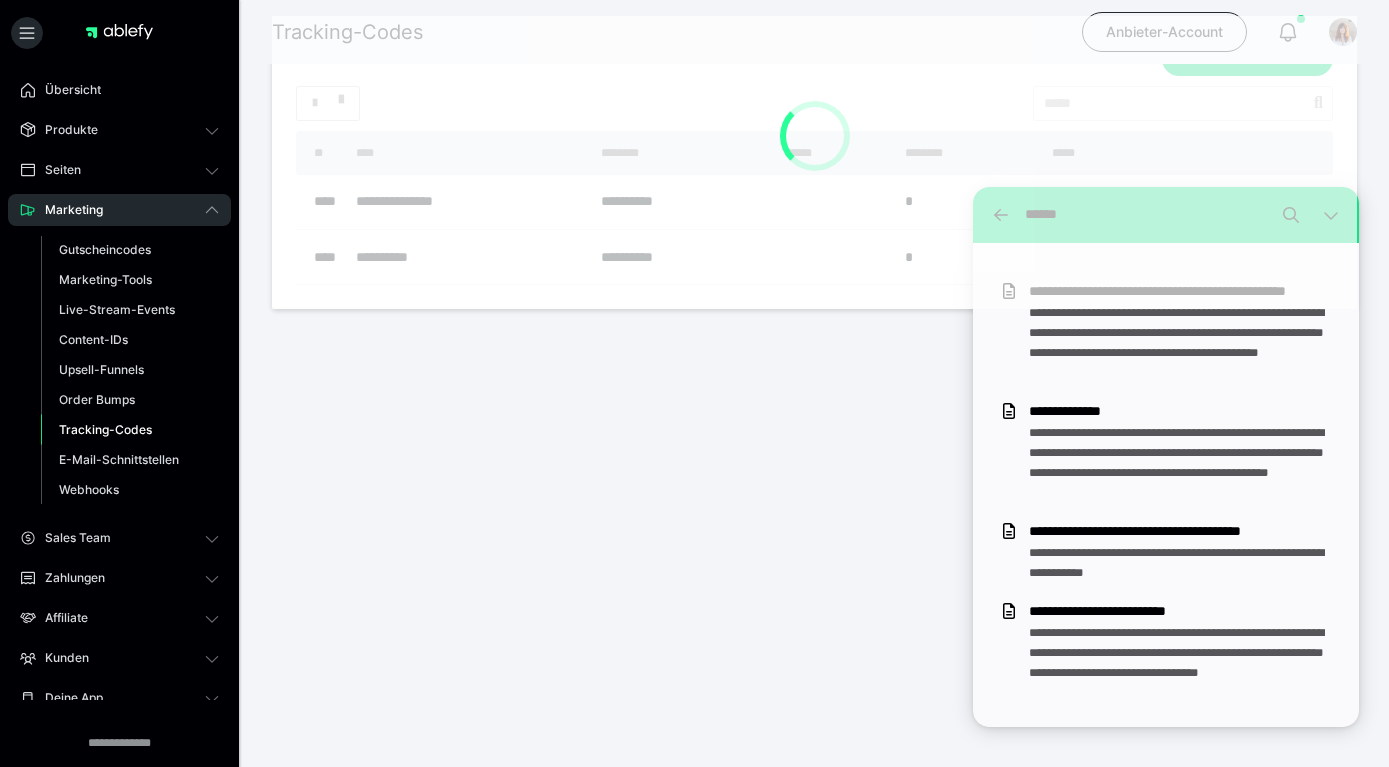 scroll, scrollTop: 0, scrollLeft: 0, axis: both 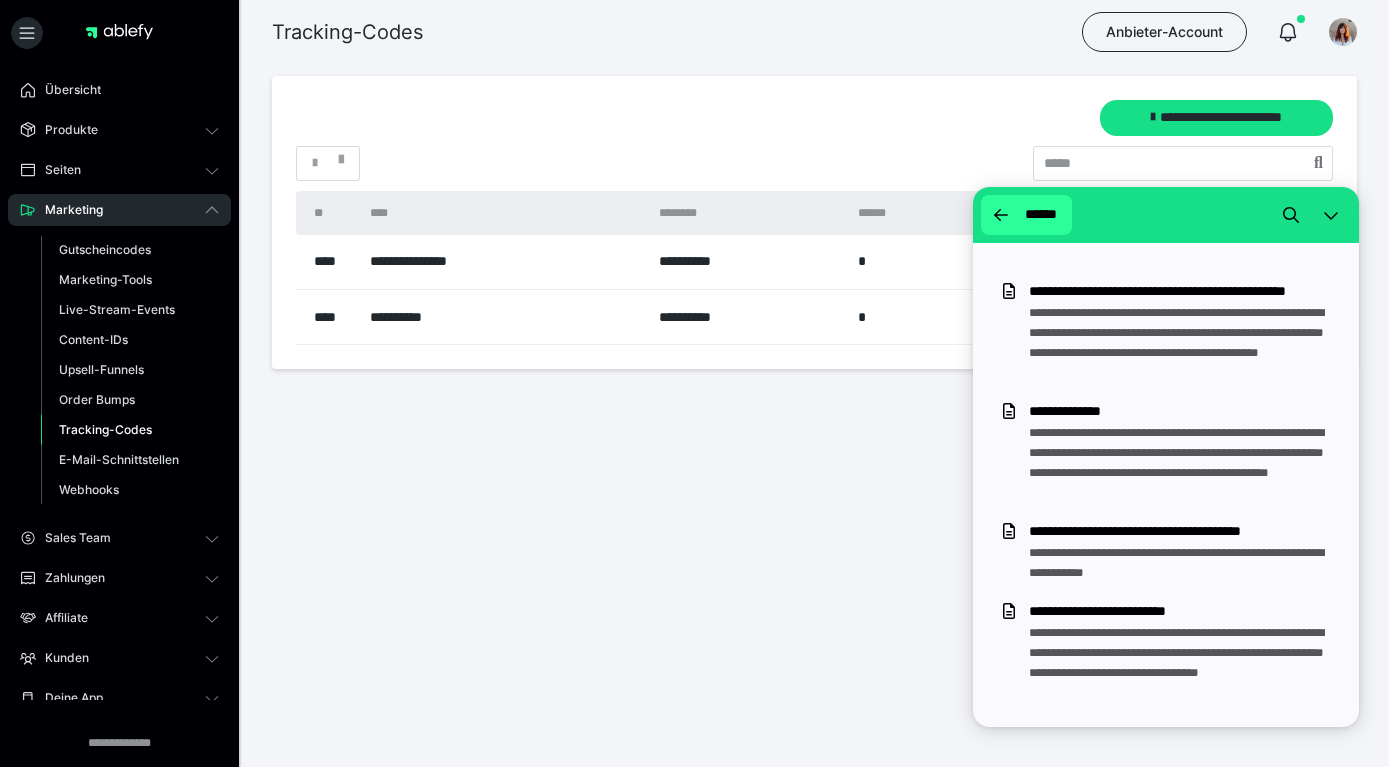 click at bounding box center (1001, 215) 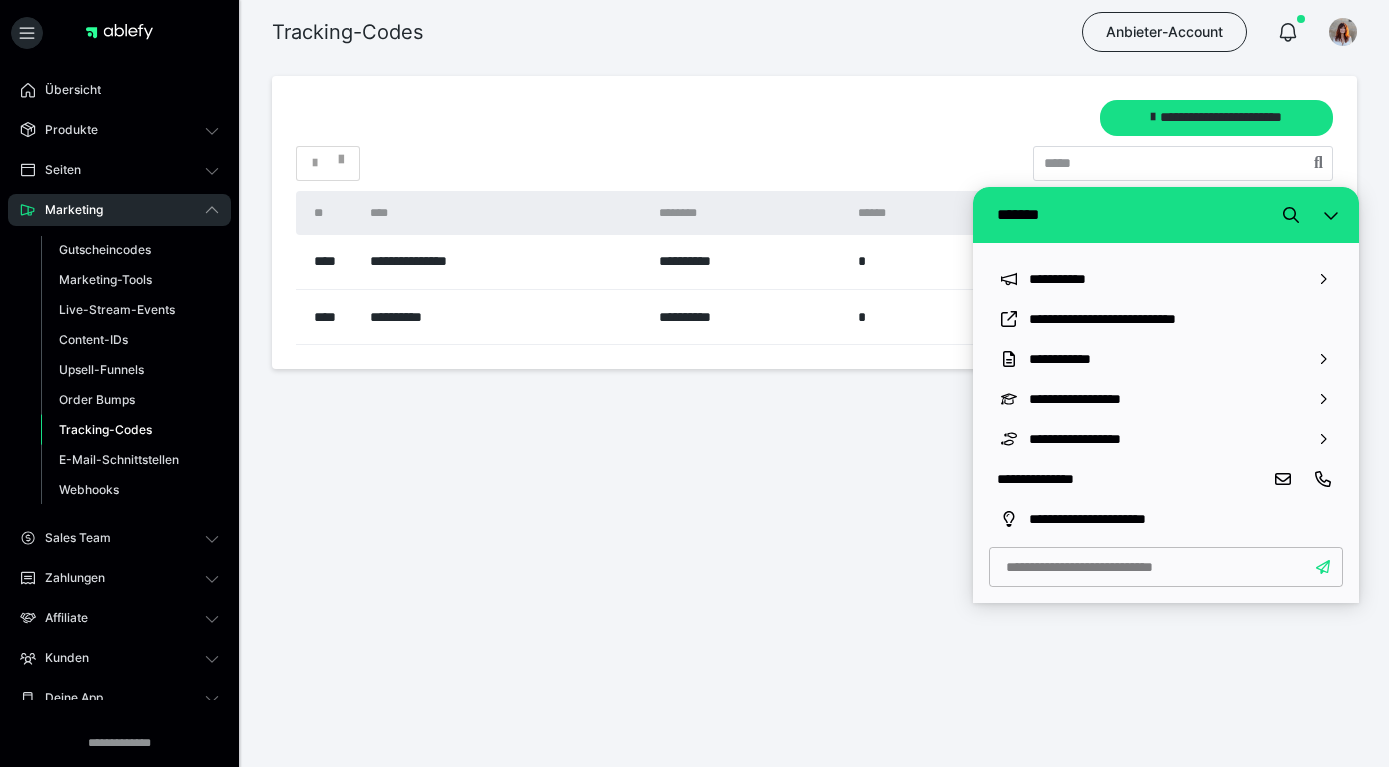 scroll, scrollTop: 0, scrollLeft: 0, axis: both 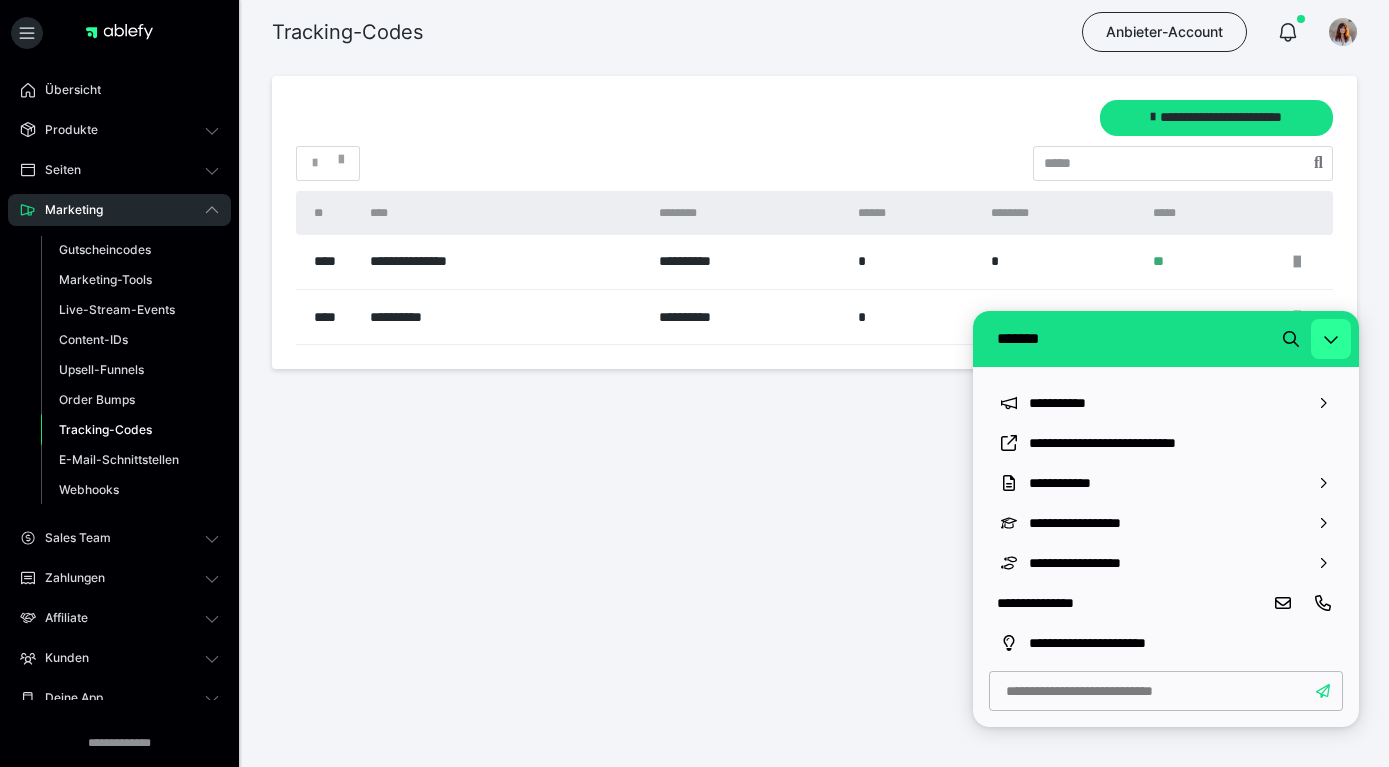 click at bounding box center (1331, 339) 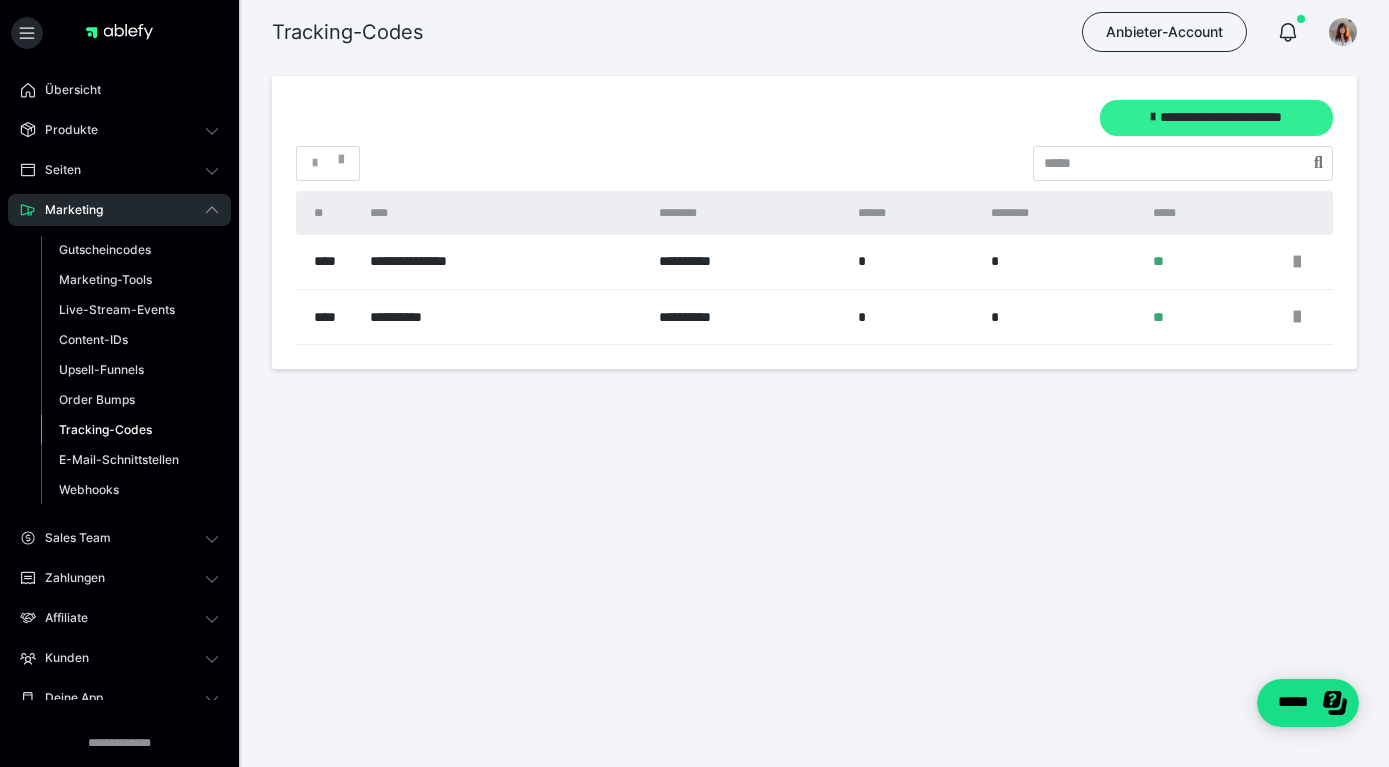 click on "**********" at bounding box center (1216, 118) 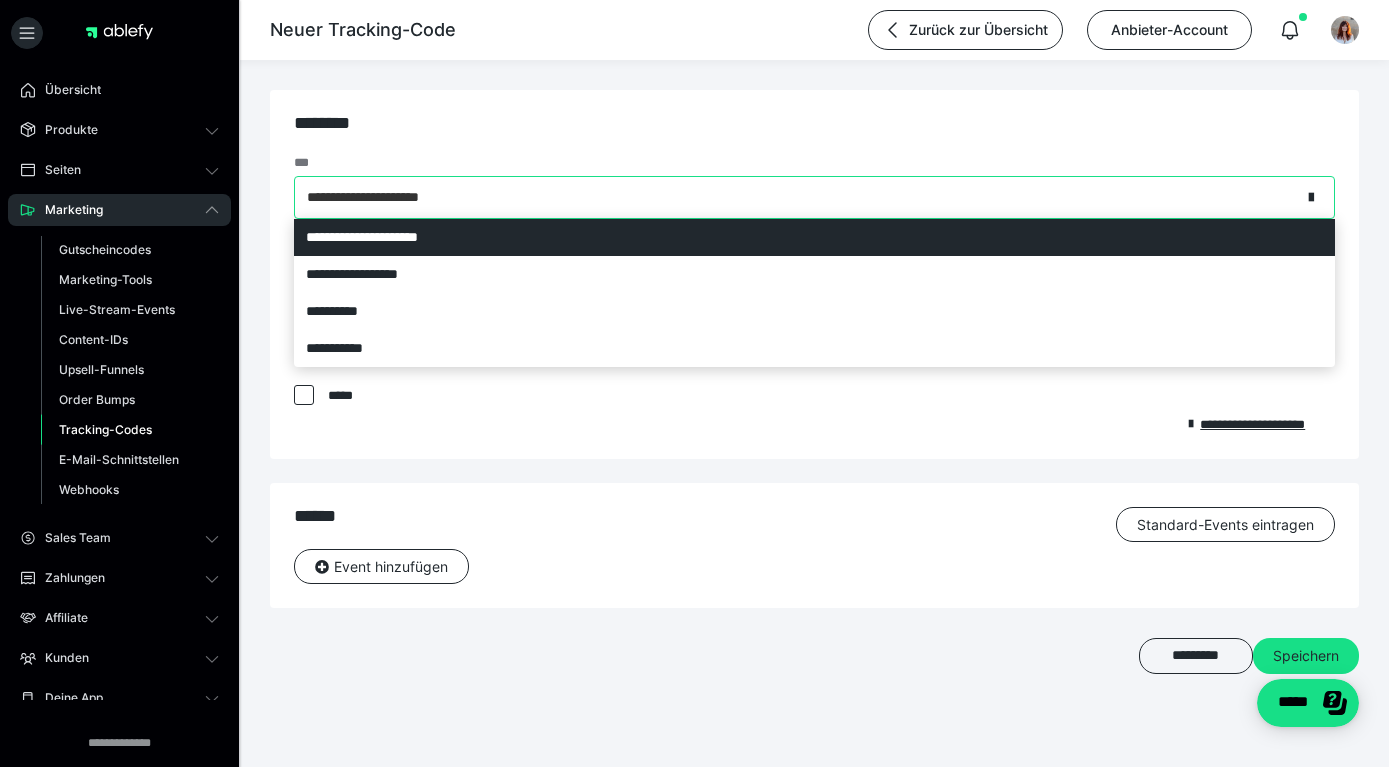 click on "**********" at bounding box center (798, 197) 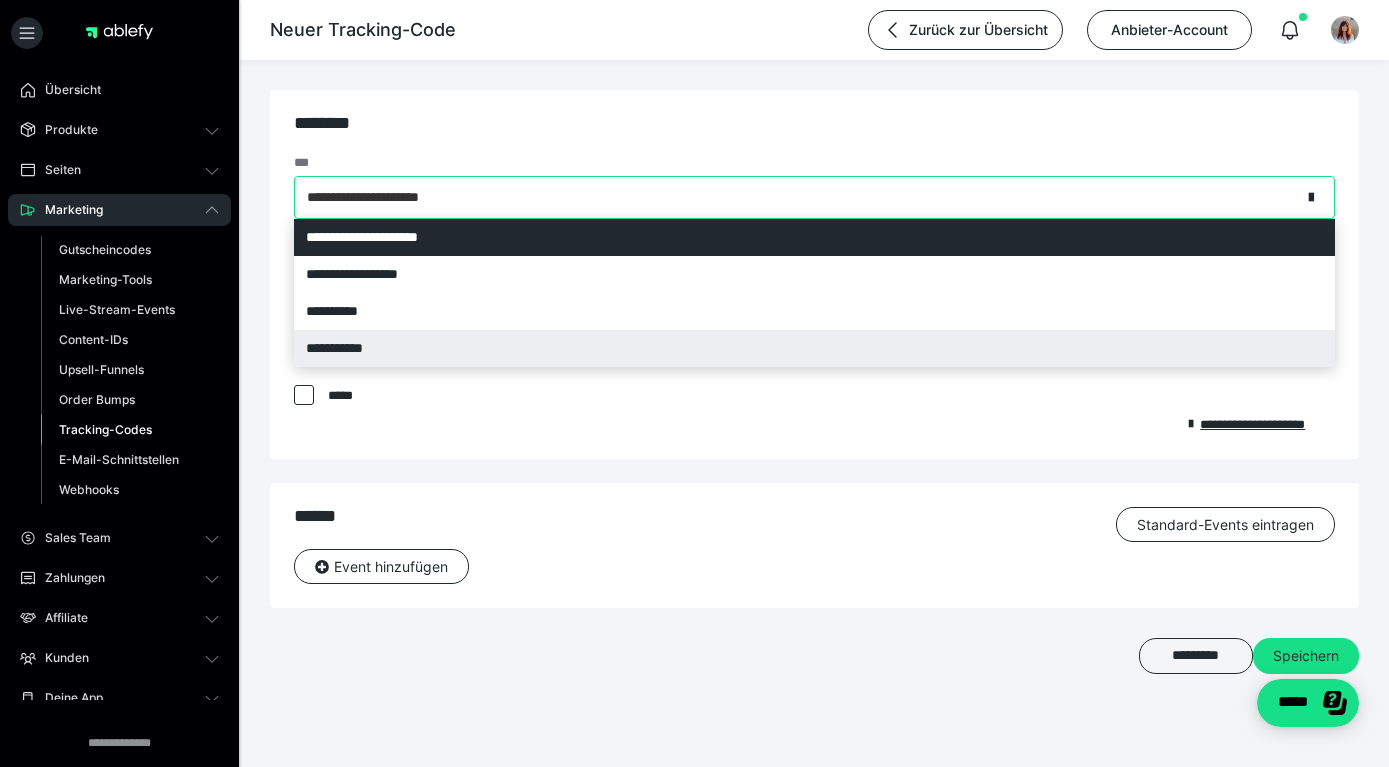 click on "**********" at bounding box center [814, 348] 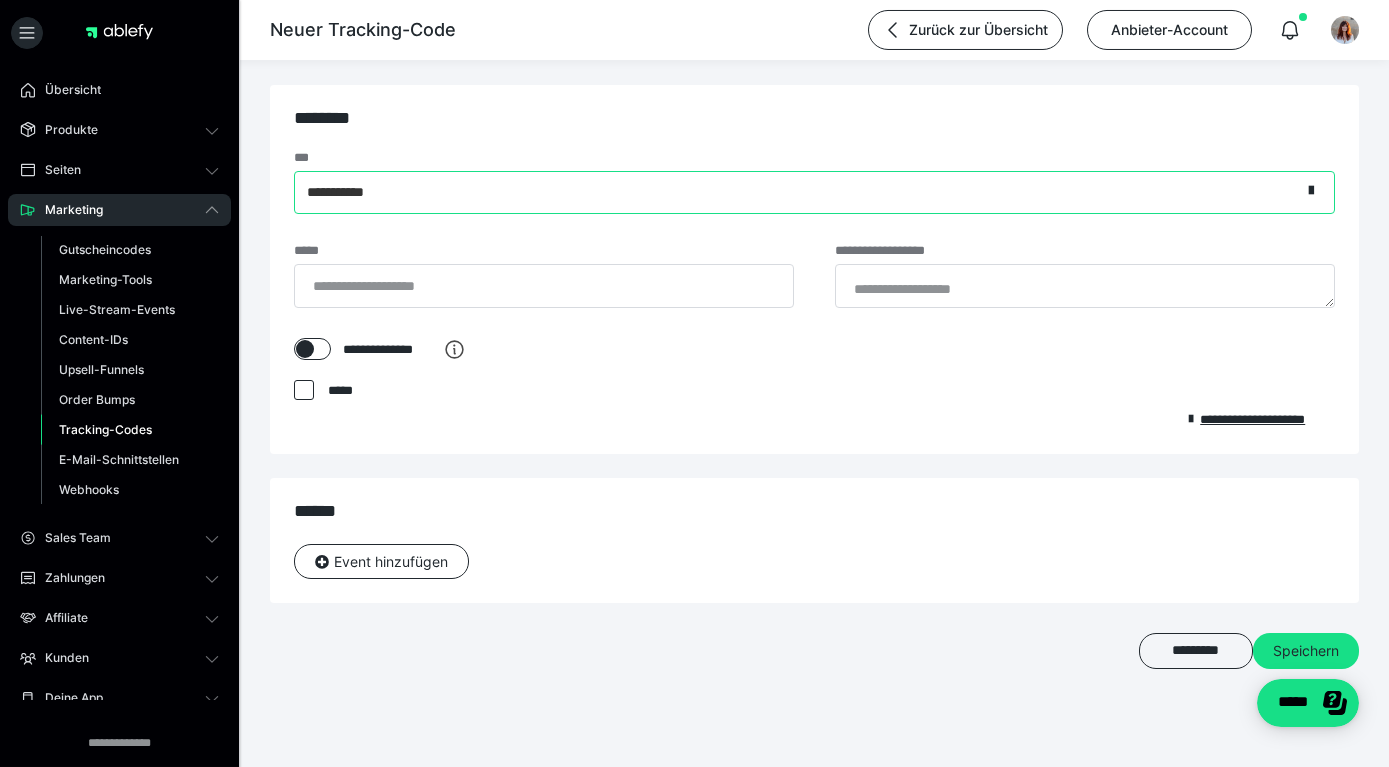 scroll, scrollTop: 0, scrollLeft: 0, axis: both 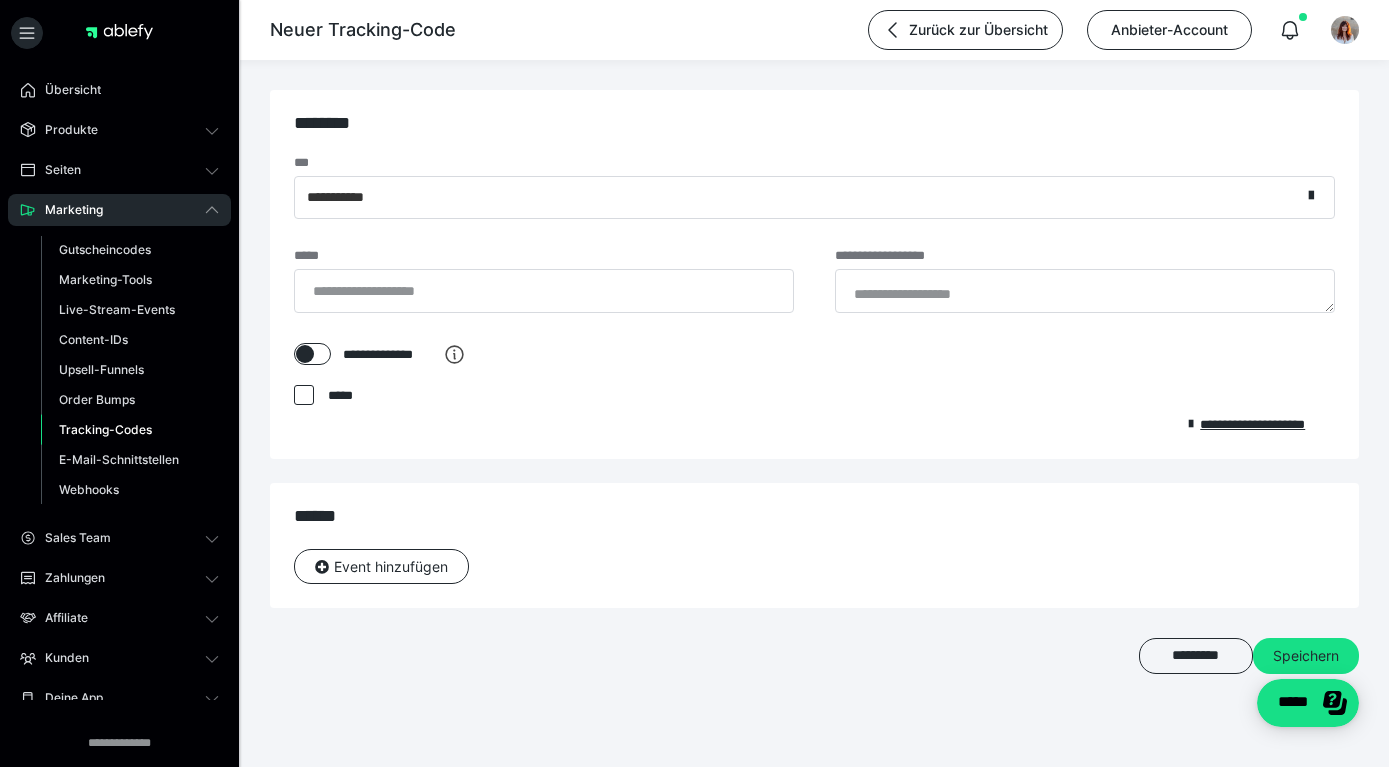 click on "Tracking-Codes" at bounding box center (105, 429) 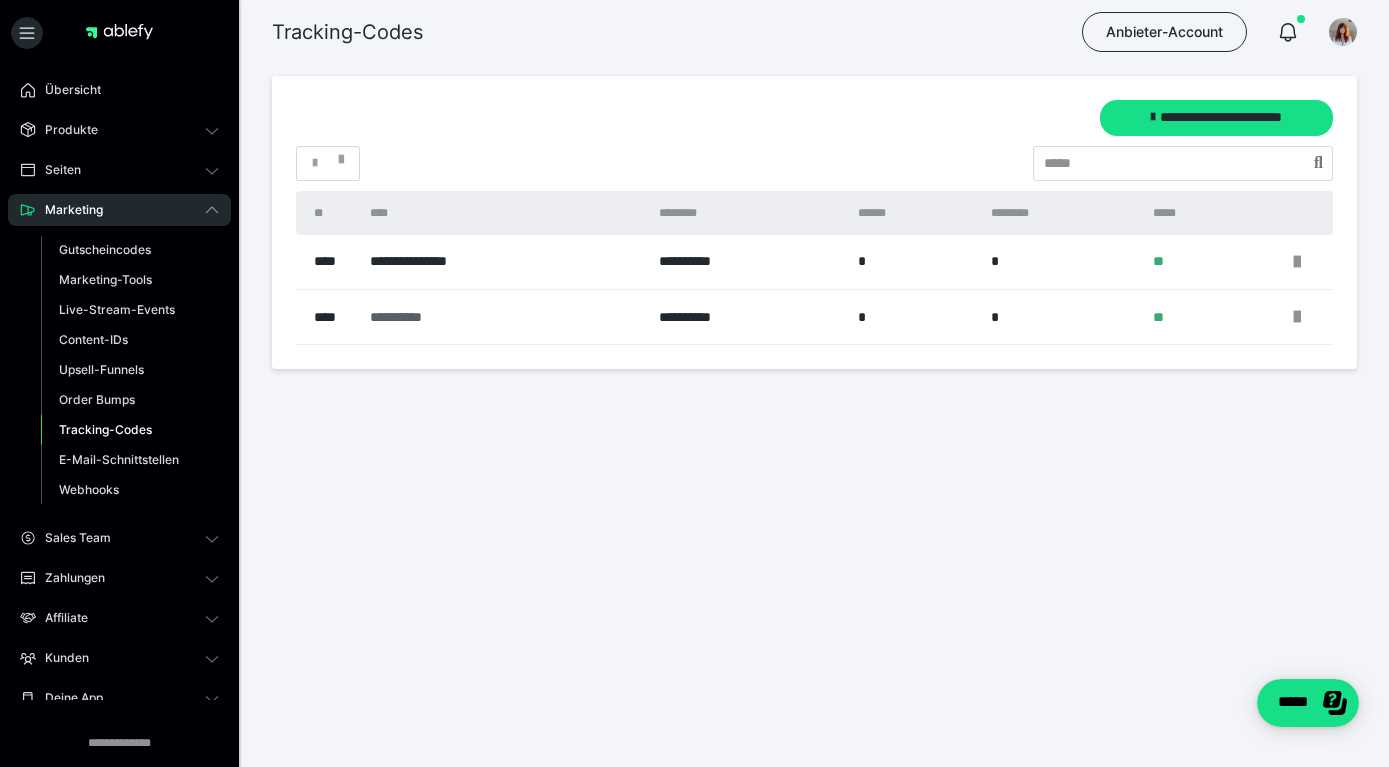 click on "**********" at bounding box center (493, 317) 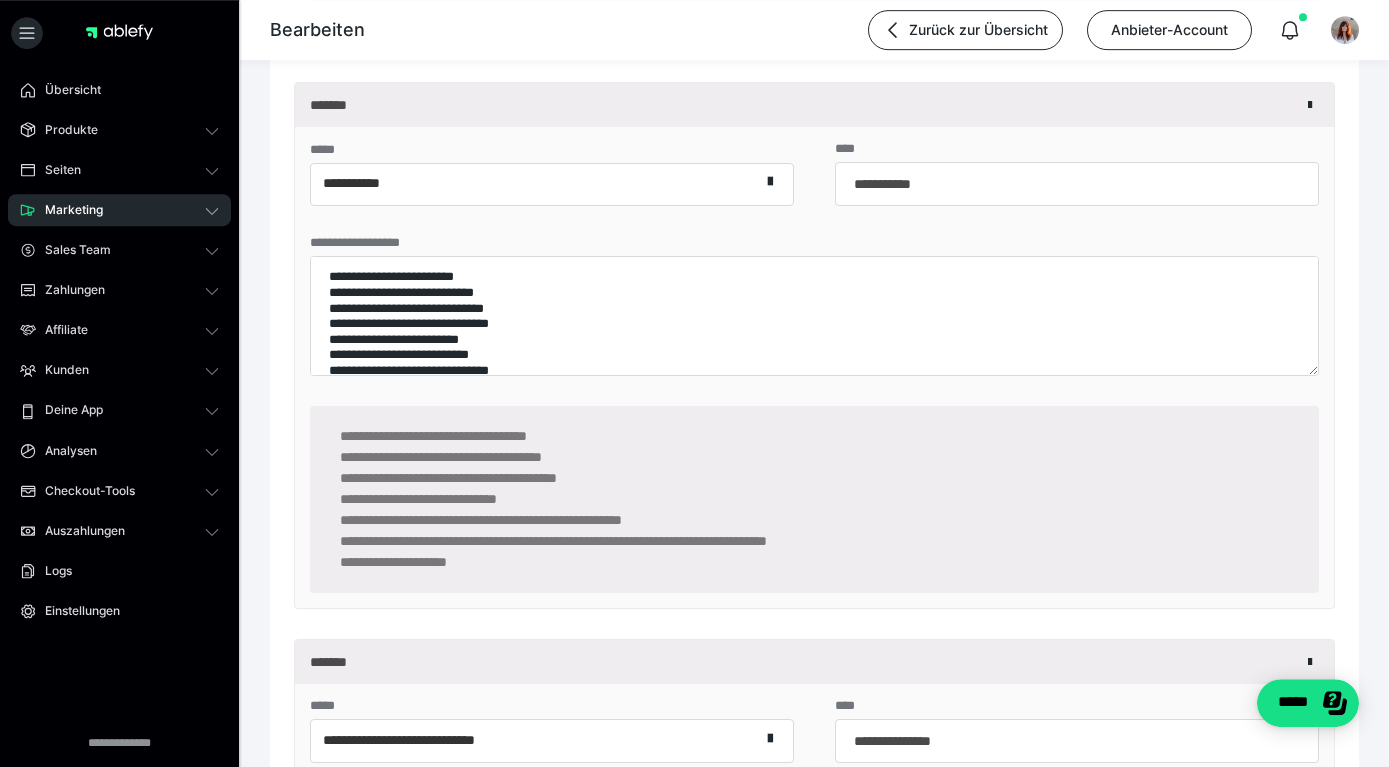 scroll, scrollTop: 2052, scrollLeft: 0, axis: vertical 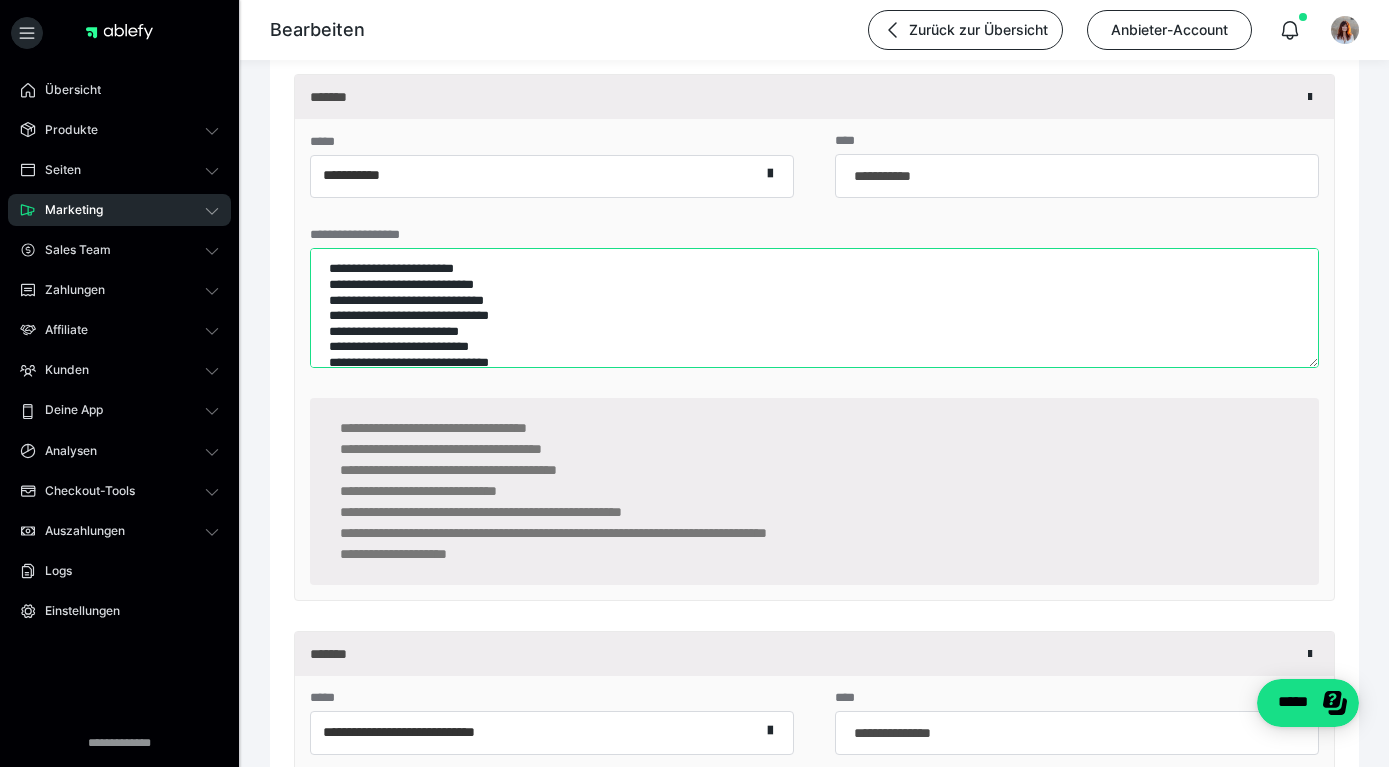 drag, startPoint x: 1308, startPoint y: 374, endPoint x: 1306, endPoint y: 397, distance: 23.086792 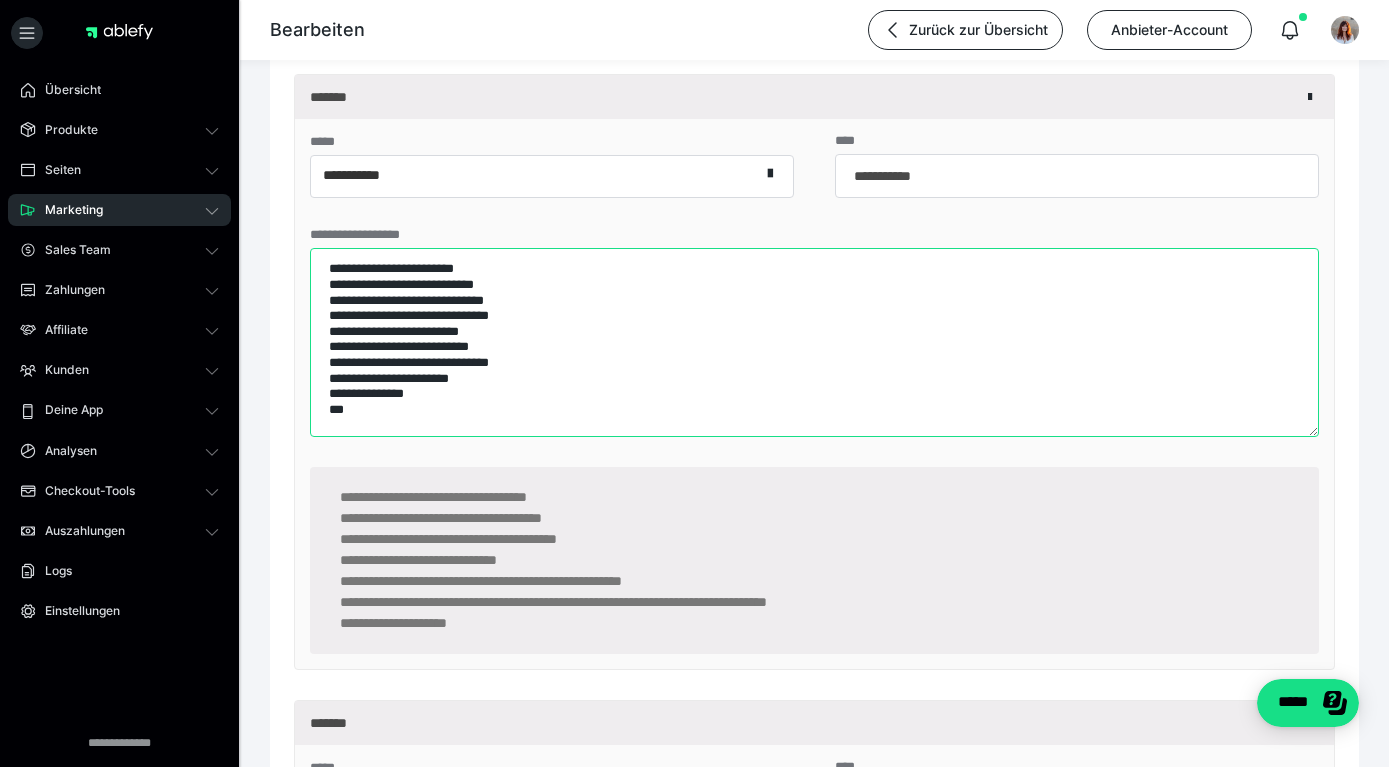 drag, startPoint x: 1315, startPoint y: 370, endPoint x: 1304, endPoint y: 438, distance: 68.88396 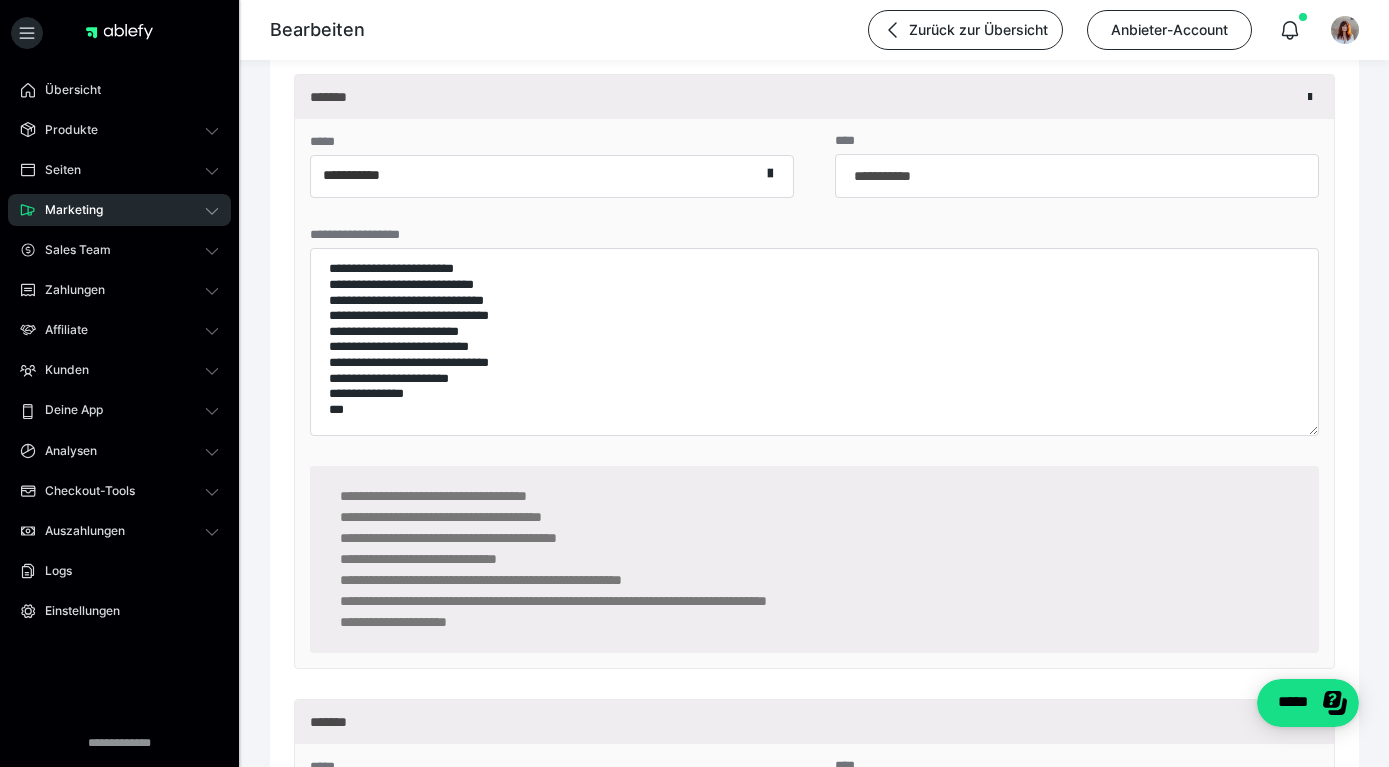 type on "**********" 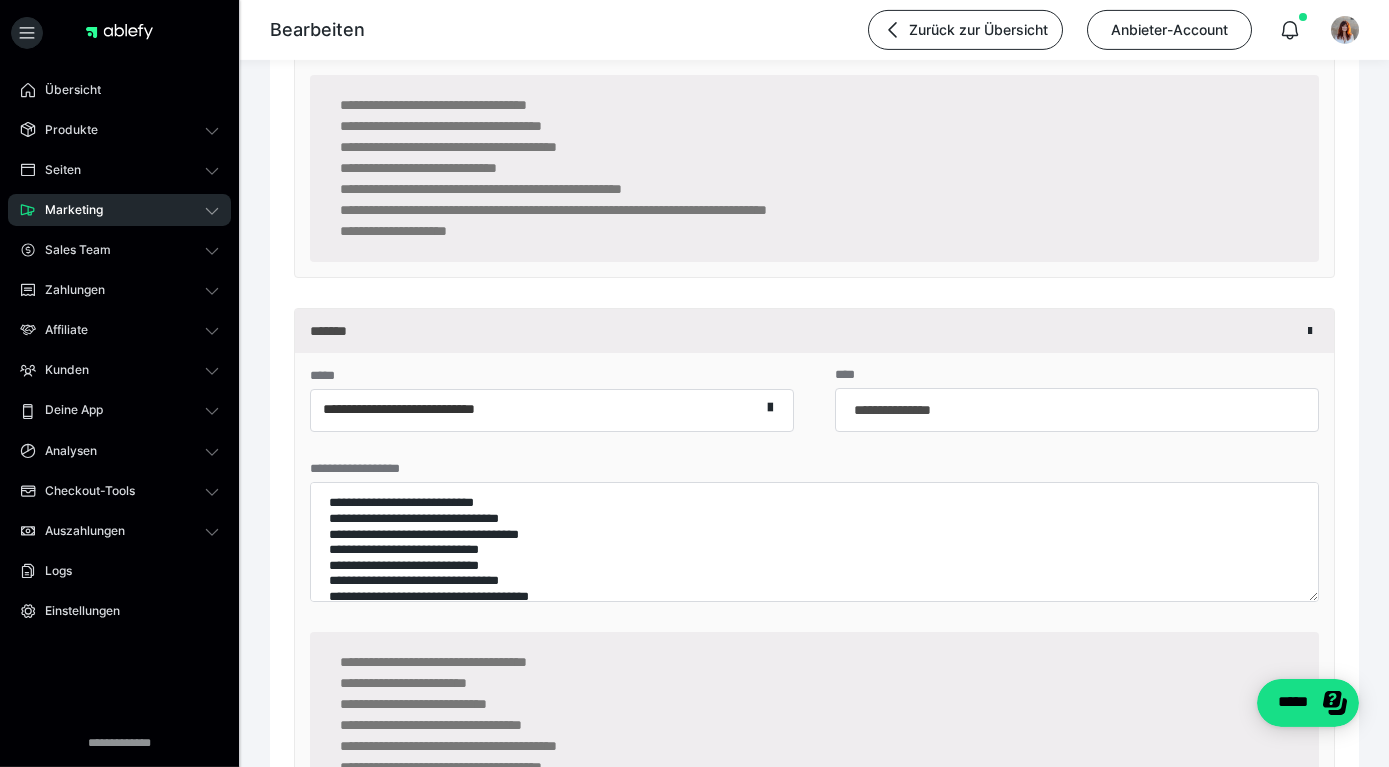 scroll, scrollTop: 2484, scrollLeft: 0, axis: vertical 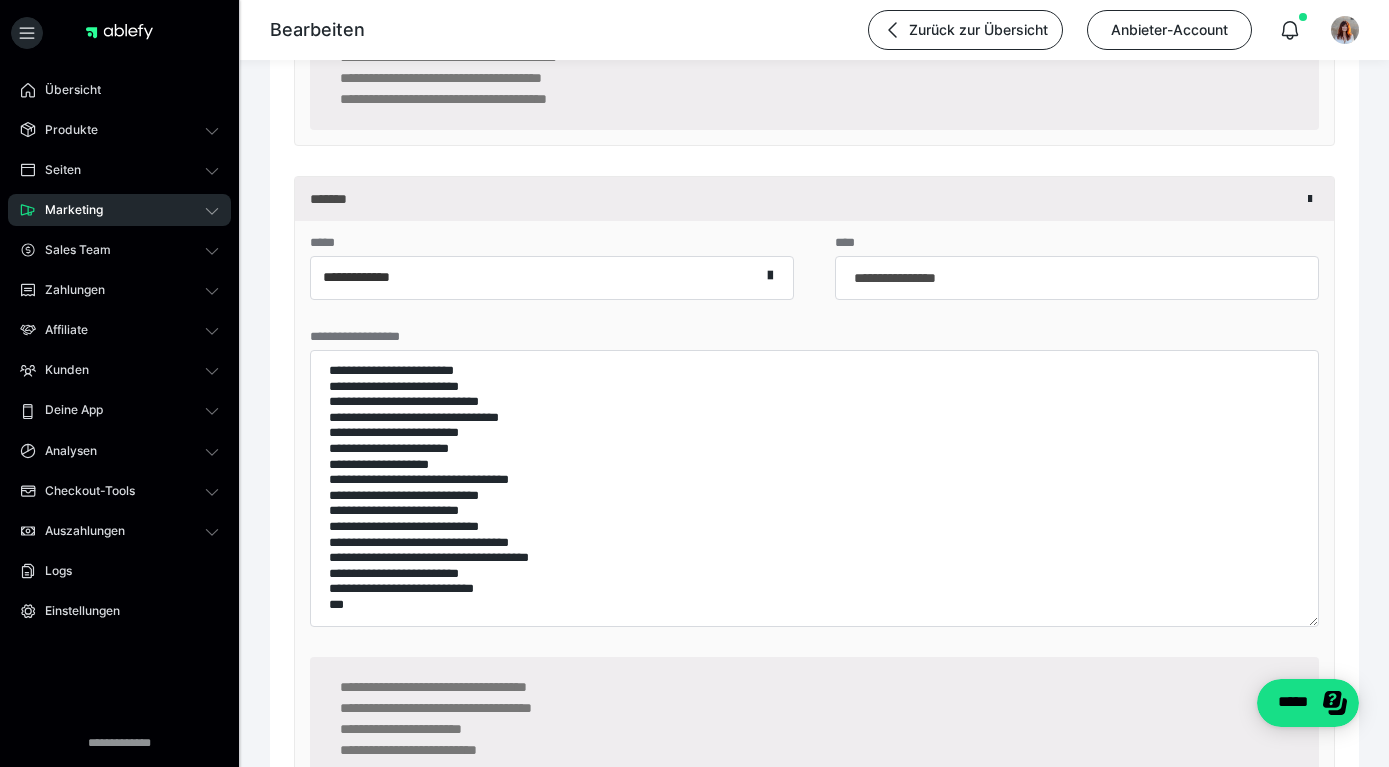drag, startPoint x: 1310, startPoint y: 475, endPoint x: 1254, endPoint y: 633, distance: 167.63054 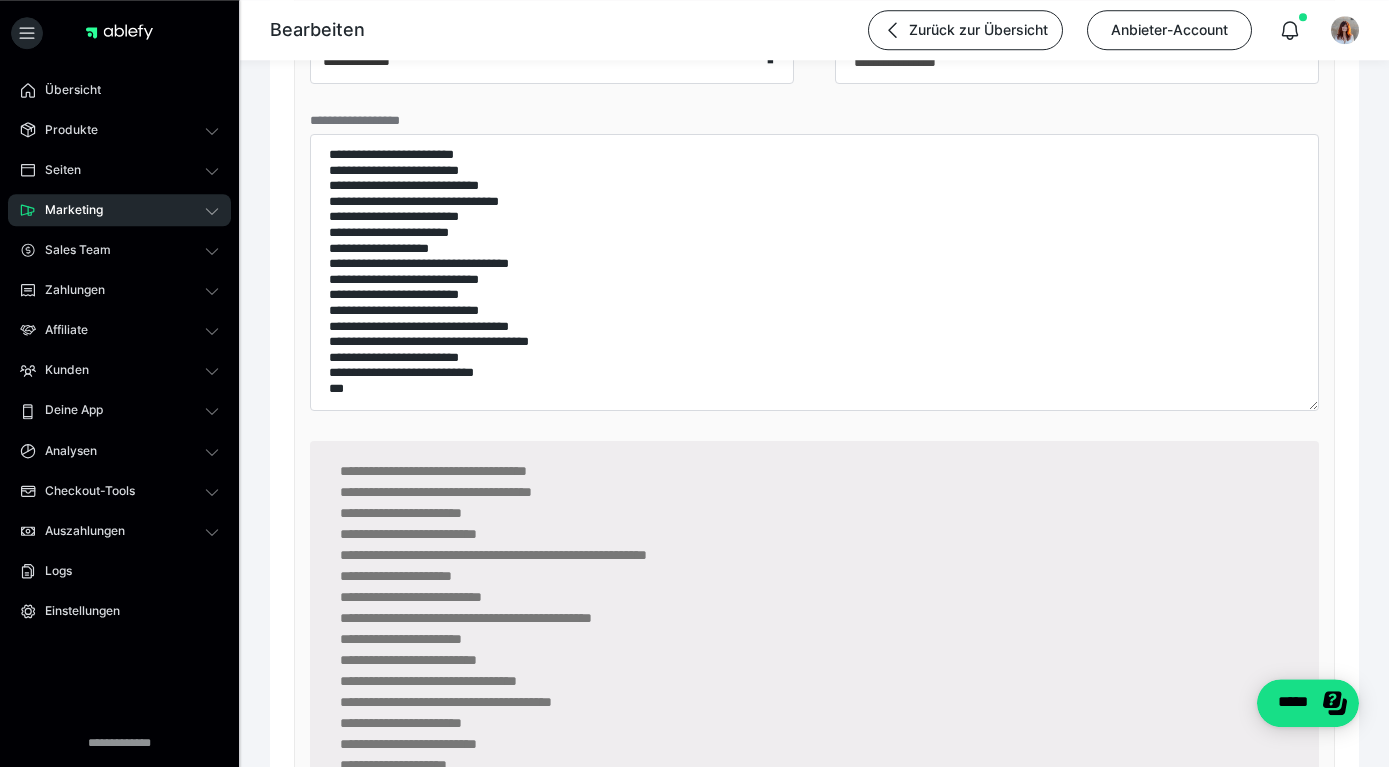 scroll, scrollTop: 3348, scrollLeft: 0, axis: vertical 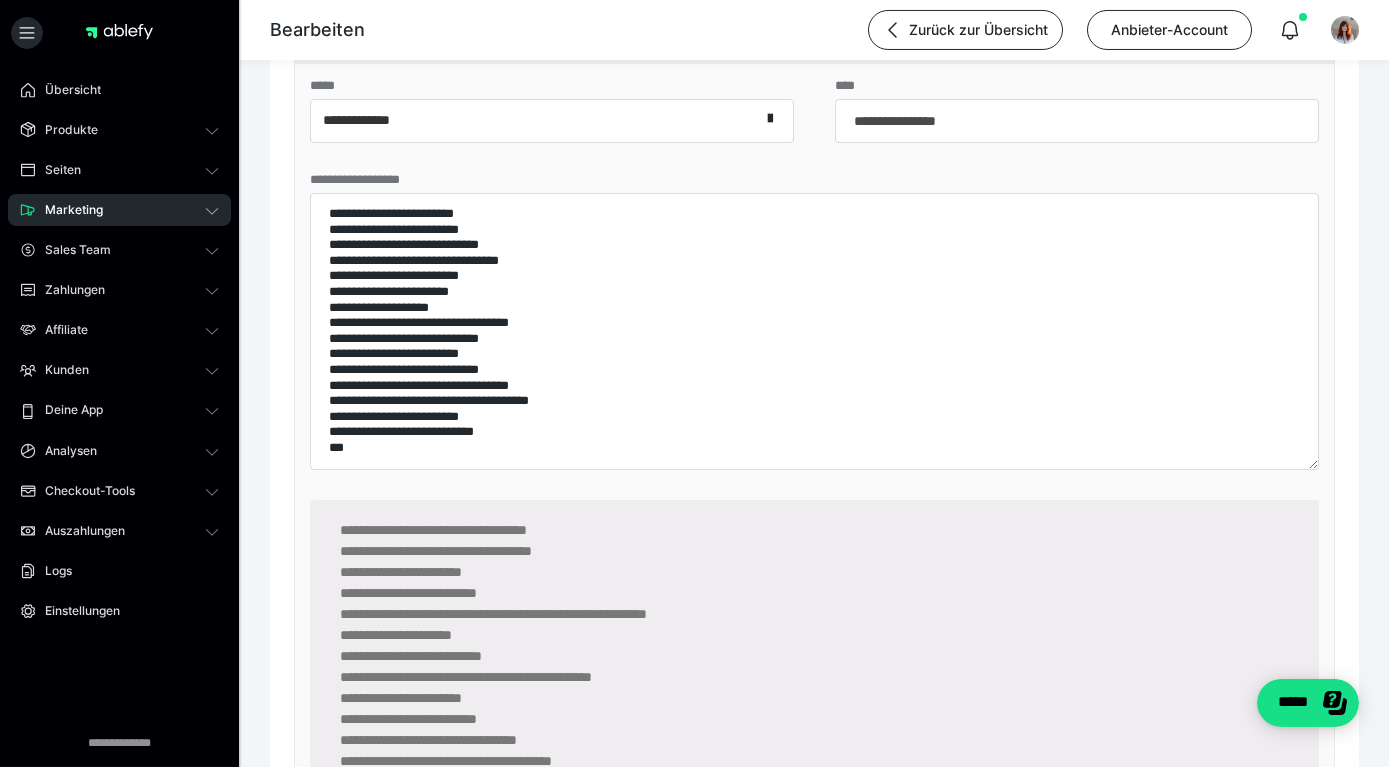 type on "**********" 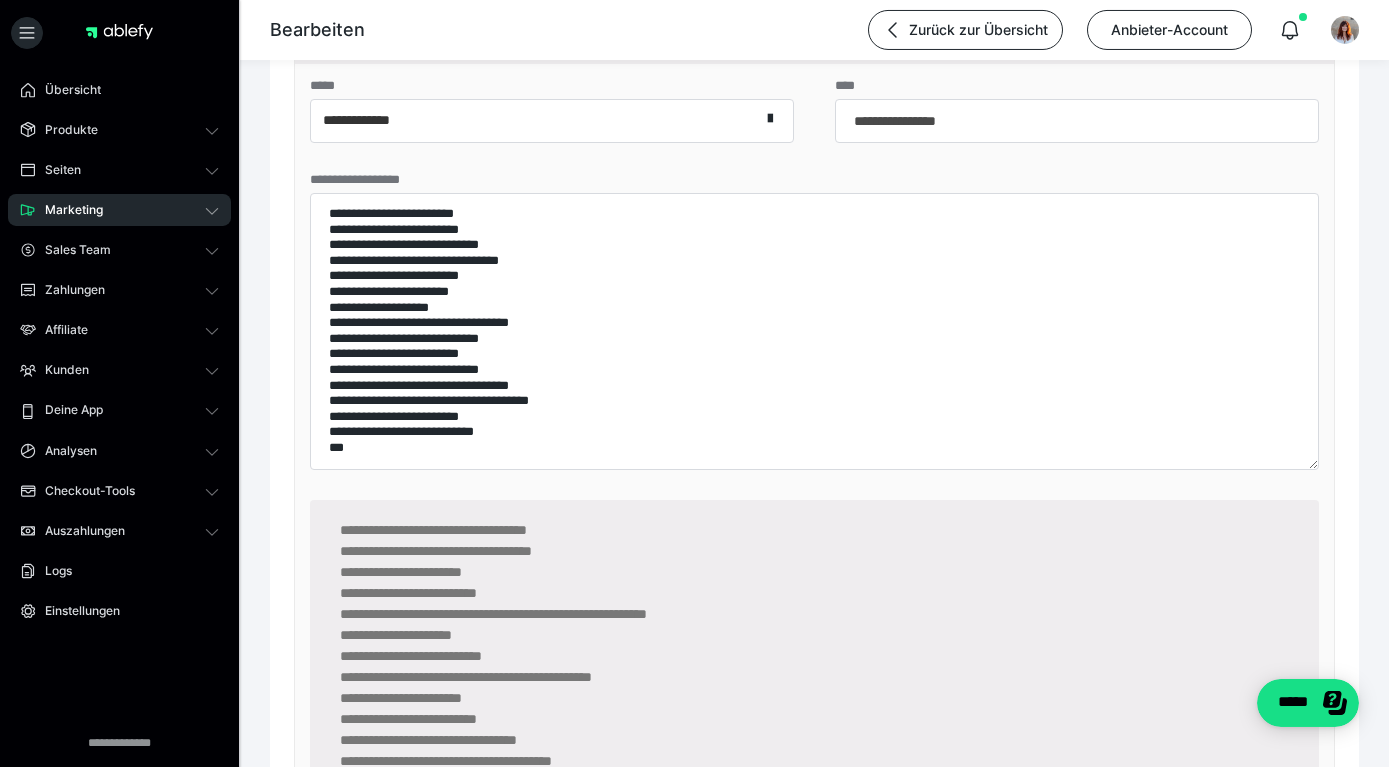 type on "**********" 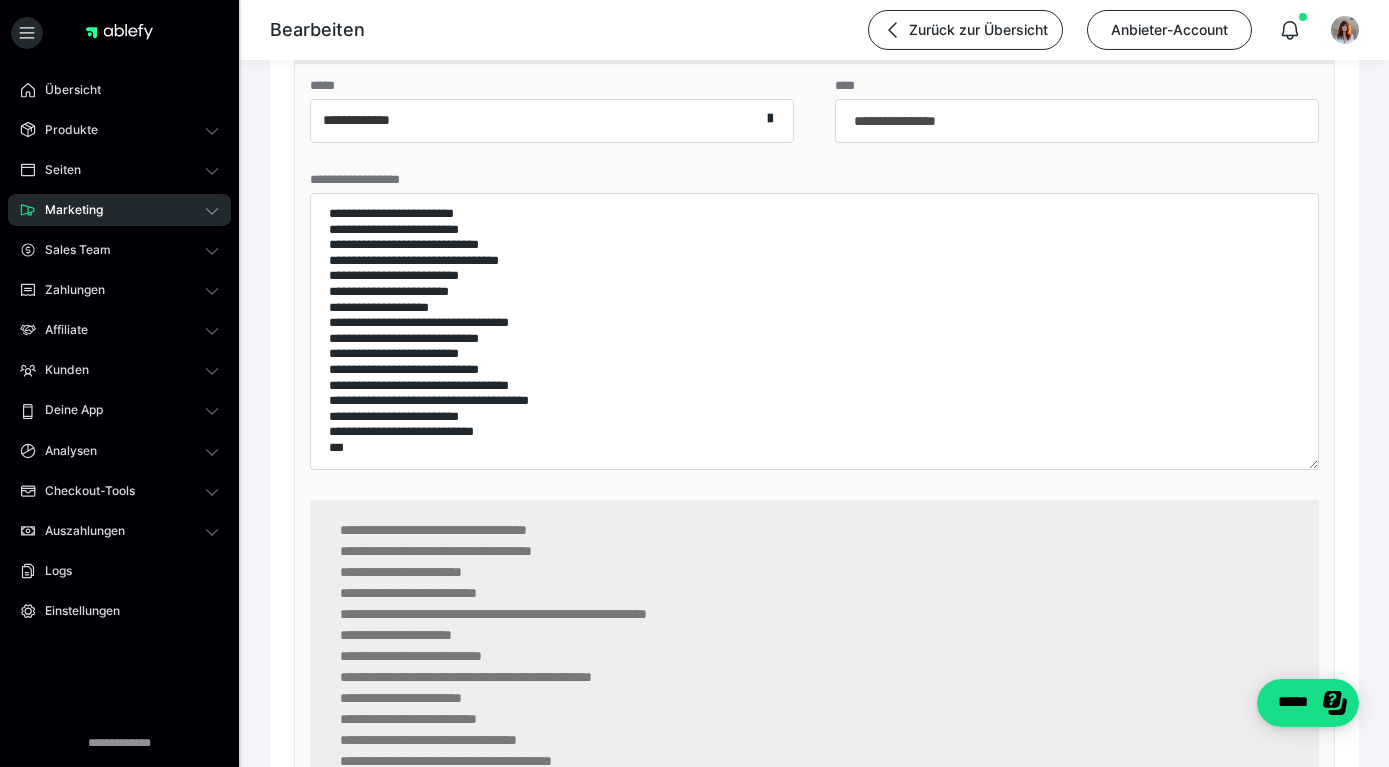 type on "**********" 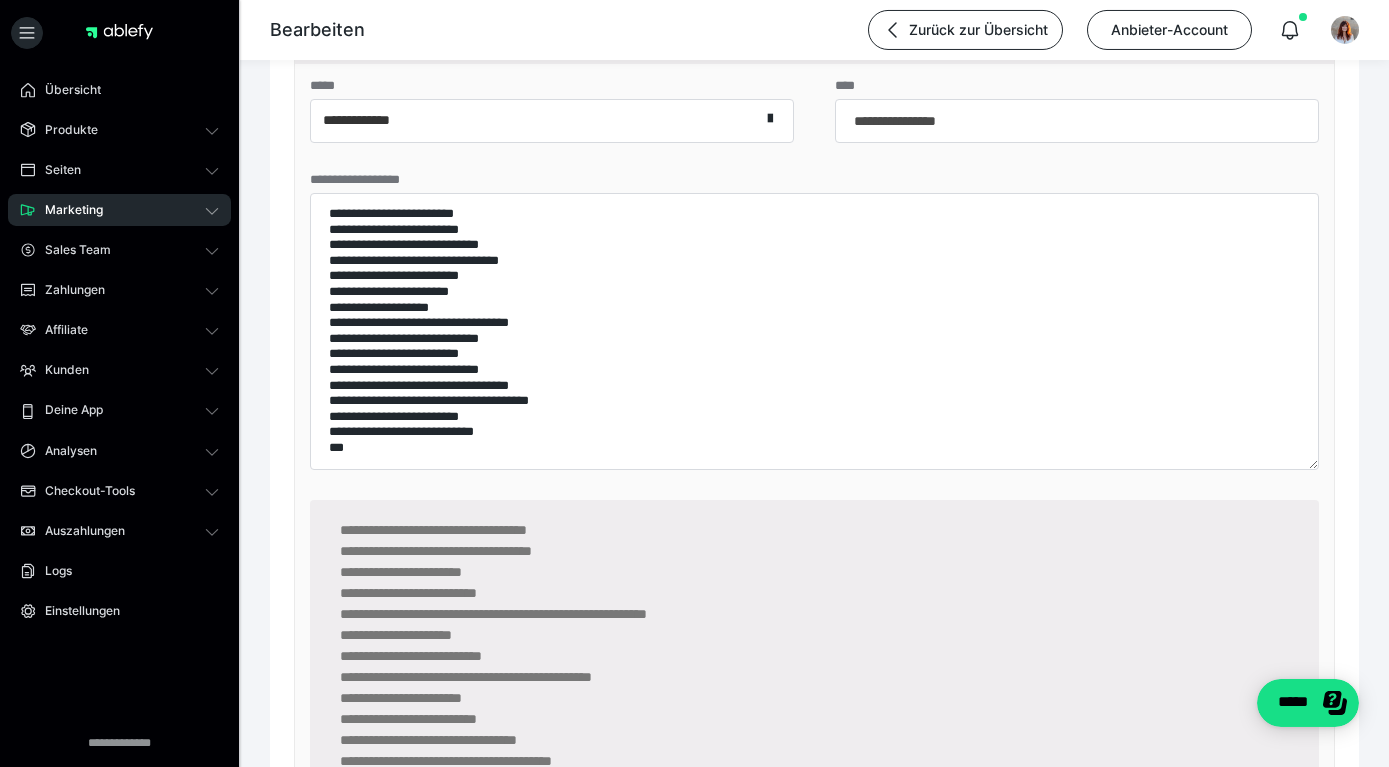 type on "**********" 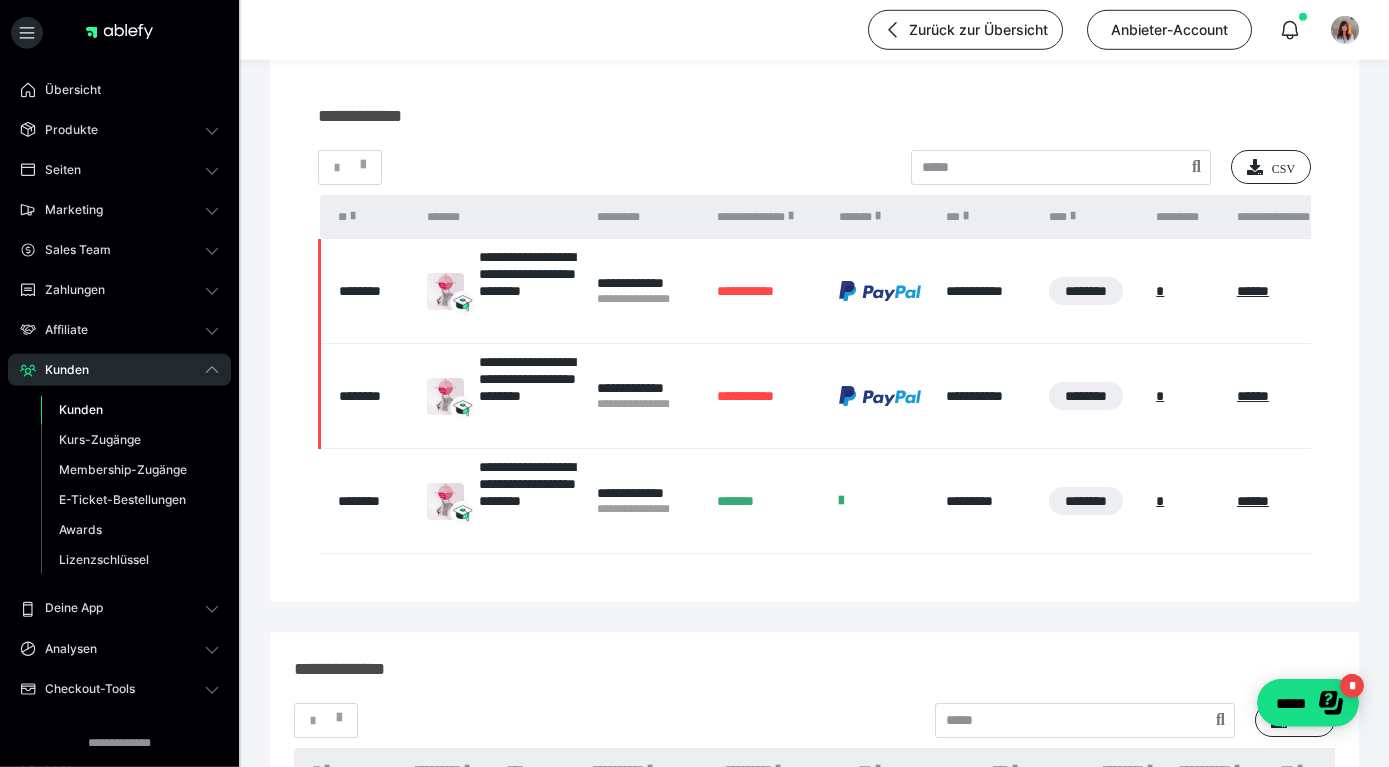 scroll, scrollTop: 216, scrollLeft: 0, axis: vertical 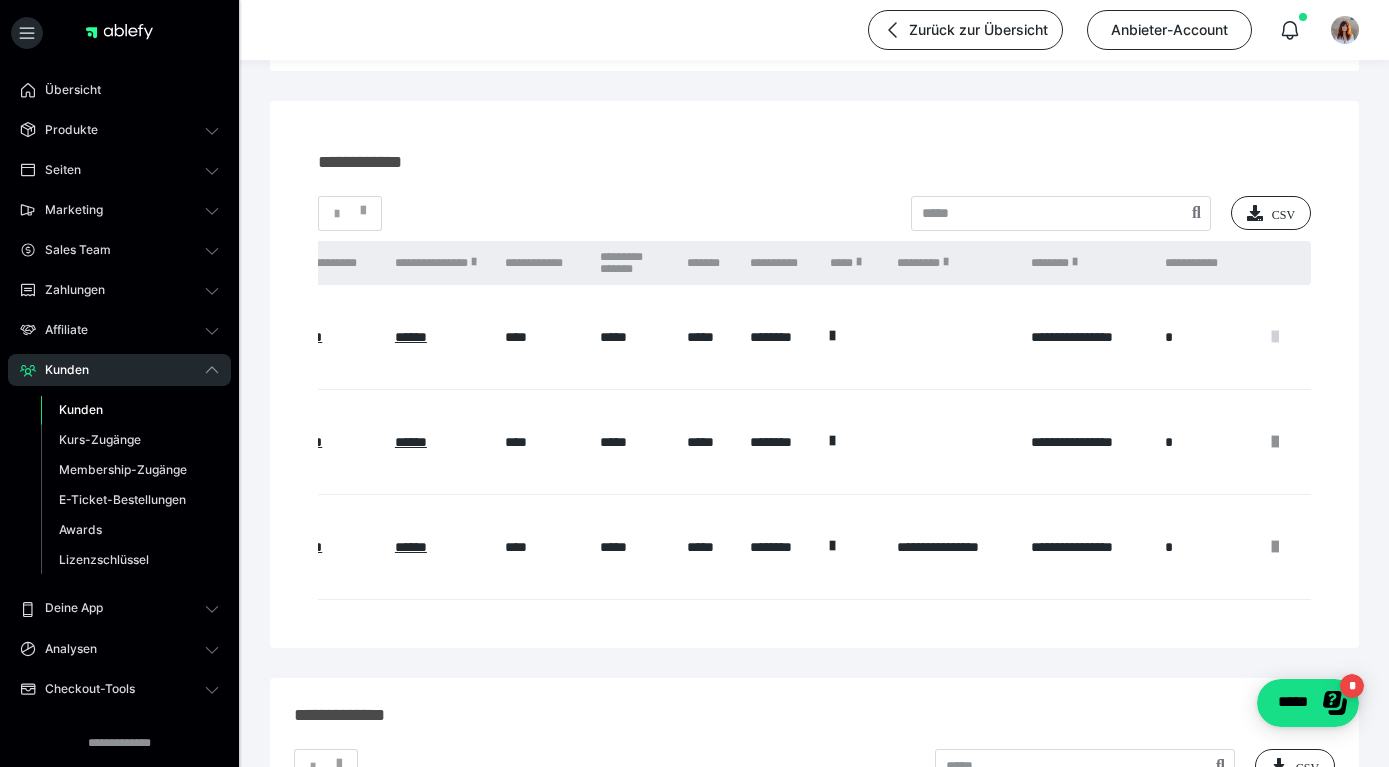 click at bounding box center (1275, 337) 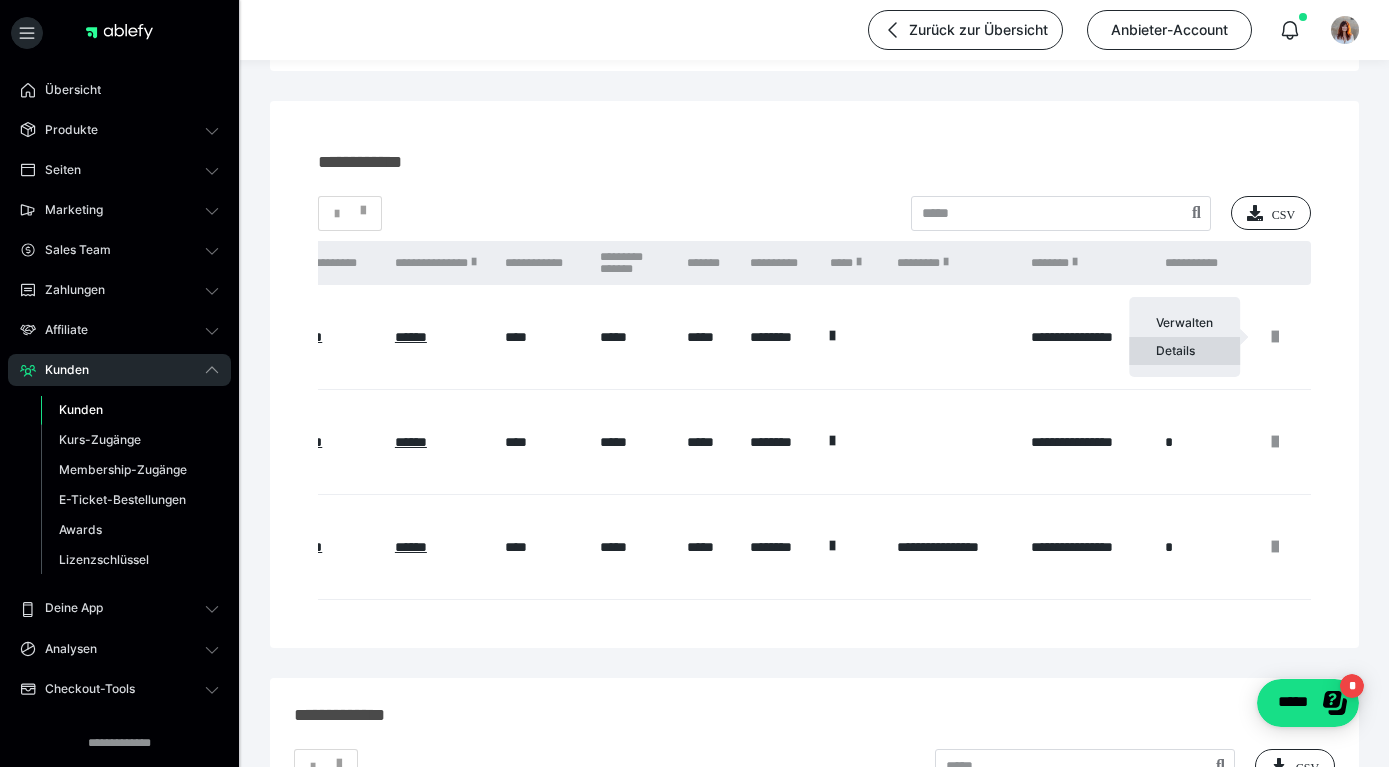 click on "Details" at bounding box center (1184, 351) 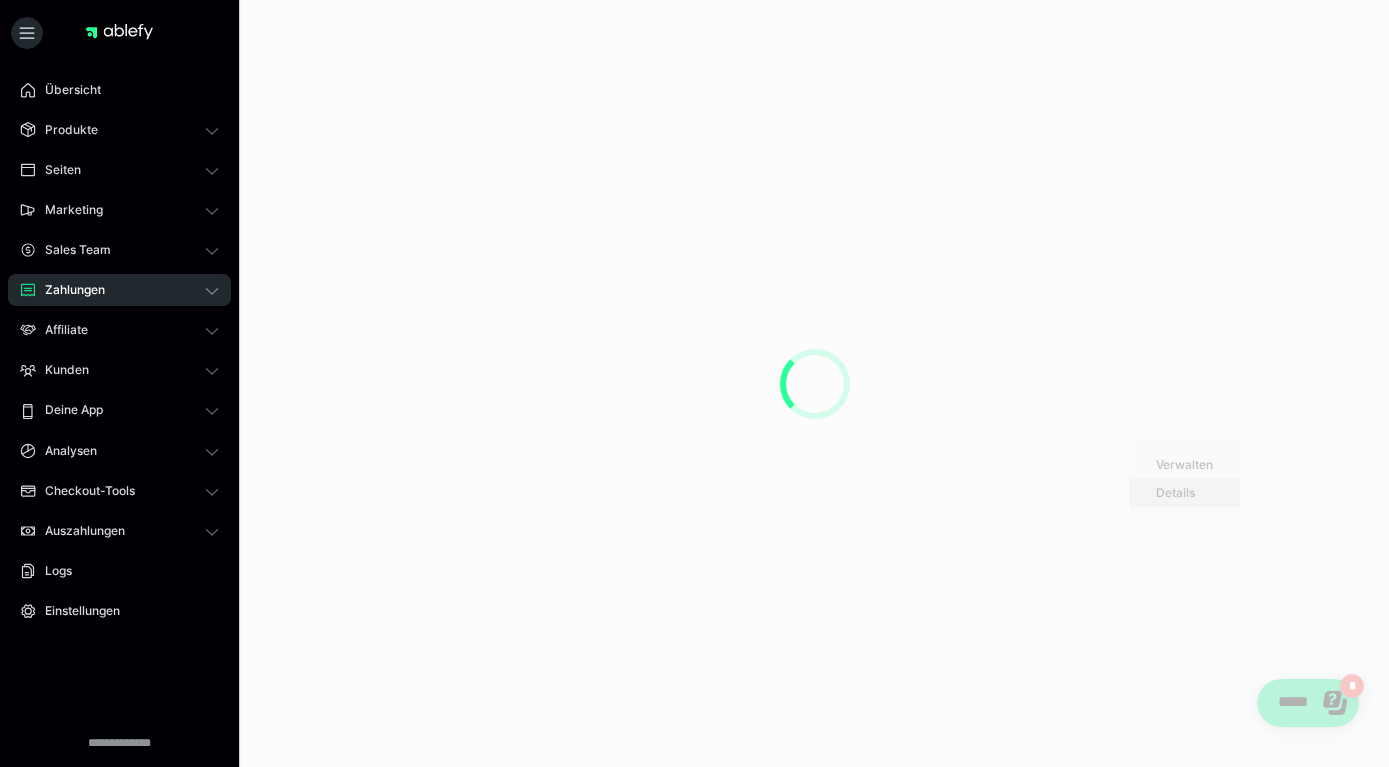 scroll, scrollTop: 0, scrollLeft: 0, axis: both 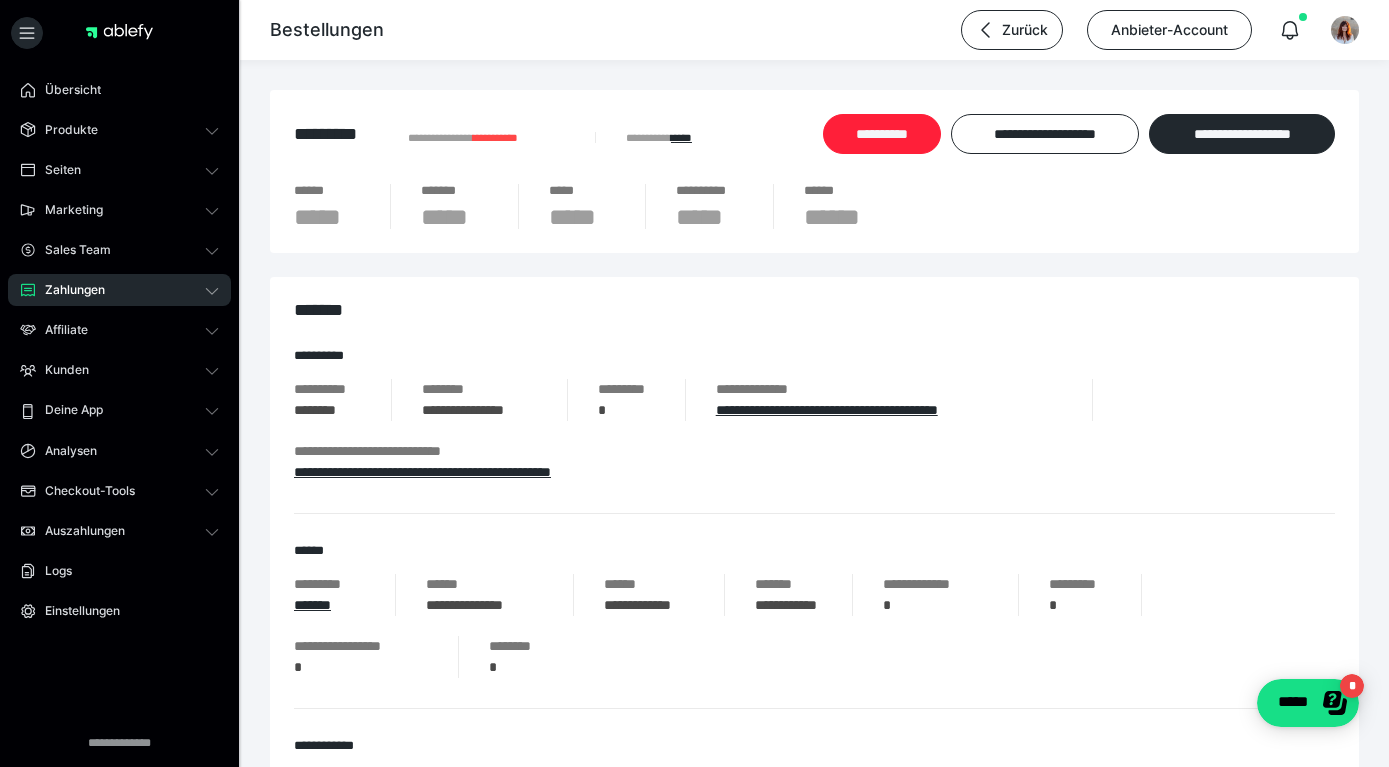 click on "**********" at bounding box center (882, 134) 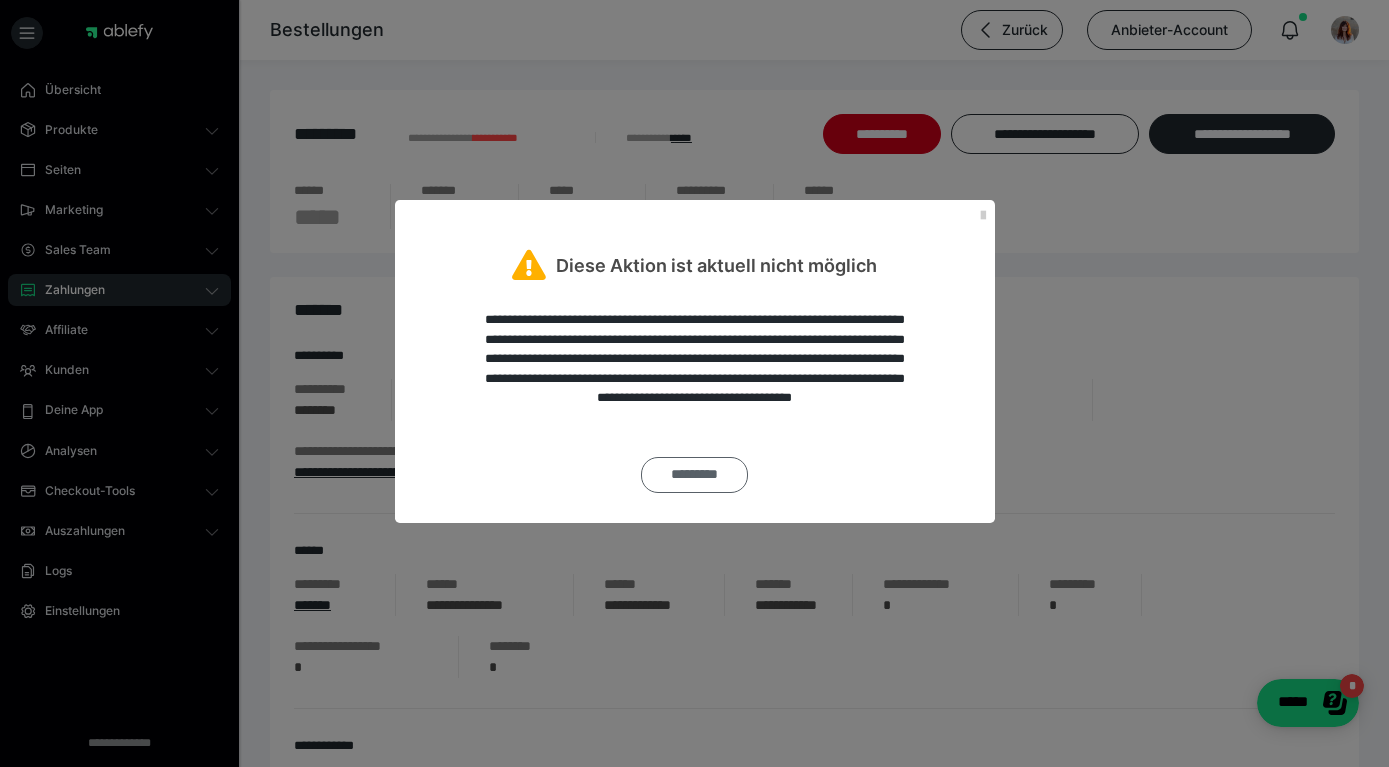 click on "*********" at bounding box center [694, 475] 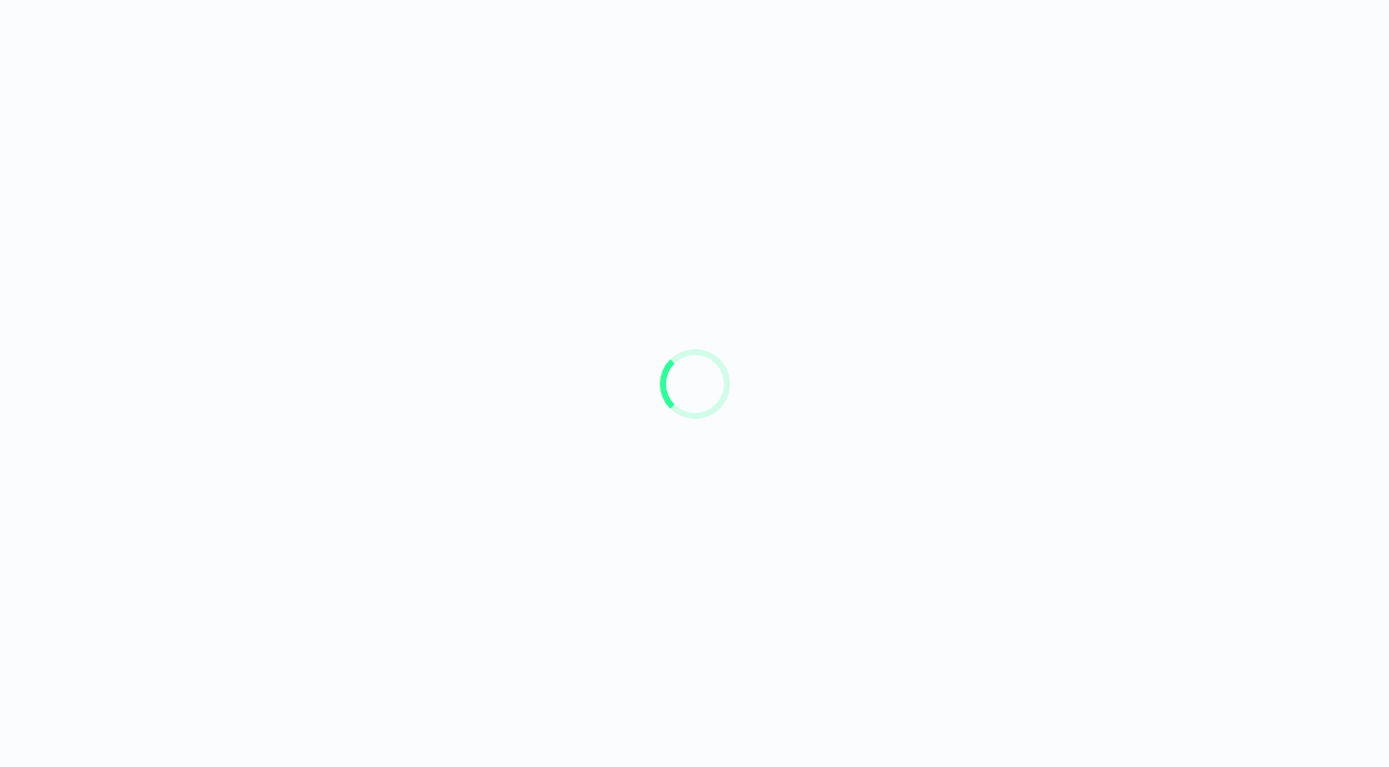 scroll, scrollTop: 0, scrollLeft: 0, axis: both 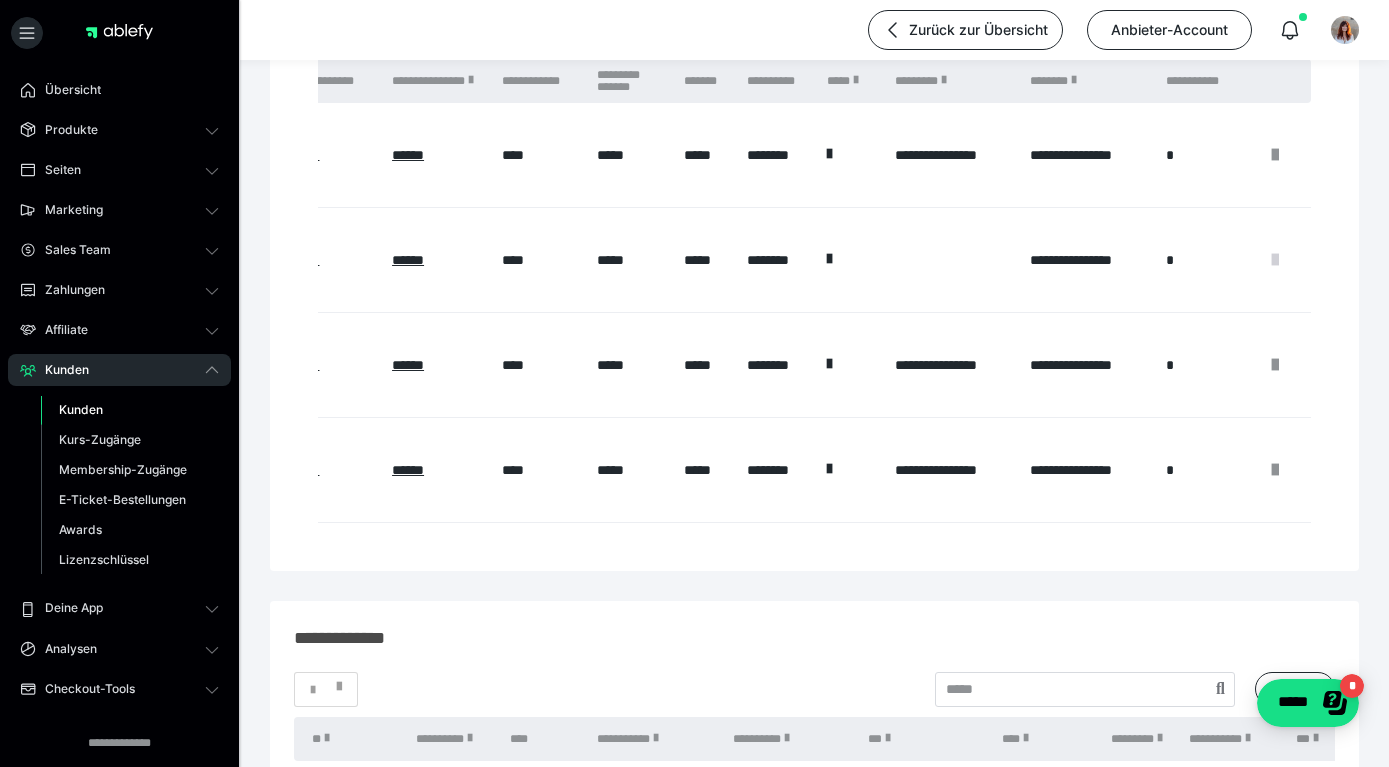 click at bounding box center (1275, 260) 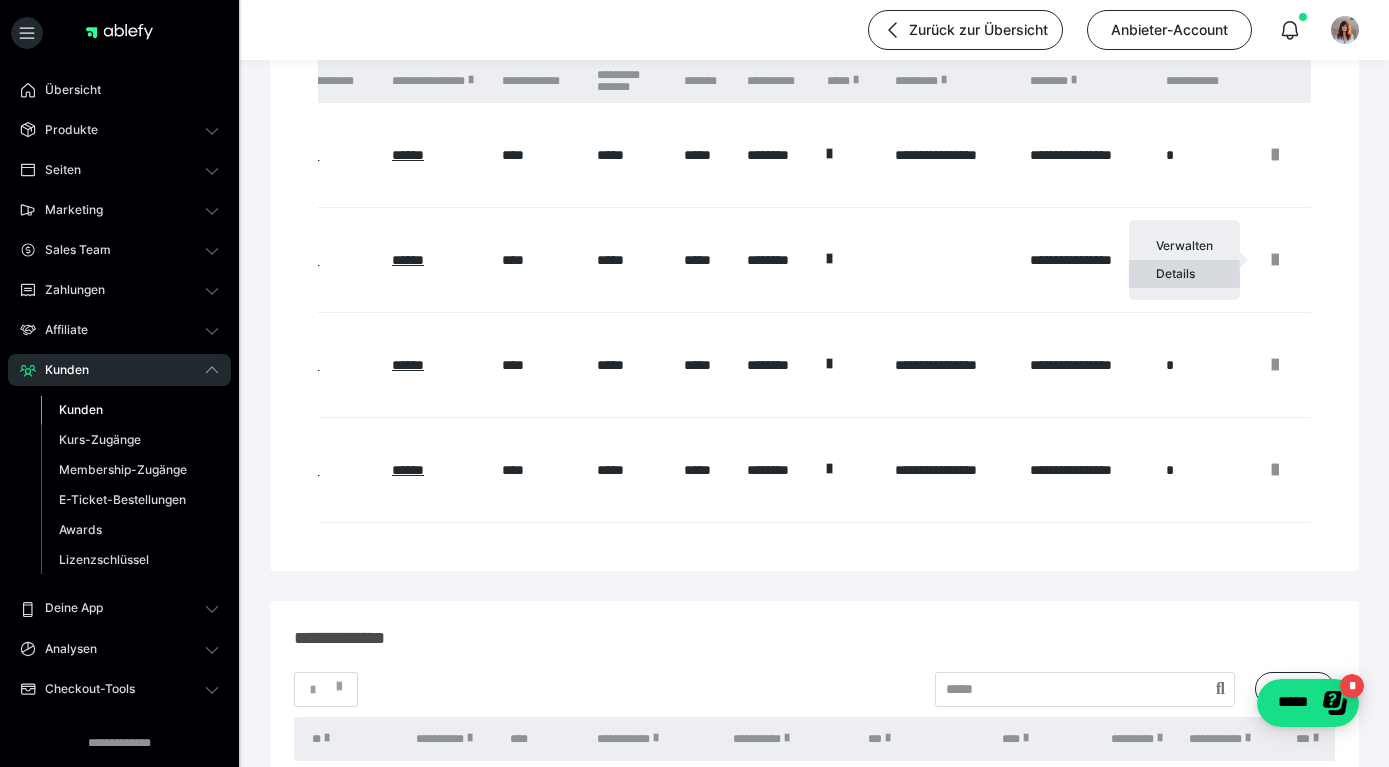 click on "Details" at bounding box center [1184, 274] 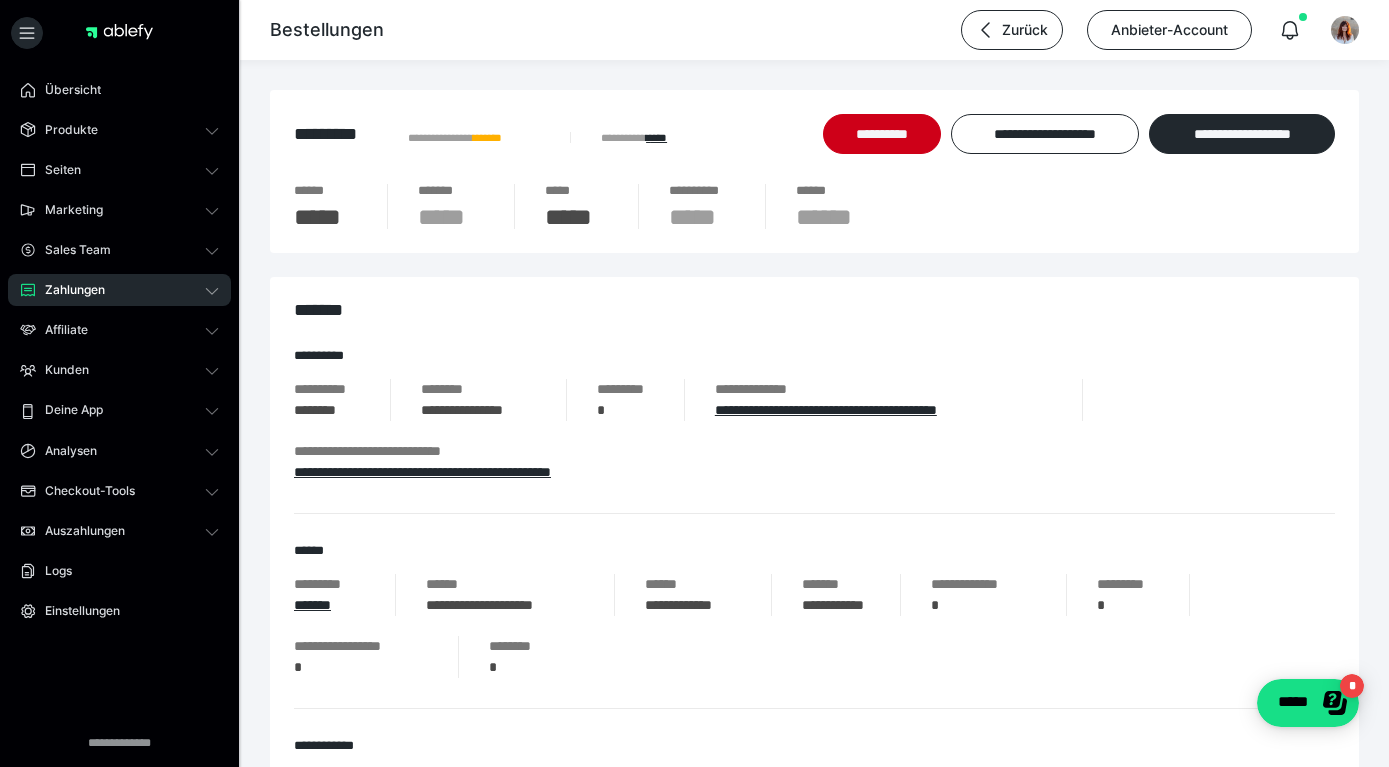 scroll, scrollTop: 0, scrollLeft: 7, axis: horizontal 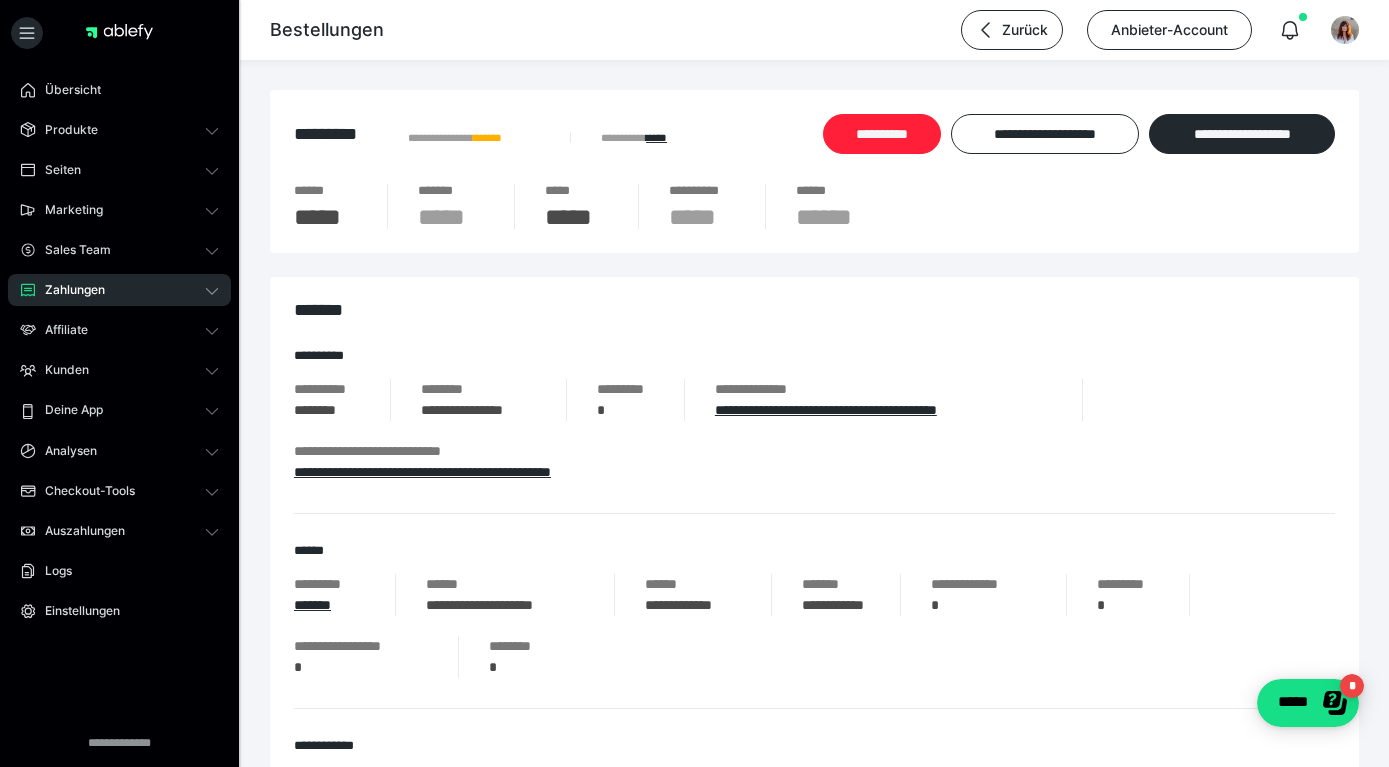 click on "**********" at bounding box center [882, 134] 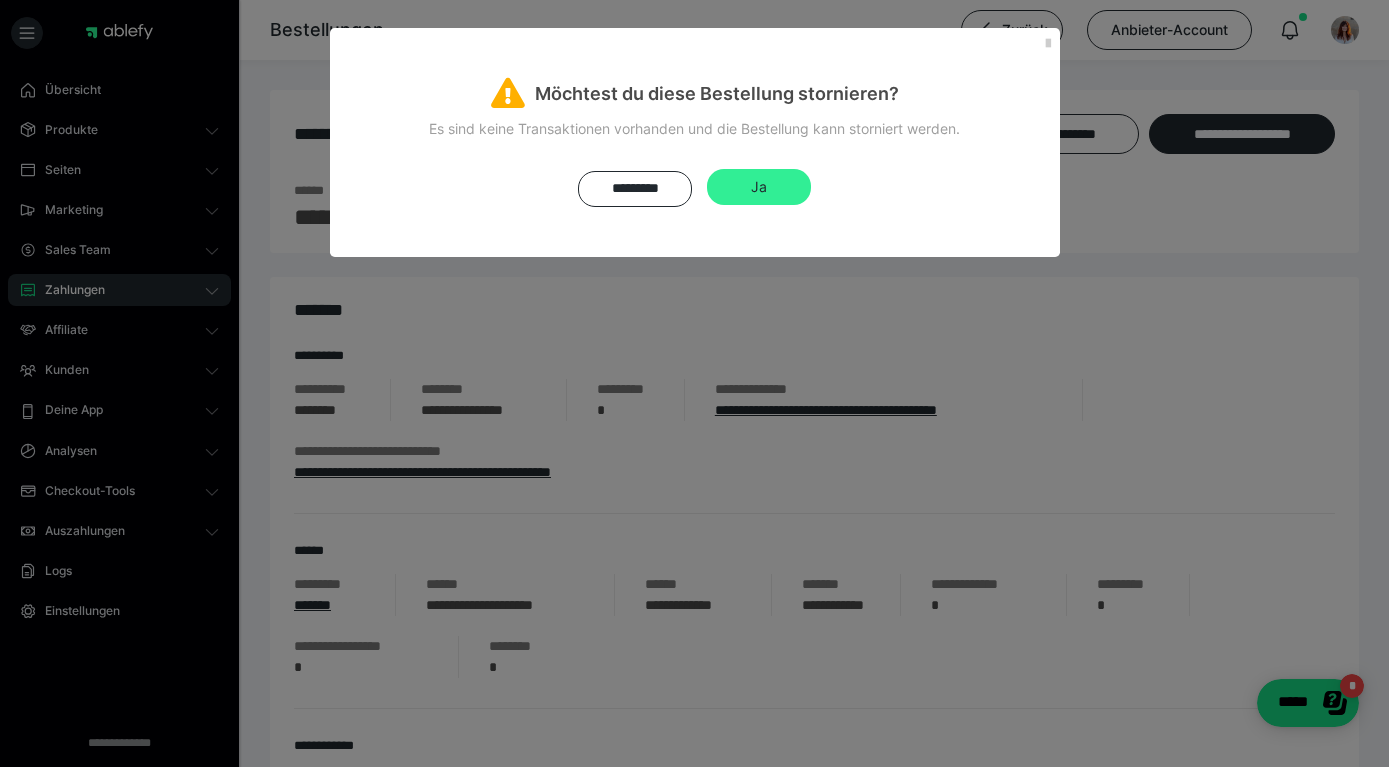 click on "Ja" at bounding box center (759, 187) 